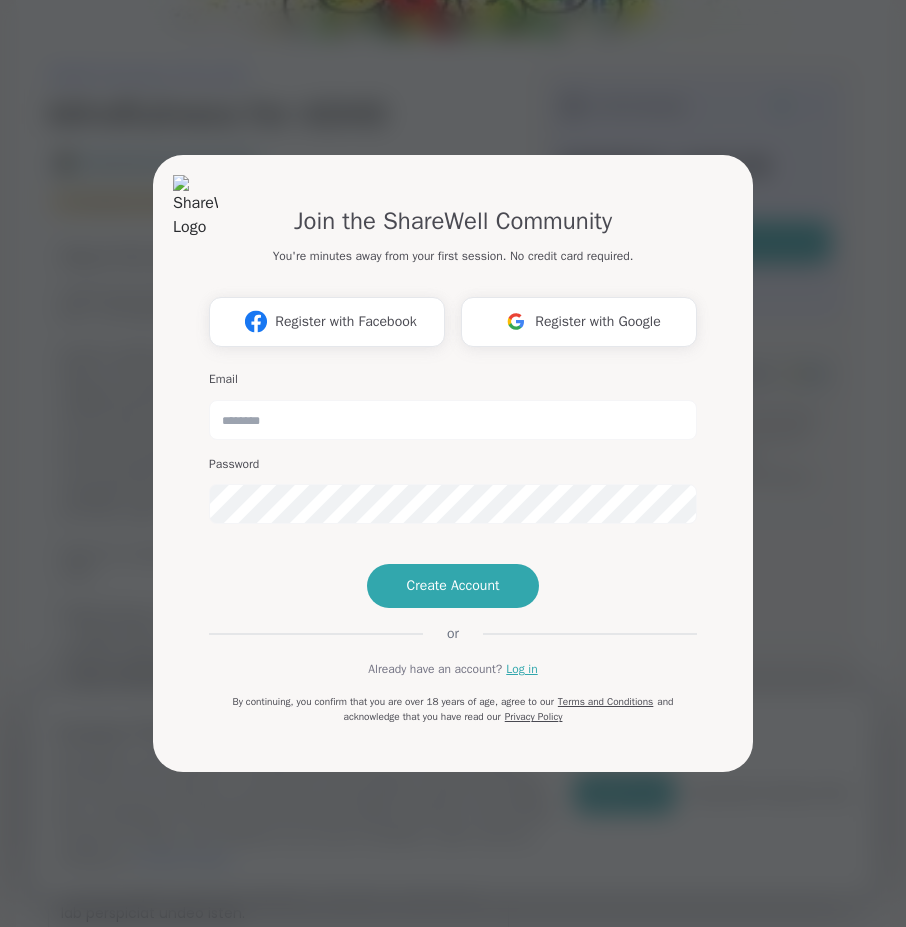 scroll, scrollTop: 0, scrollLeft: 0, axis: both 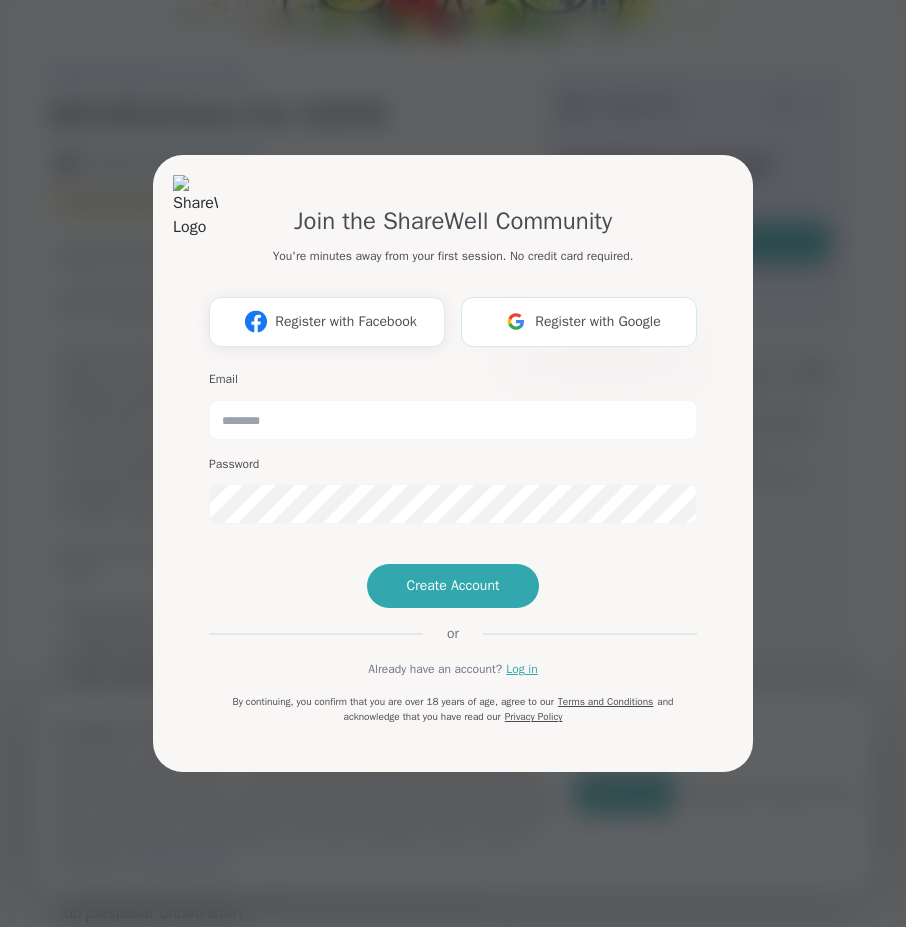 click on "Register with Google" at bounding box center (579, 322) 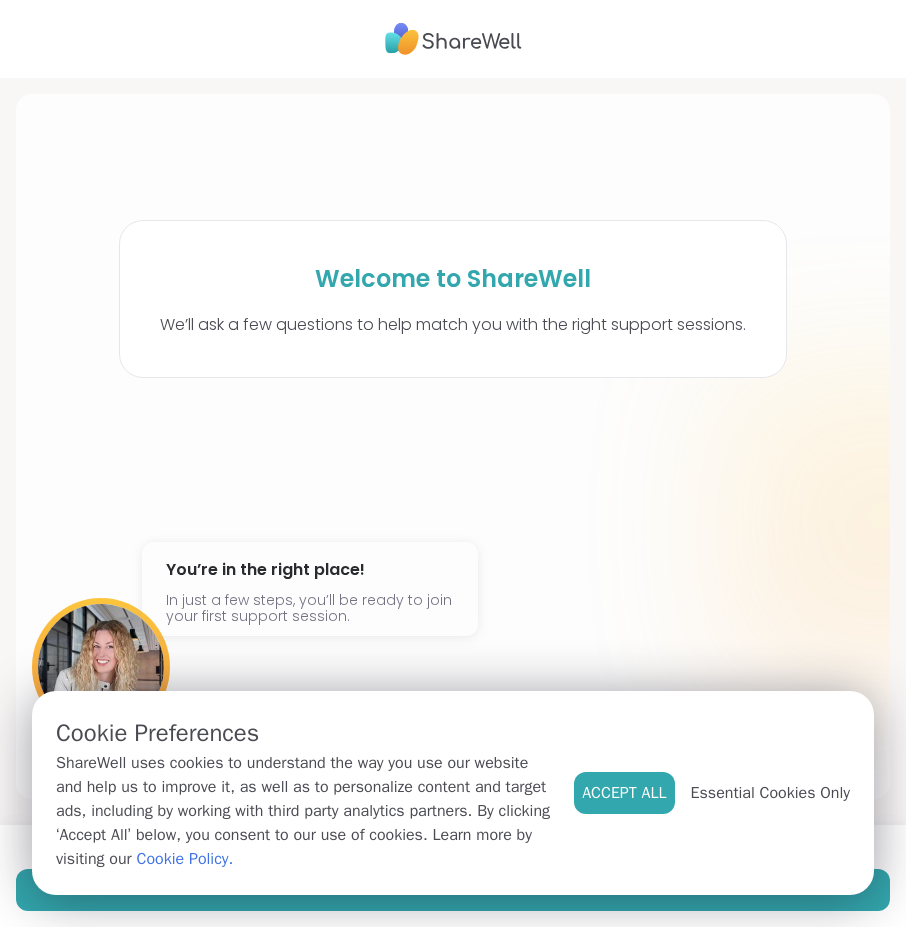 scroll, scrollTop: 0, scrollLeft: 0, axis: both 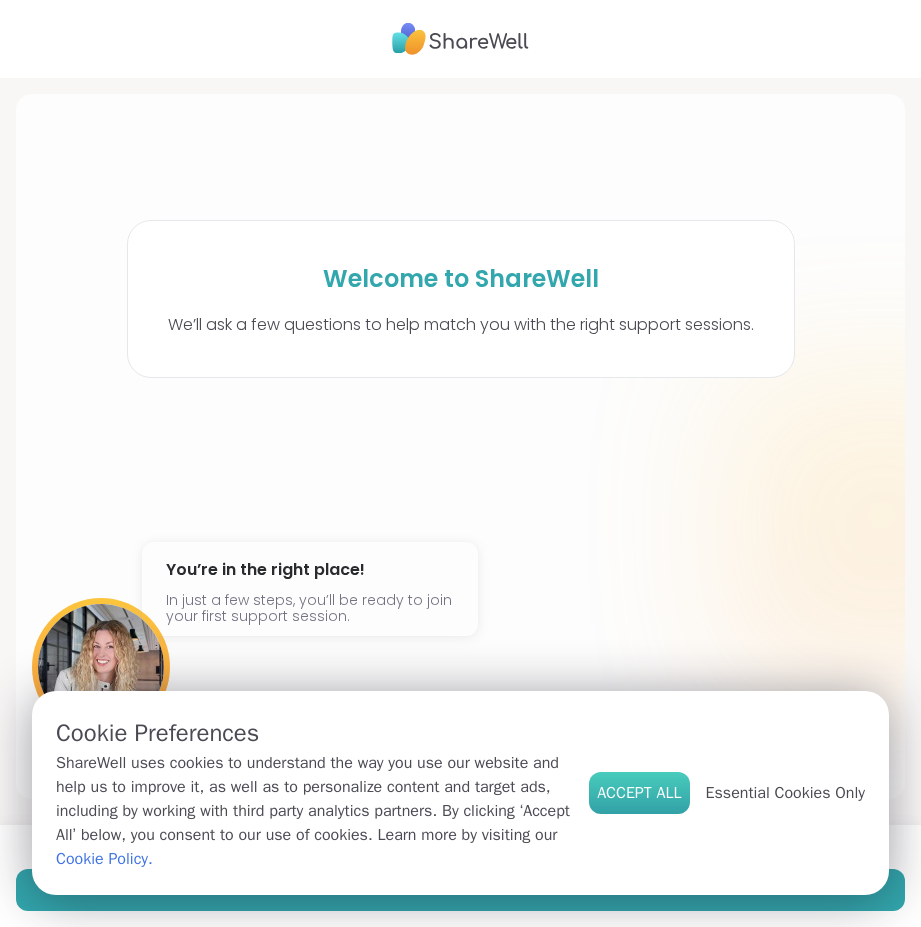 click on "Accept All" at bounding box center (639, 793) 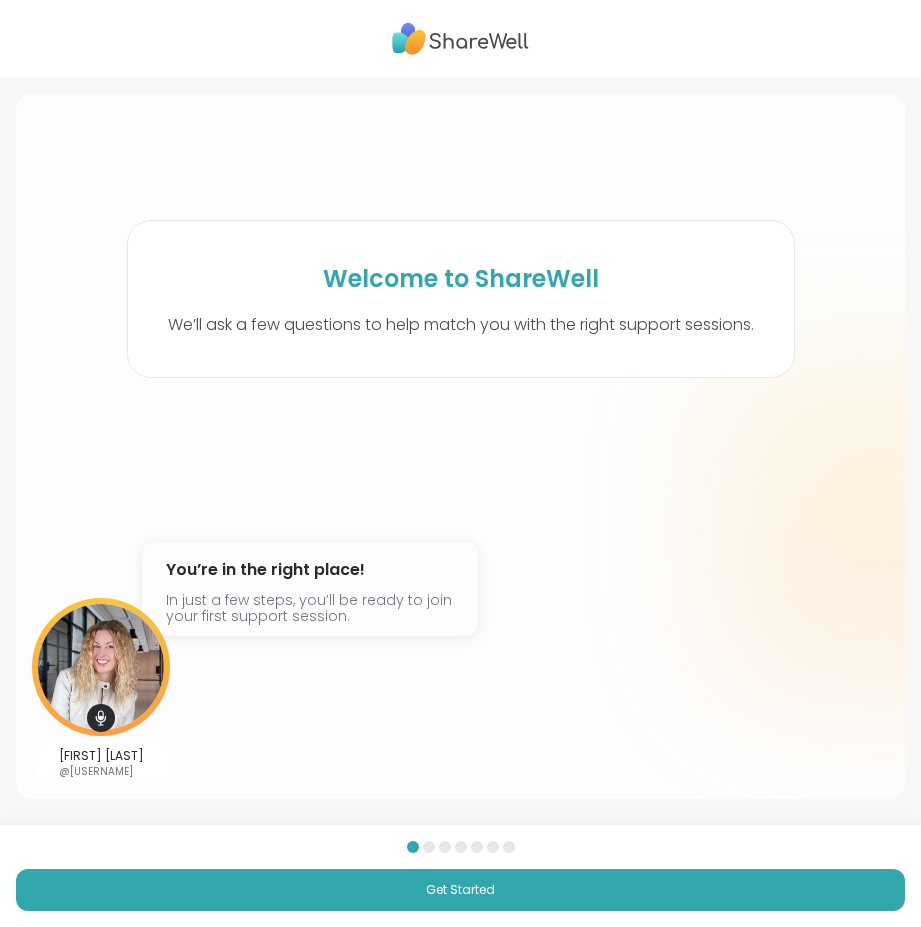 click on "Get Started" at bounding box center [460, 876] 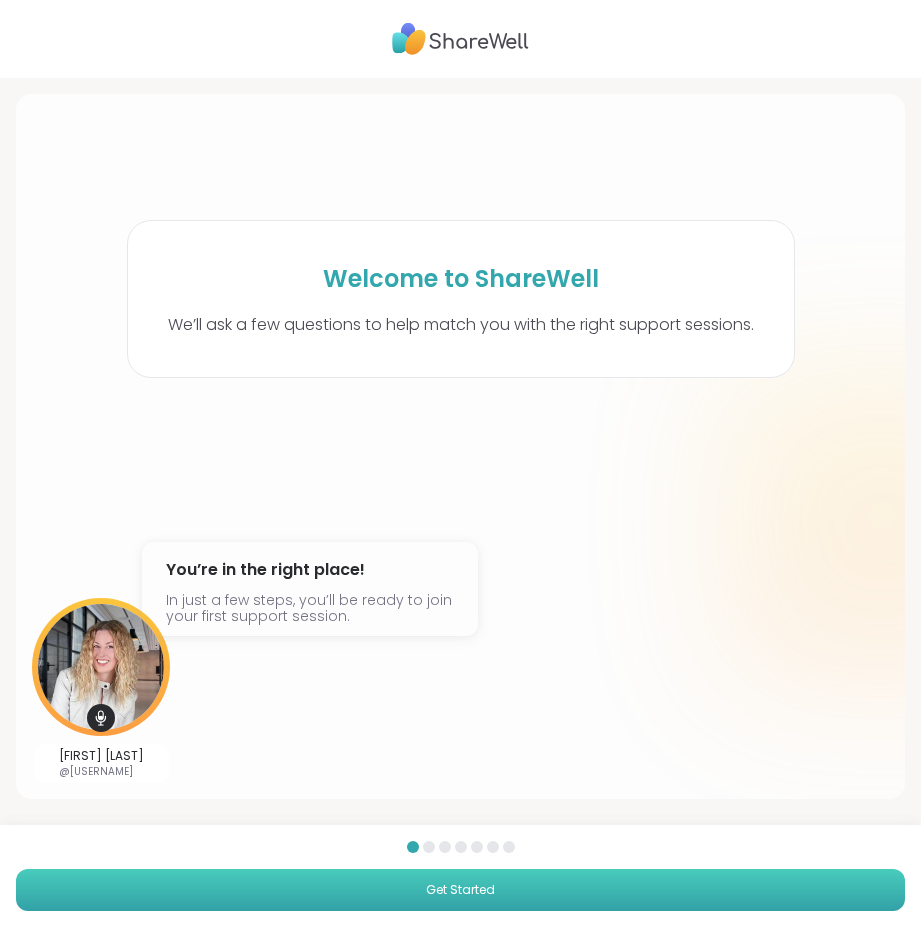 click on "Get Started" at bounding box center [460, 890] 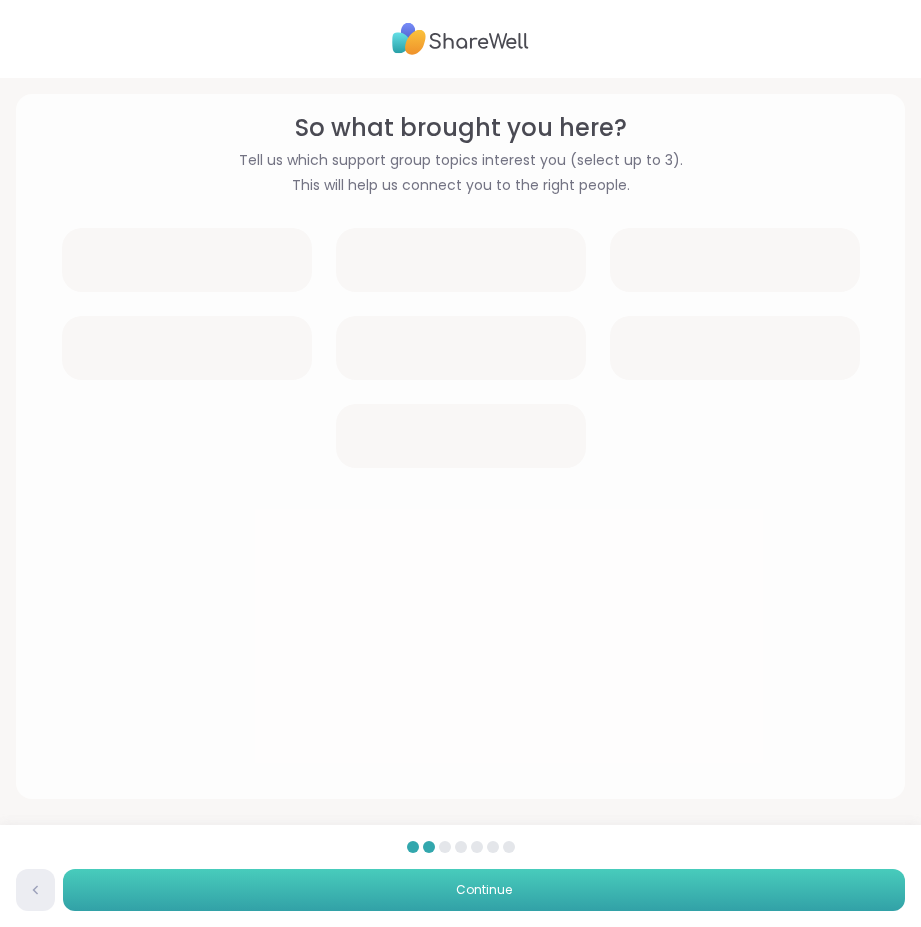 click on "Continue" at bounding box center [484, 890] 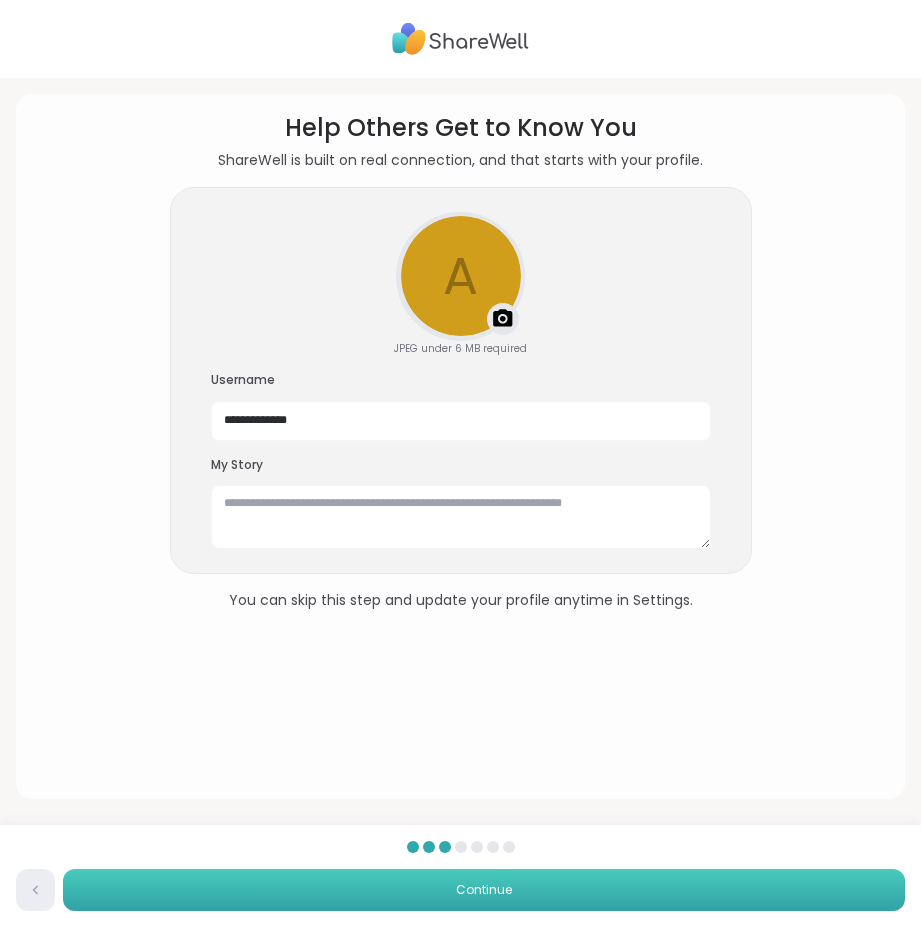 click on "Continue" at bounding box center (484, 890) 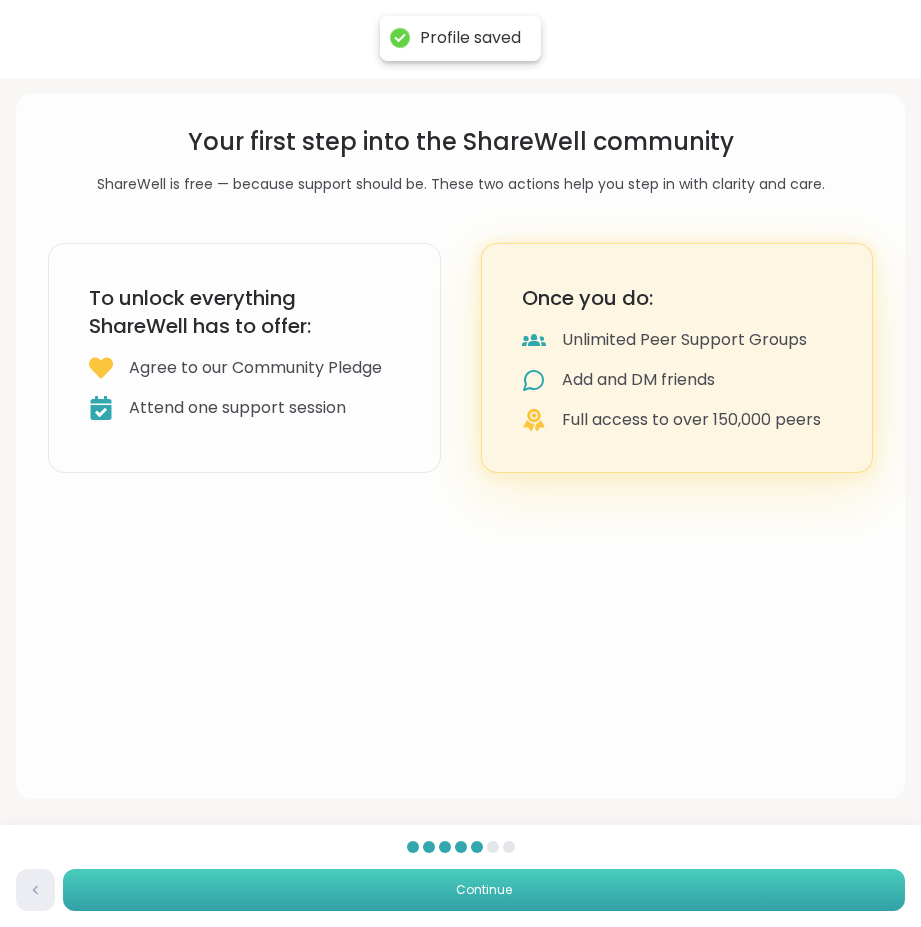 click on "Continue" at bounding box center [484, 890] 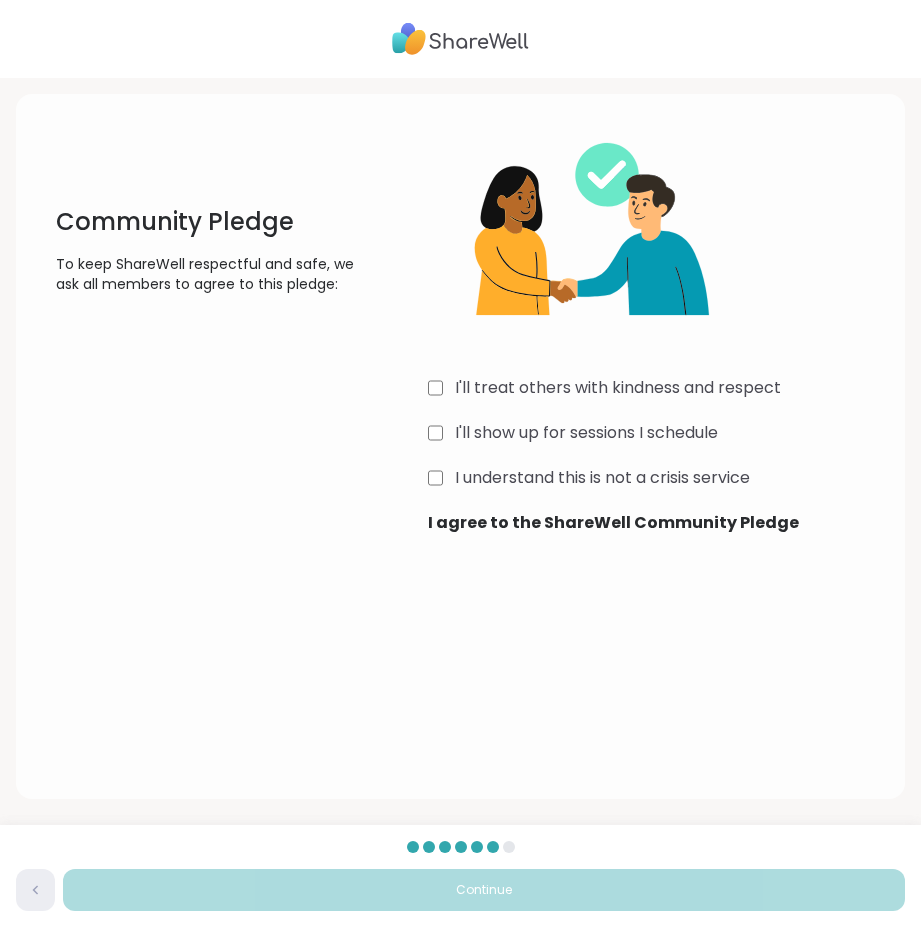 click on "I'll treat others with kindness and respect I'll show up for sessions I schedule I understand this is not a crisis service I agree to the ShareWell Community Pledge" at bounding box center [658, 322] 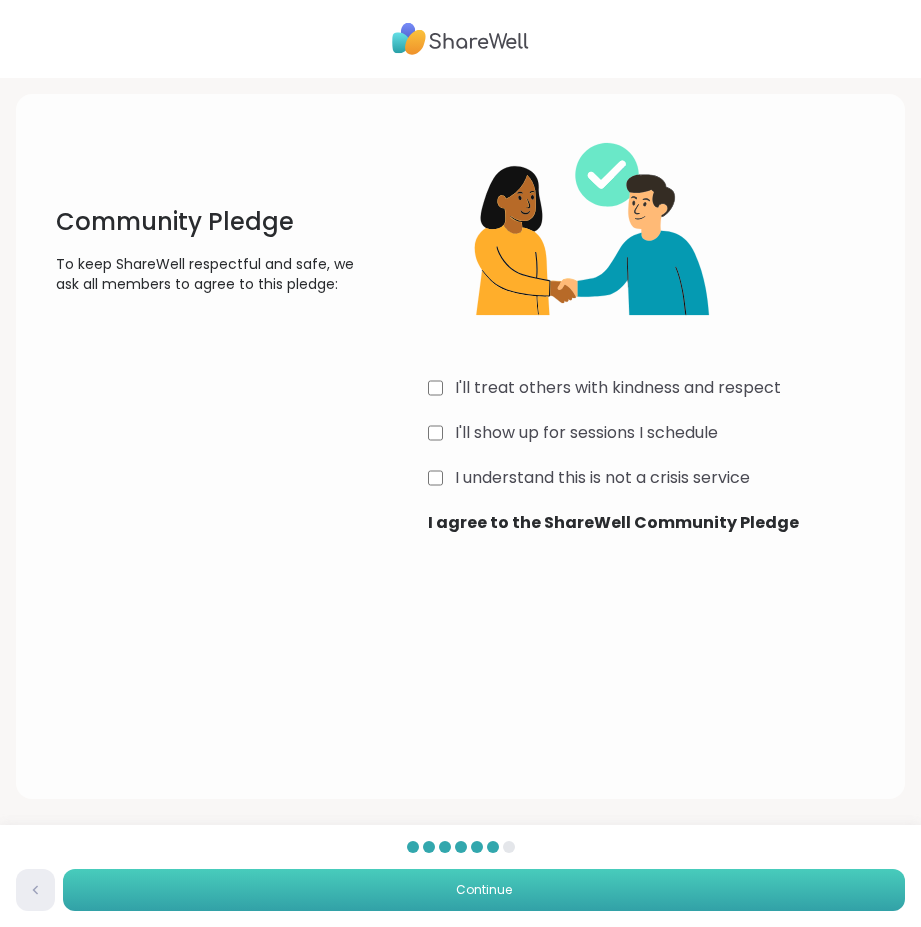 click on "Continue" at bounding box center (484, 890) 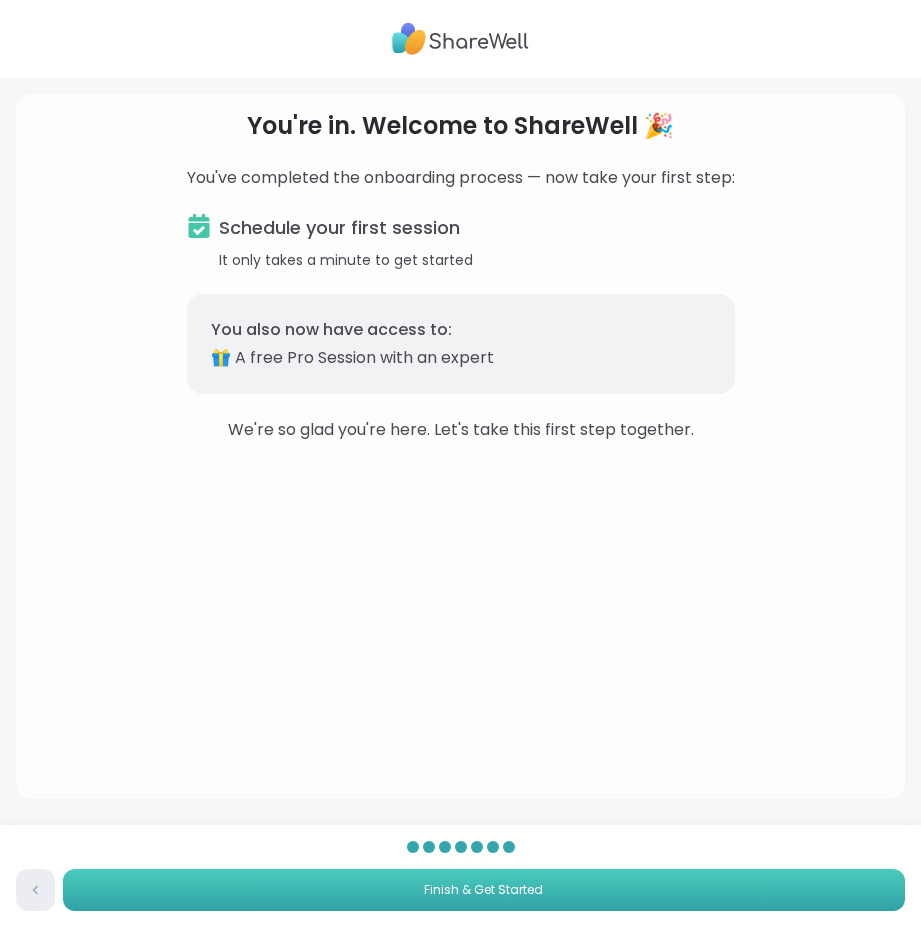 click on "Finish & Get Started" at bounding box center (484, 890) 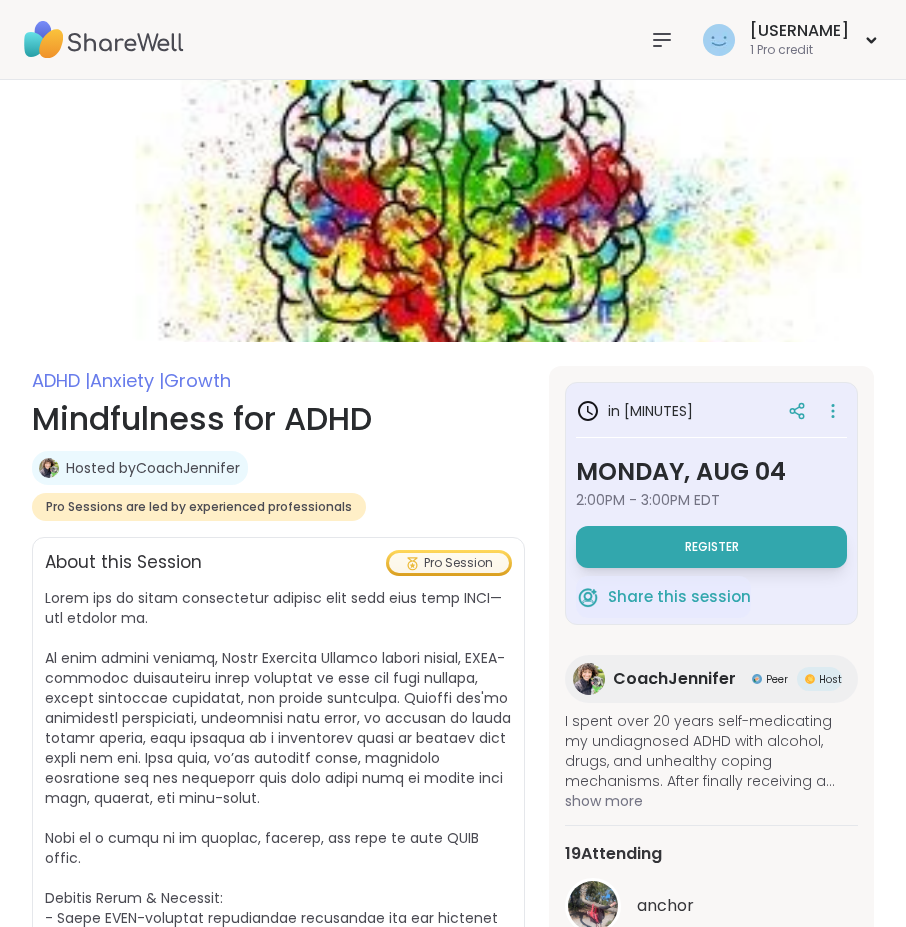 scroll, scrollTop: 300, scrollLeft: 0, axis: vertical 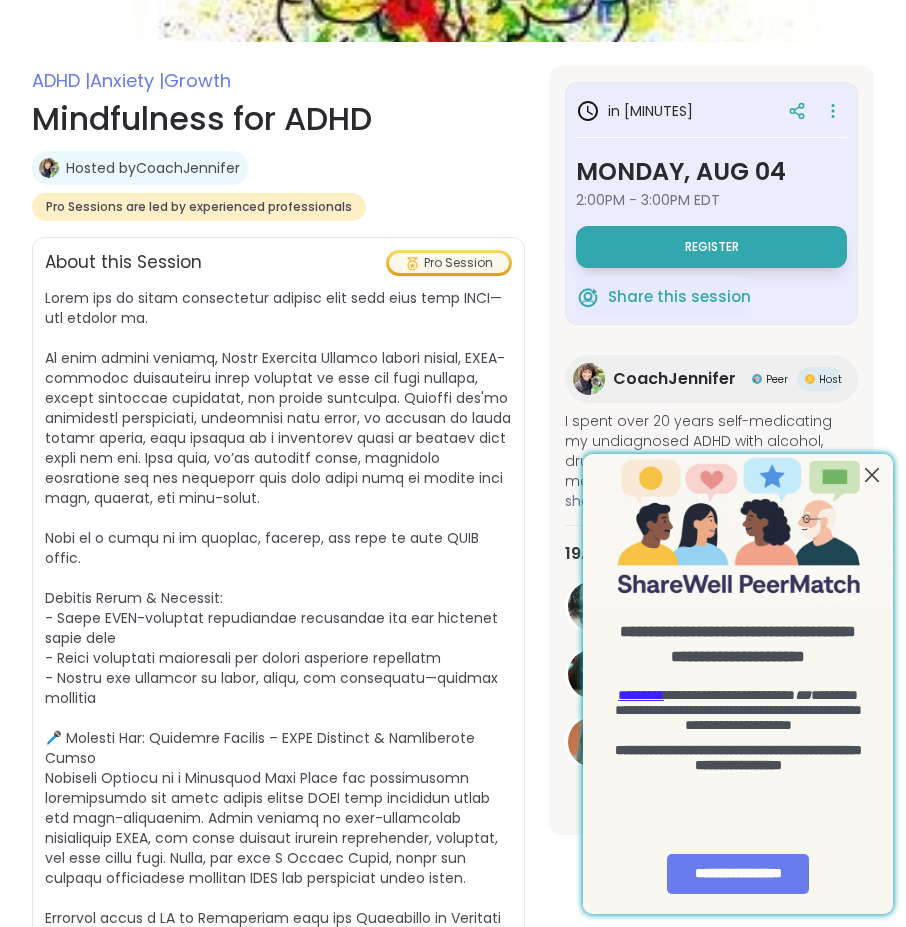 click on "**********" at bounding box center [738, 684] 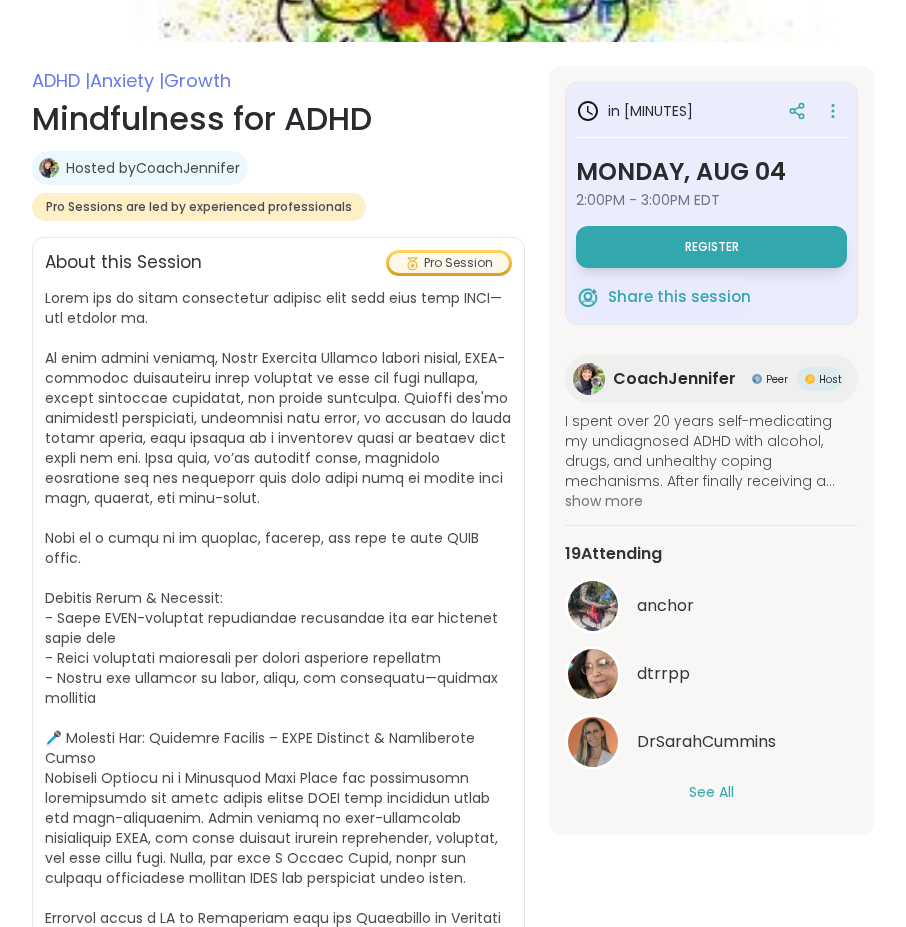 scroll, scrollTop: 200, scrollLeft: 0, axis: vertical 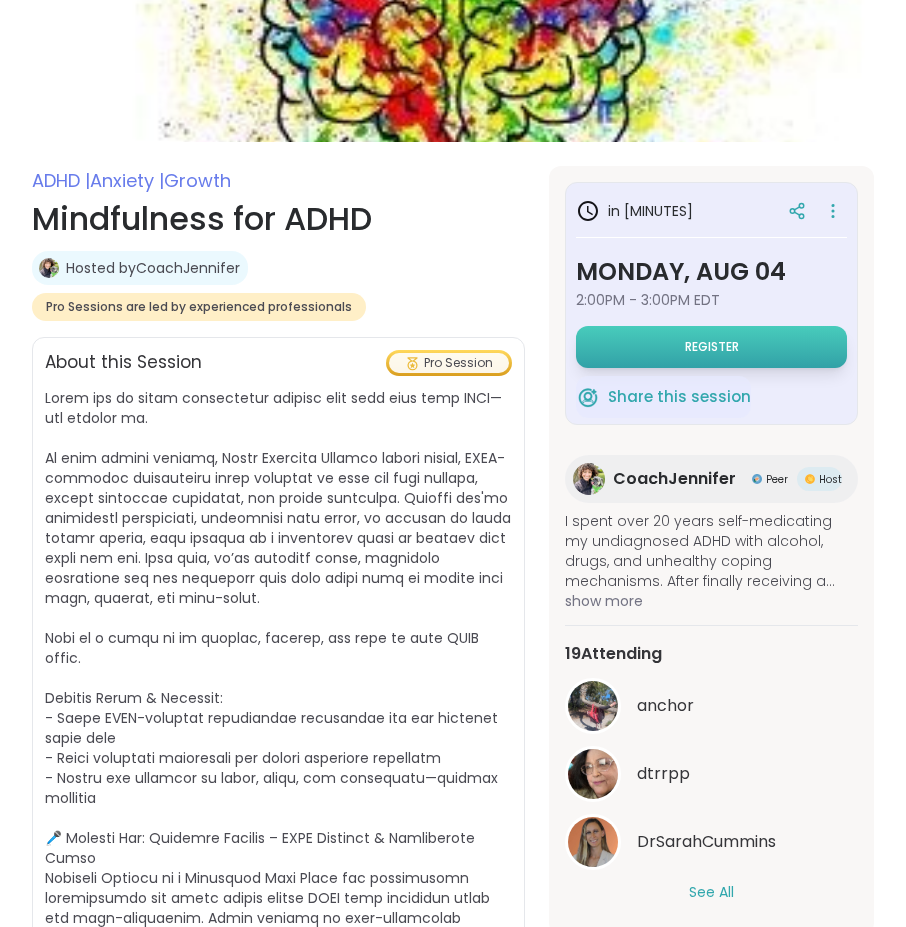 click on "Register" at bounding box center [711, 347] 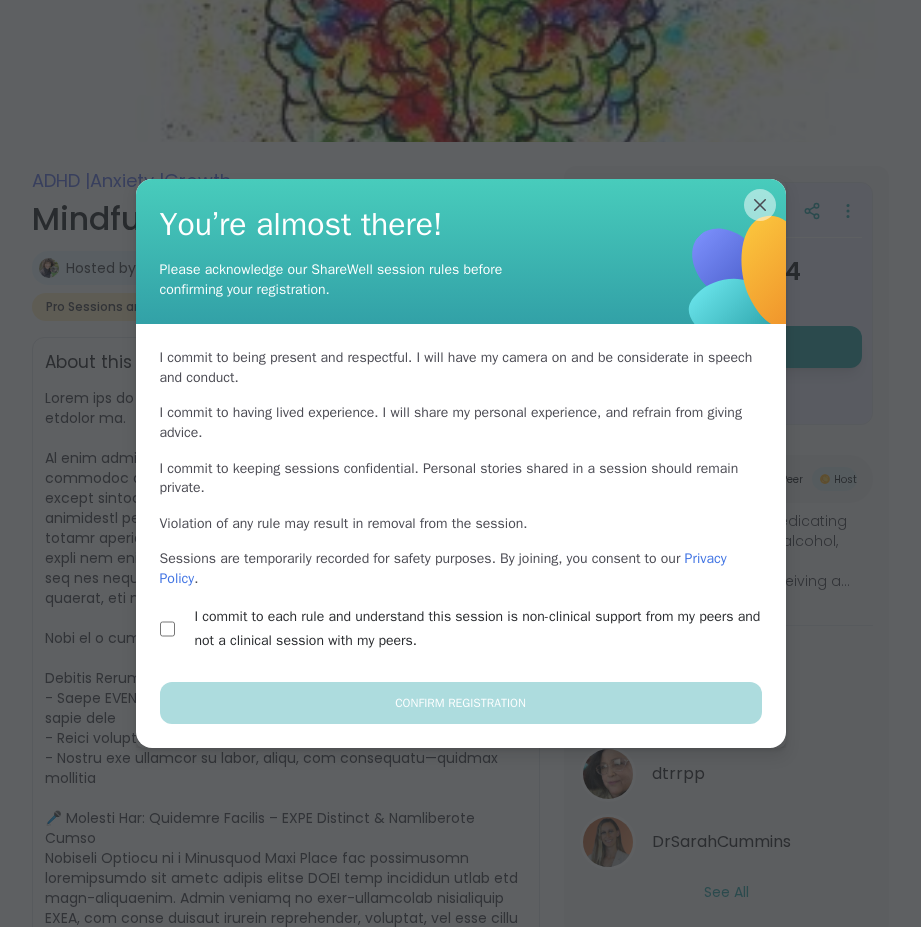 click on "I commit to each rule and understand this session is non-clinical support from my peers and not a clinical session with my peers." at bounding box center (484, 629) 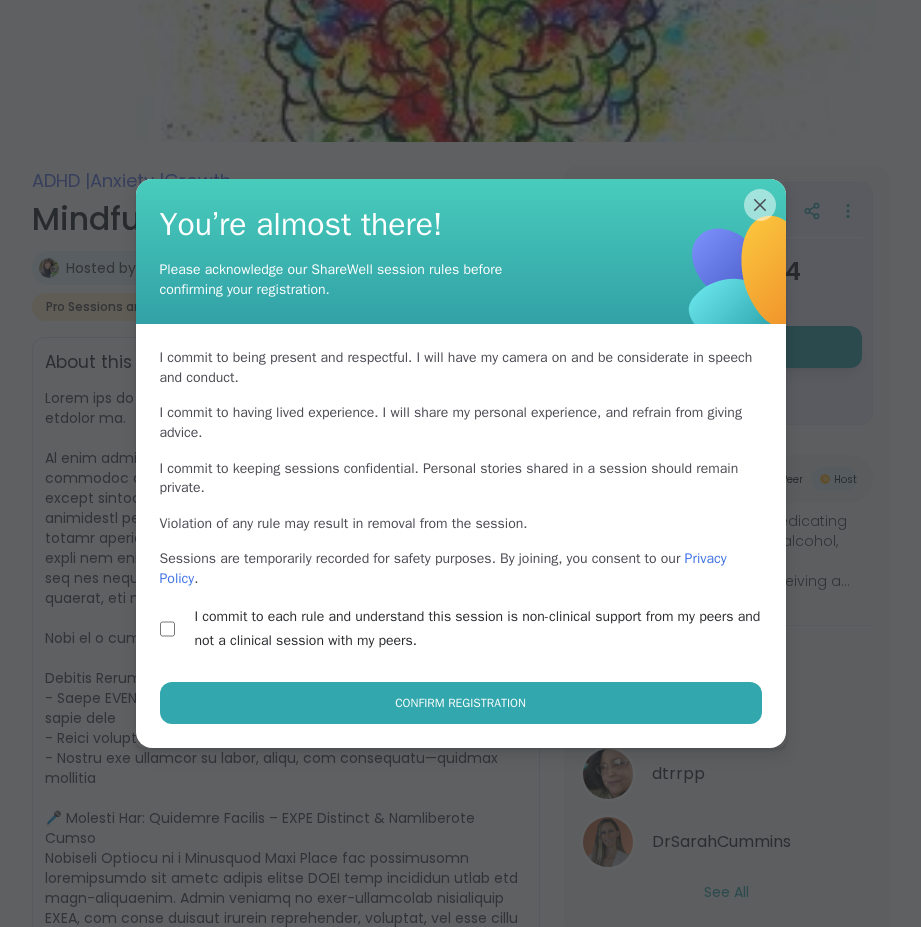 click on "Confirm Registration" at bounding box center (461, 715) 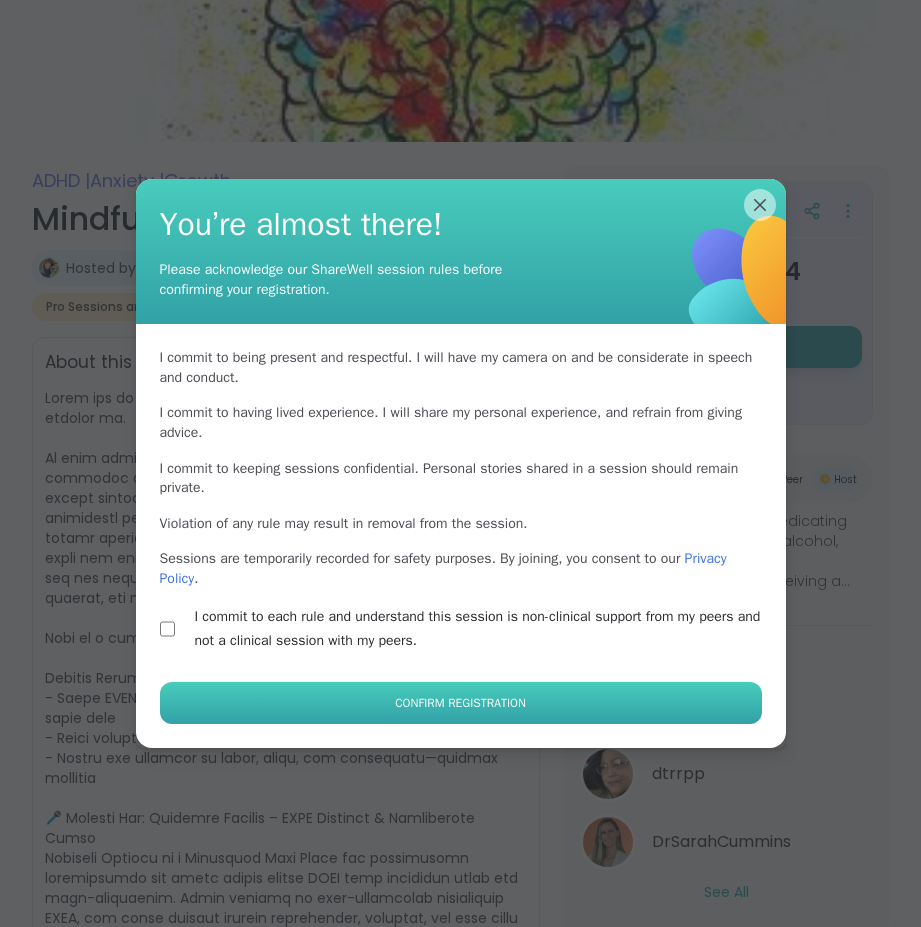 click on "Confirm Registration" at bounding box center (461, 703) 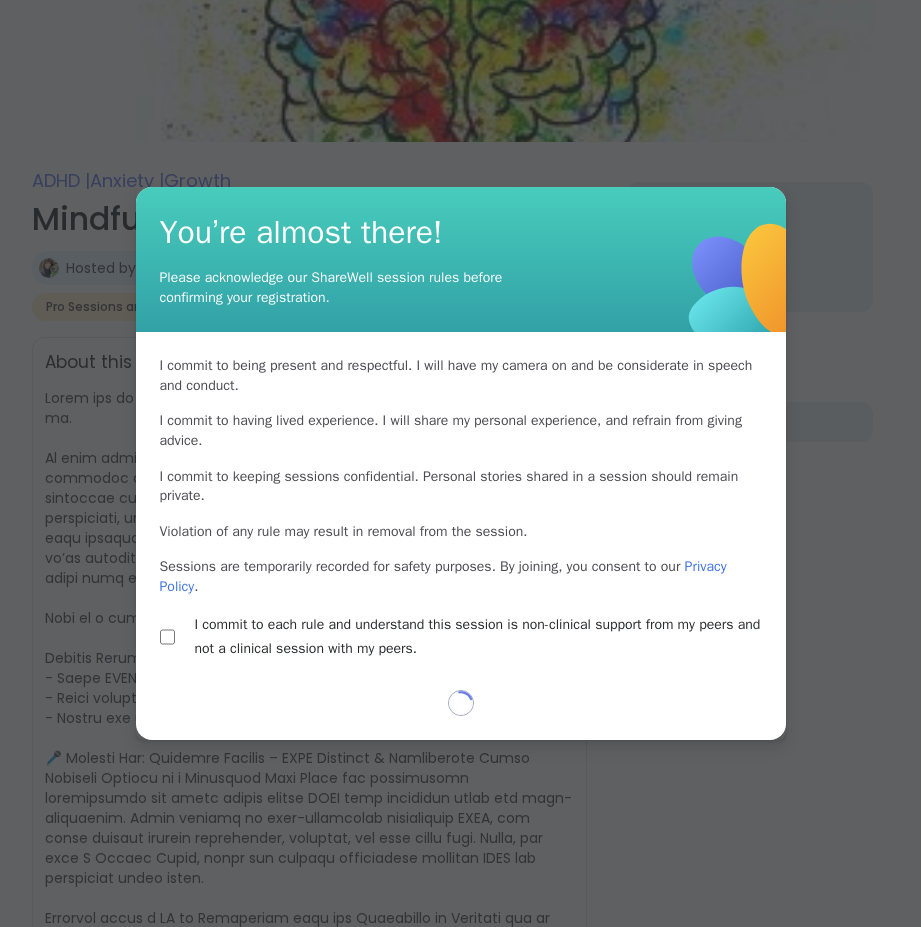 select on "**" 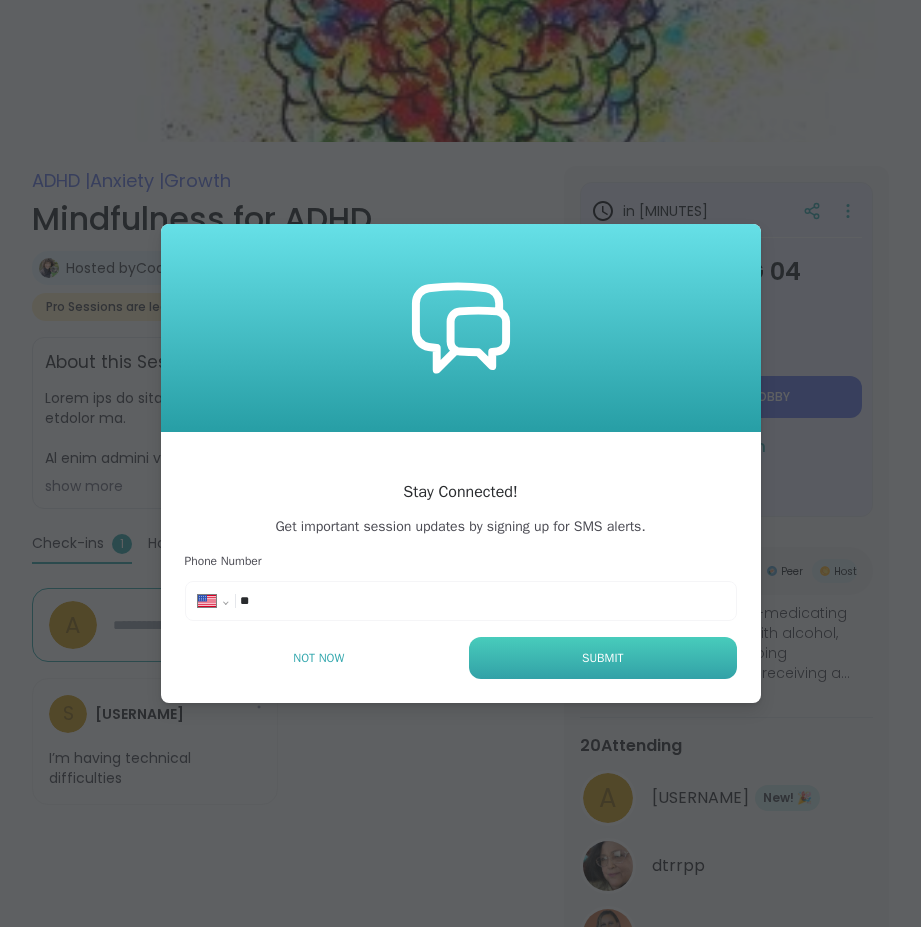 click on "Submit" at bounding box center (602, 658) 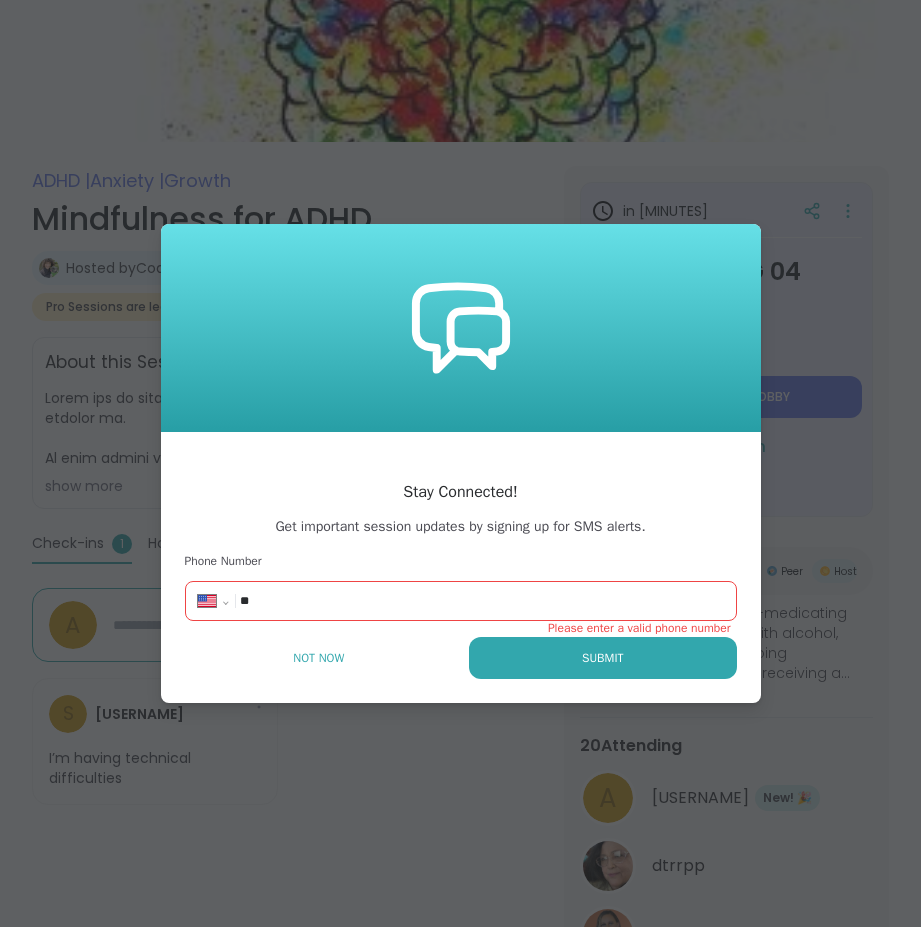 click on "**********" at bounding box center (461, 601) 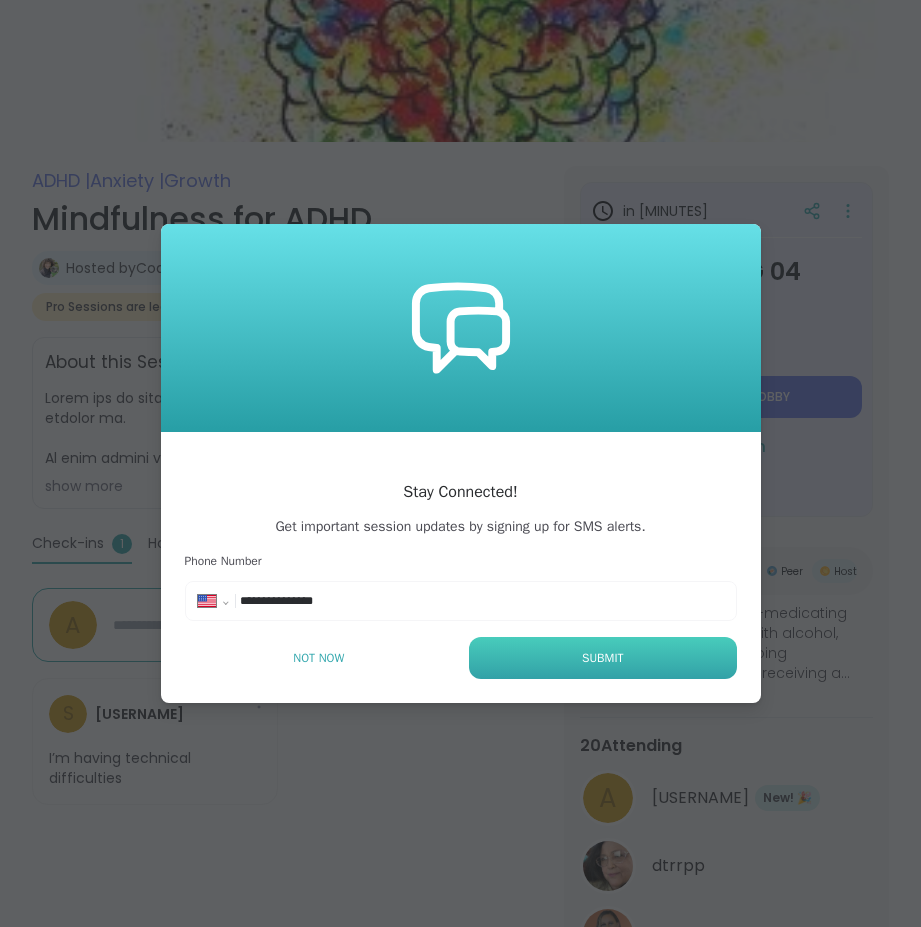 type on "**********" 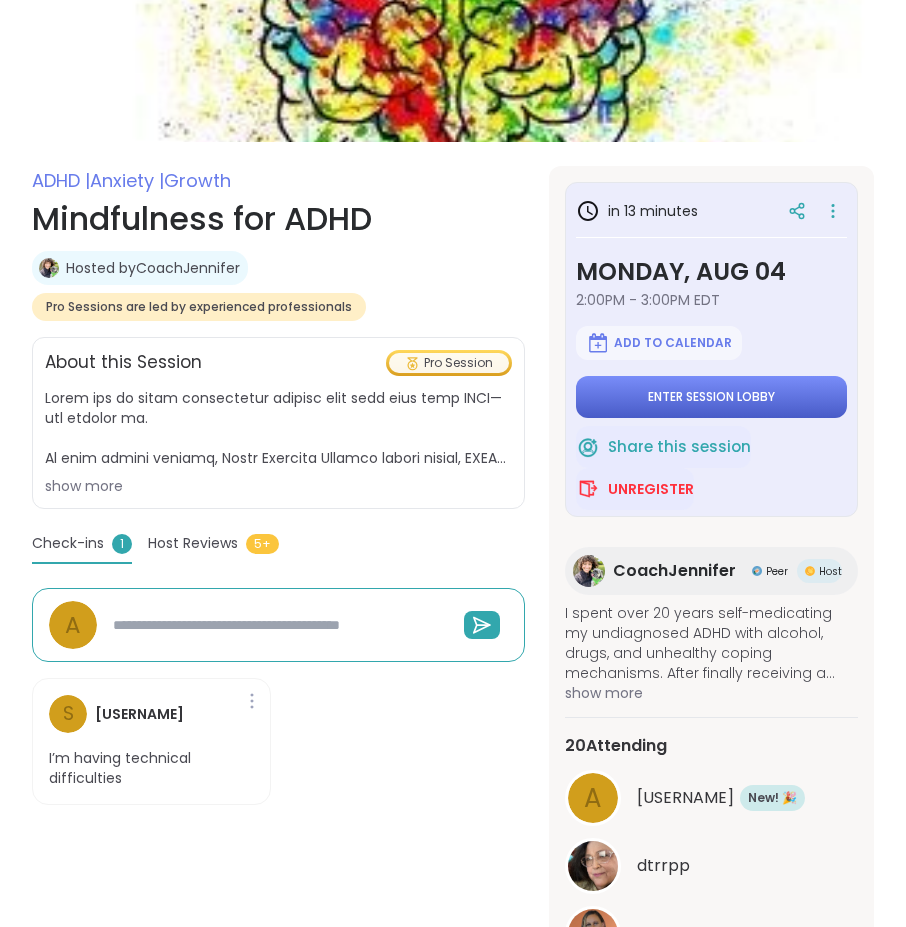 click on "Enter session lobby" at bounding box center [711, 397] 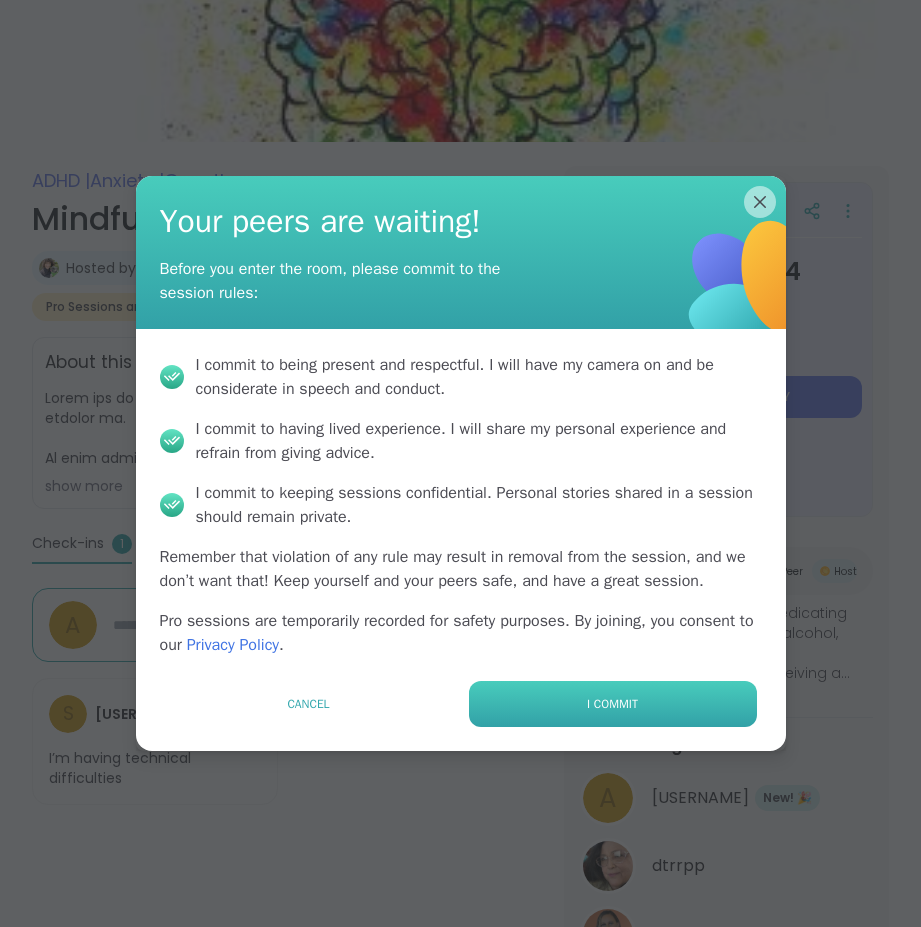 click on "I commit" at bounding box center [613, 704] 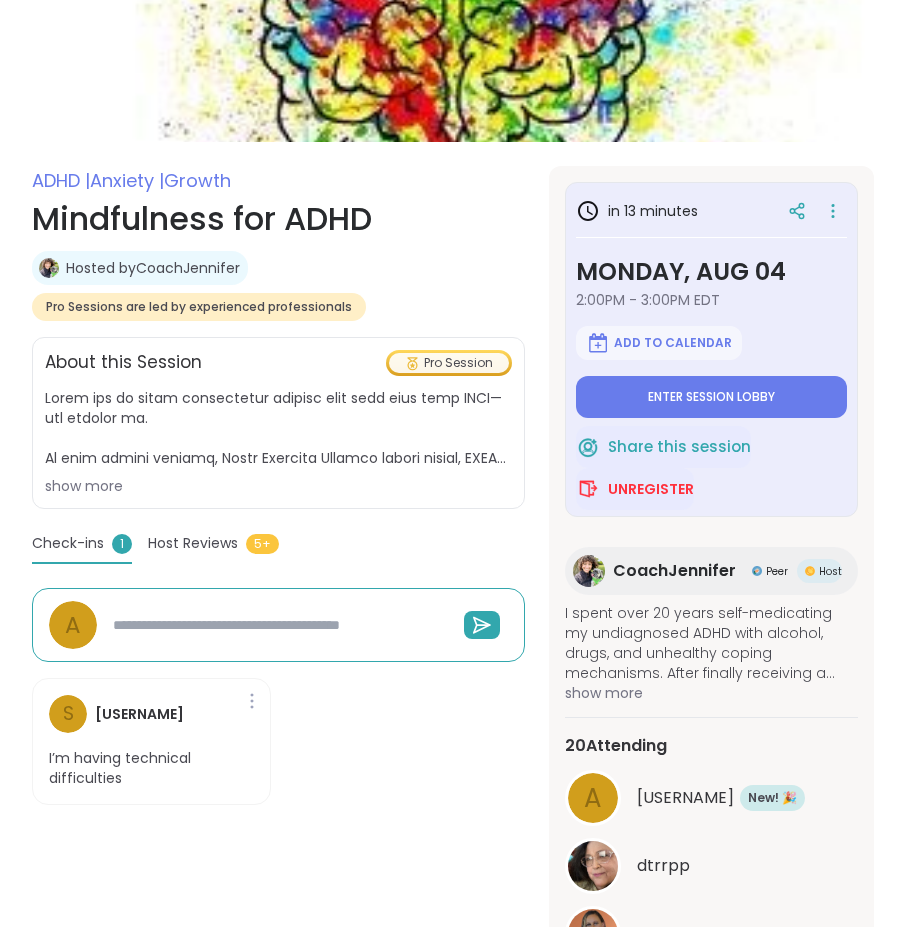 type on "*" 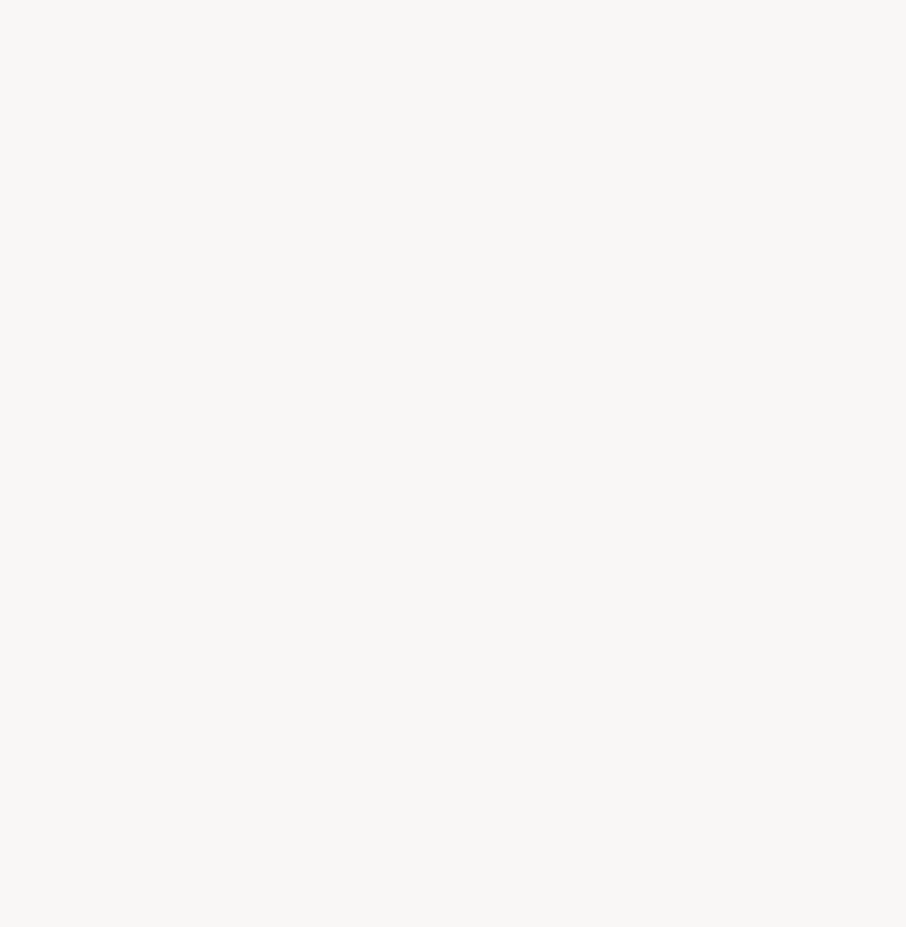 scroll, scrollTop: 0, scrollLeft: 0, axis: both 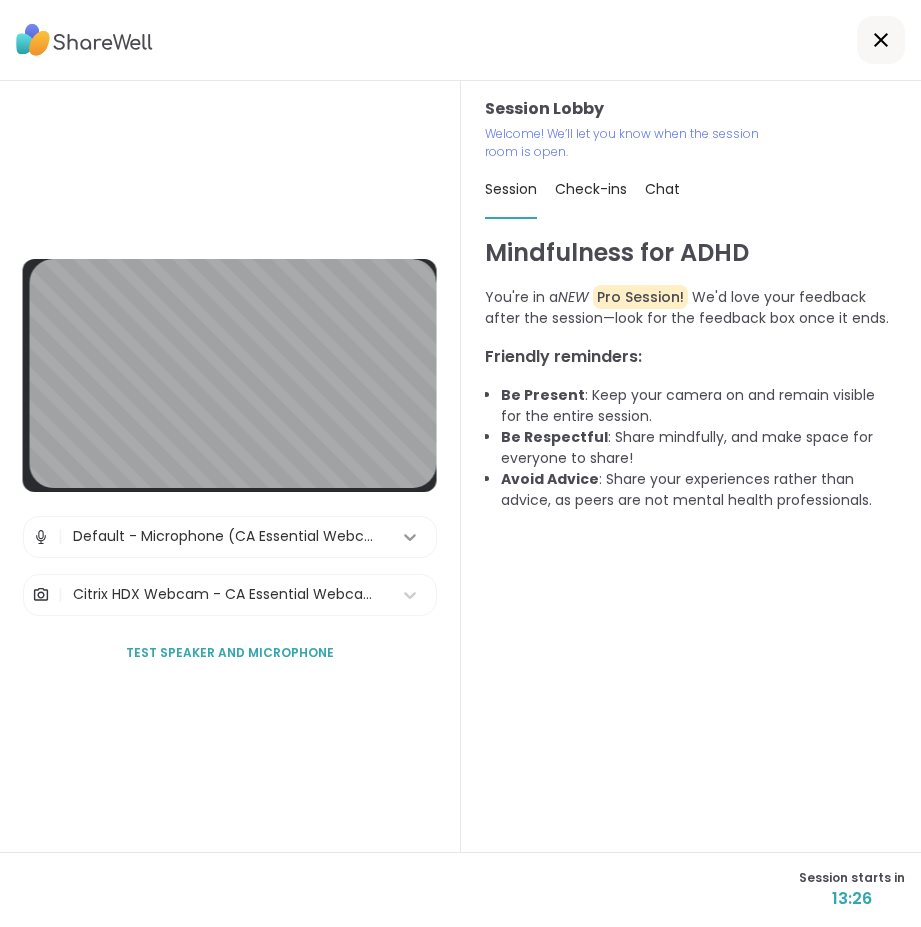 click 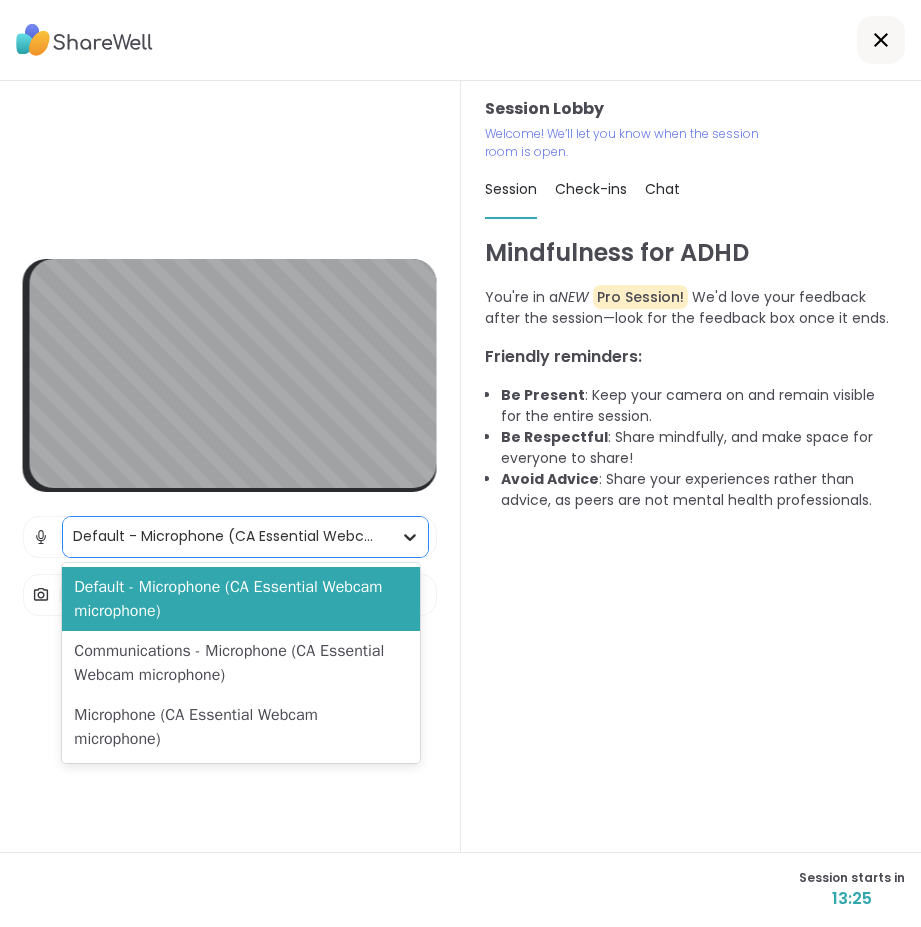 click 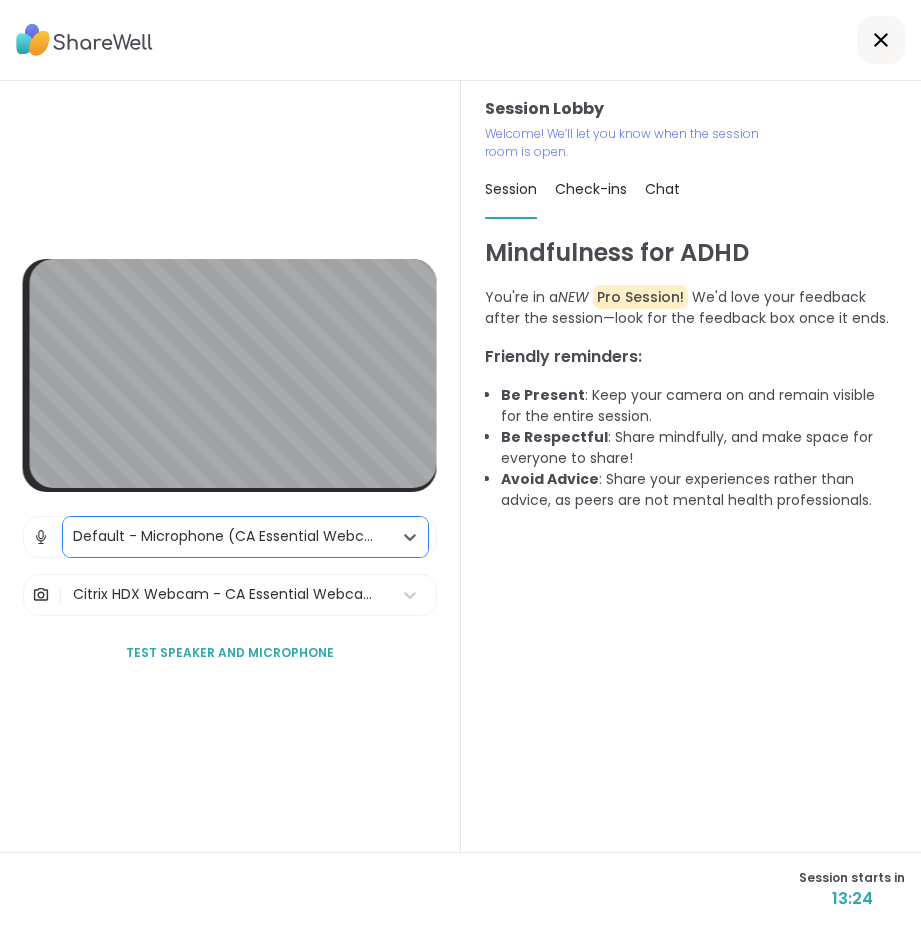 click at bounding box center [41, 537] 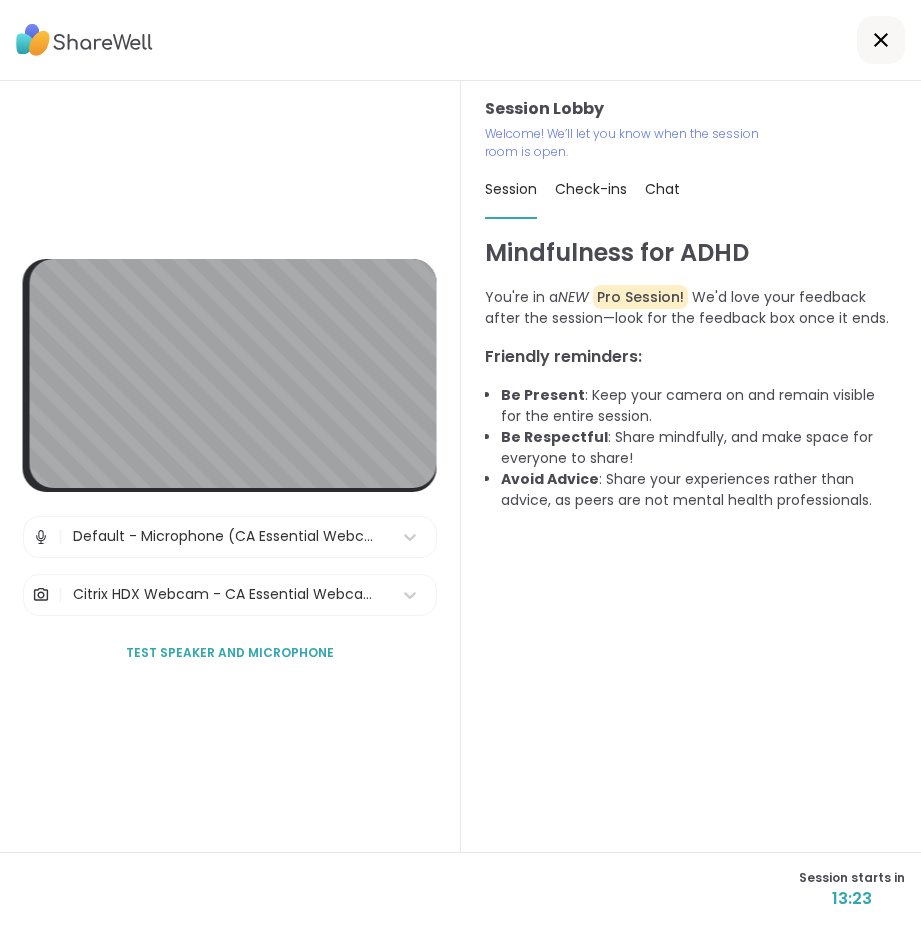 click at bounding box center [41, 537] 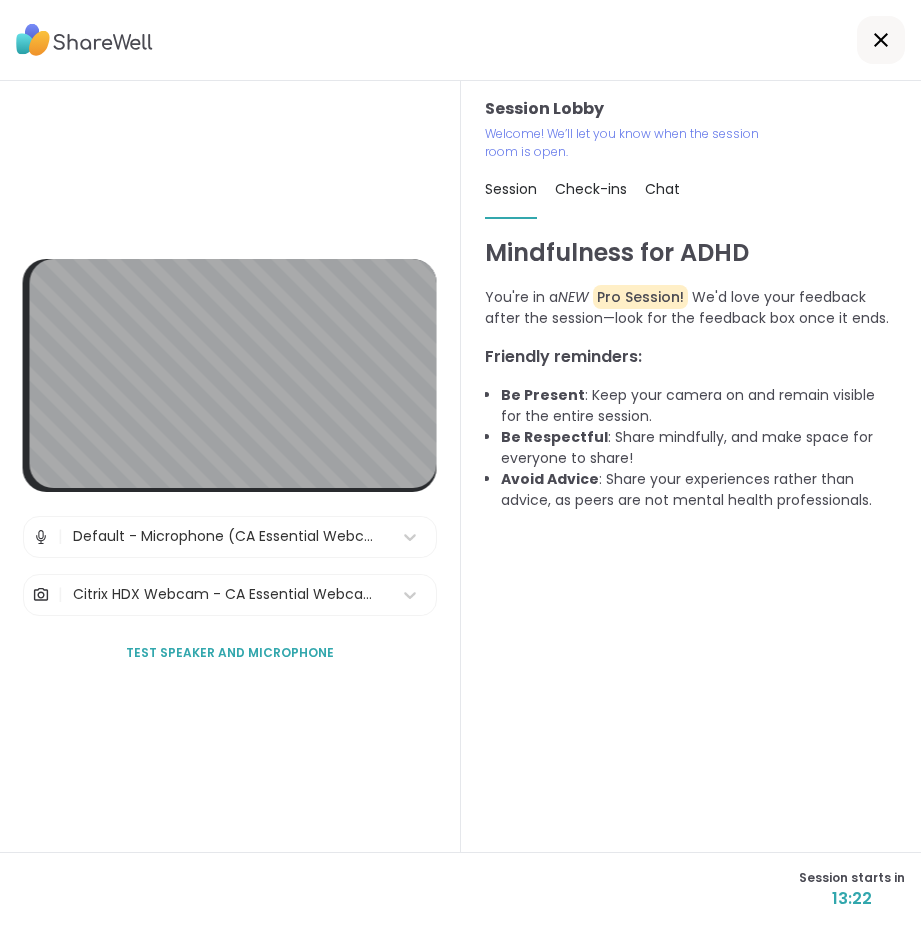 click at bounding box center [41, 595] 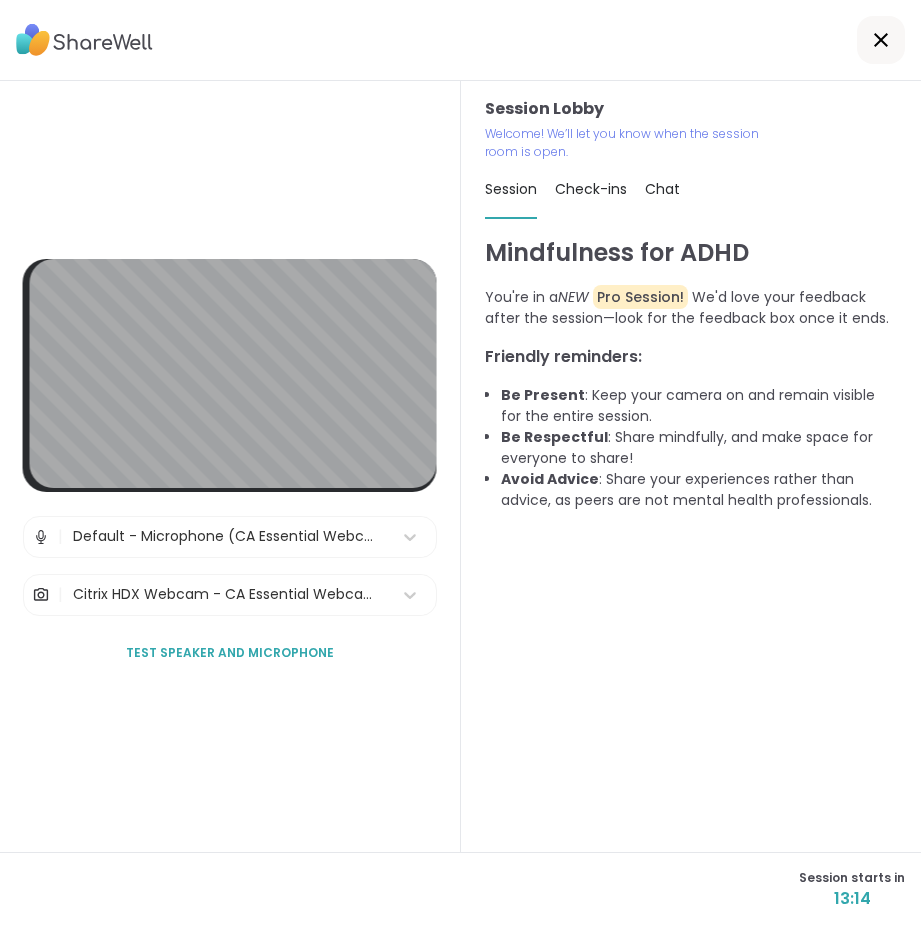 click at bounding box center (41, 595) 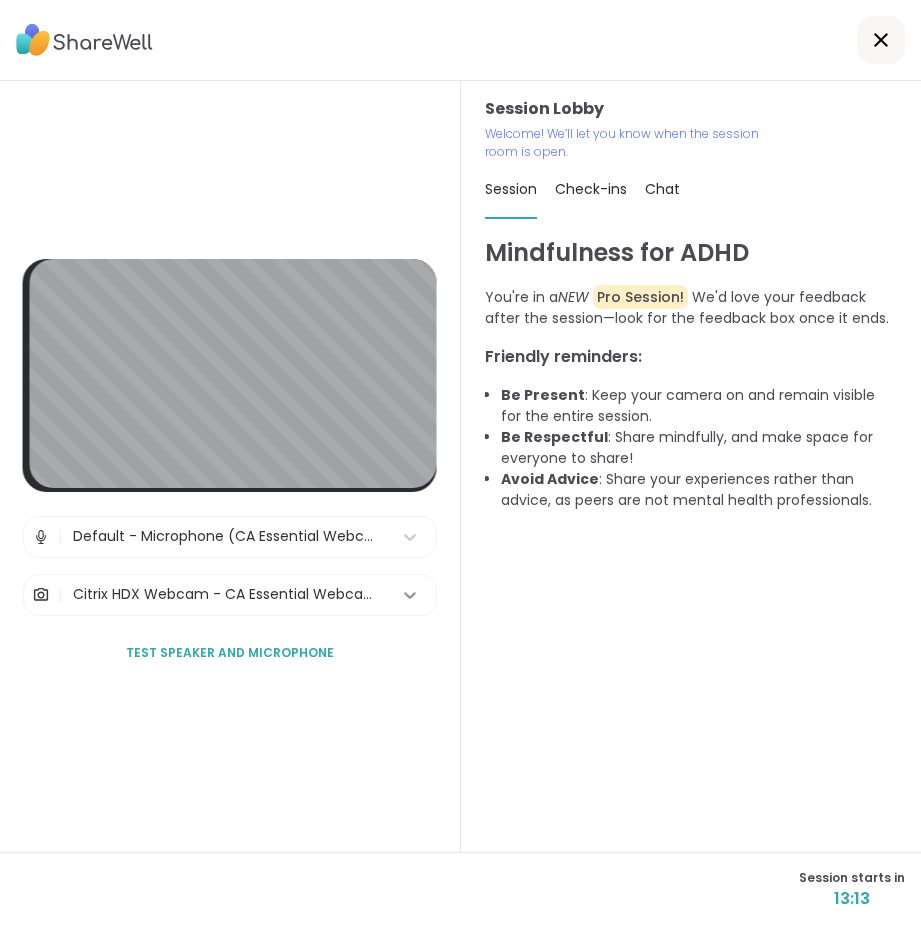 click at bounding box center (410, 595) 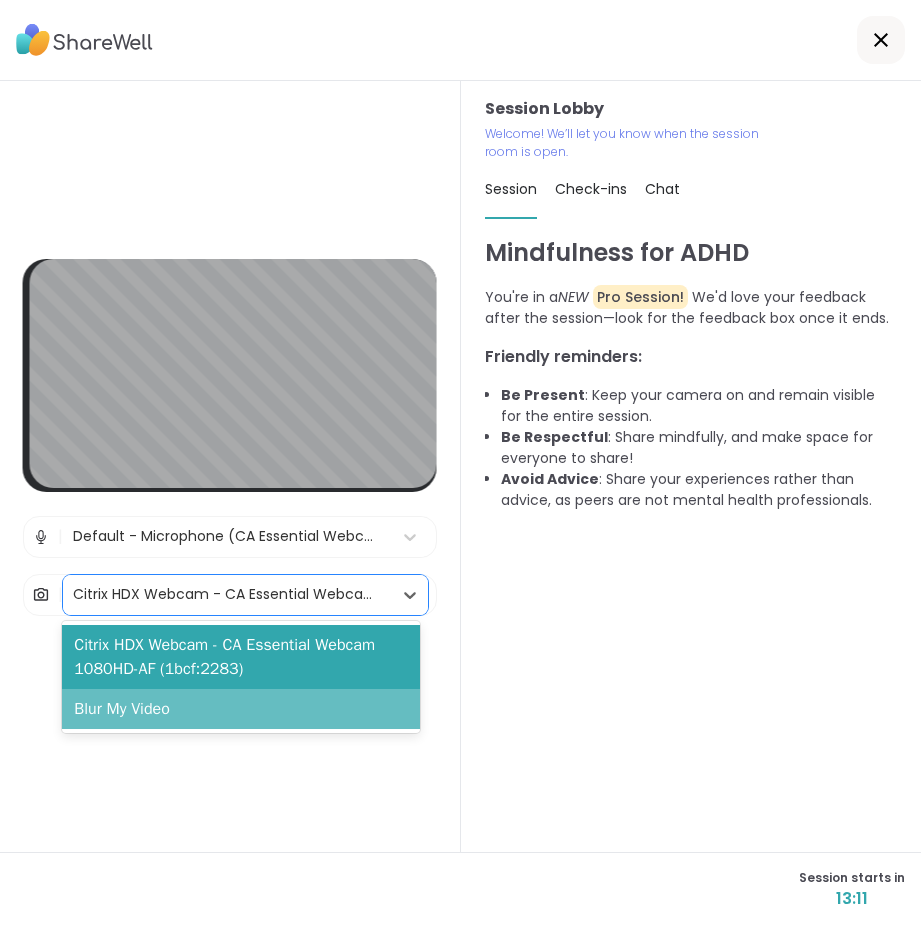 click on "Blur My Video" at bounding box center [241, 709] 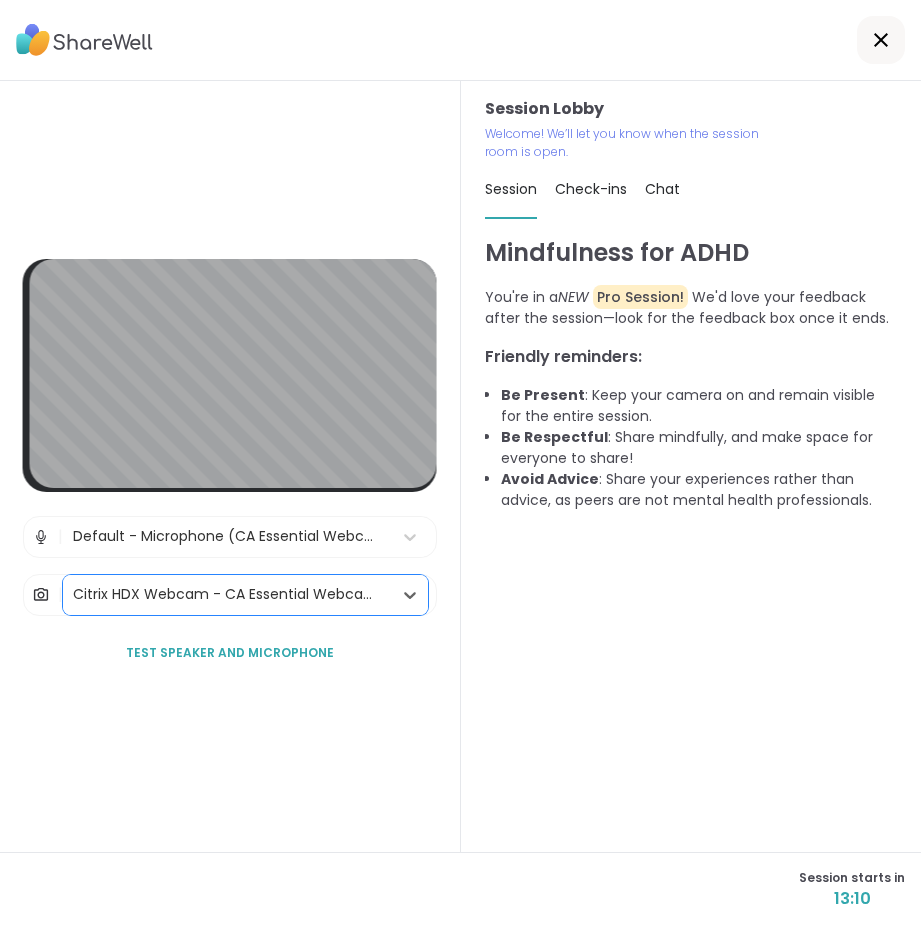 click on "Default - Microphone (CA Essential Webcam microphone)" at bounding box center [227, 537] 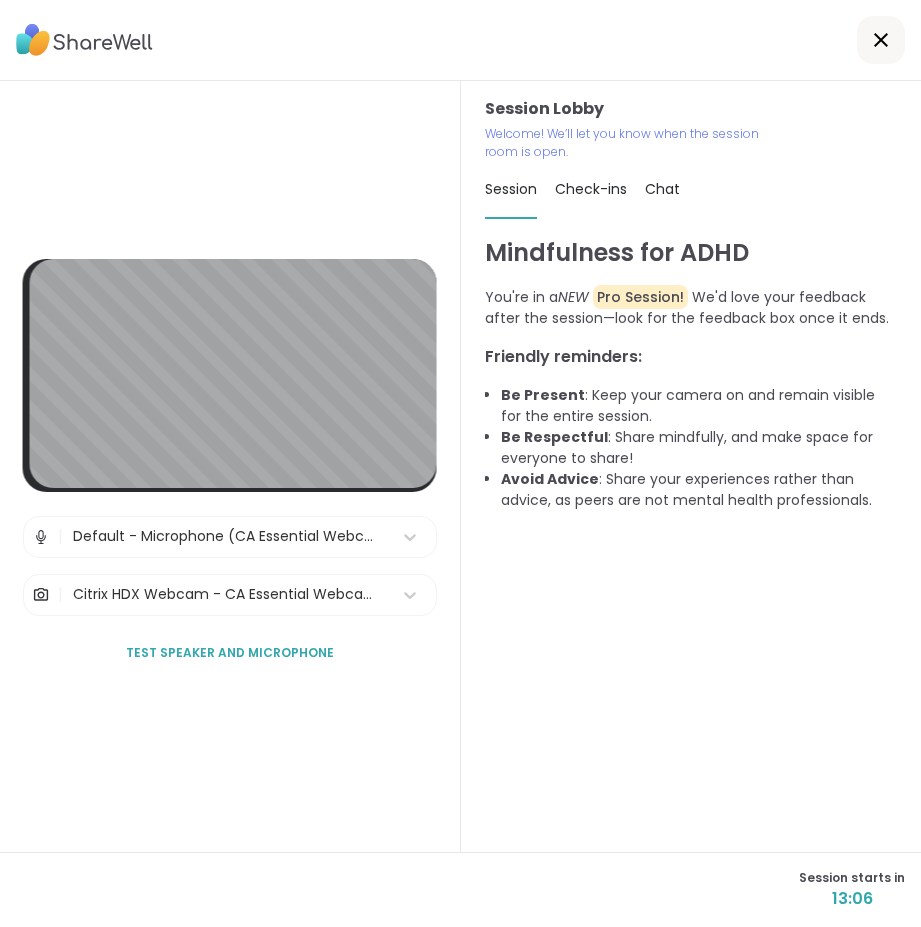 click on "Mindfulness for ADHD You're in a NEW Pro Session! We'd love your feedback after the session—look for the feedback box once it ends. Friendly reminders: Be Present : Keep your camera on and remain visible for the entire session. Be Respectful : Share mindfully, and make space for everyone to share! Avoid Advice : Share your experiences rather than advice, as peers are not mental health professionals." at bounding box center [691, 543] 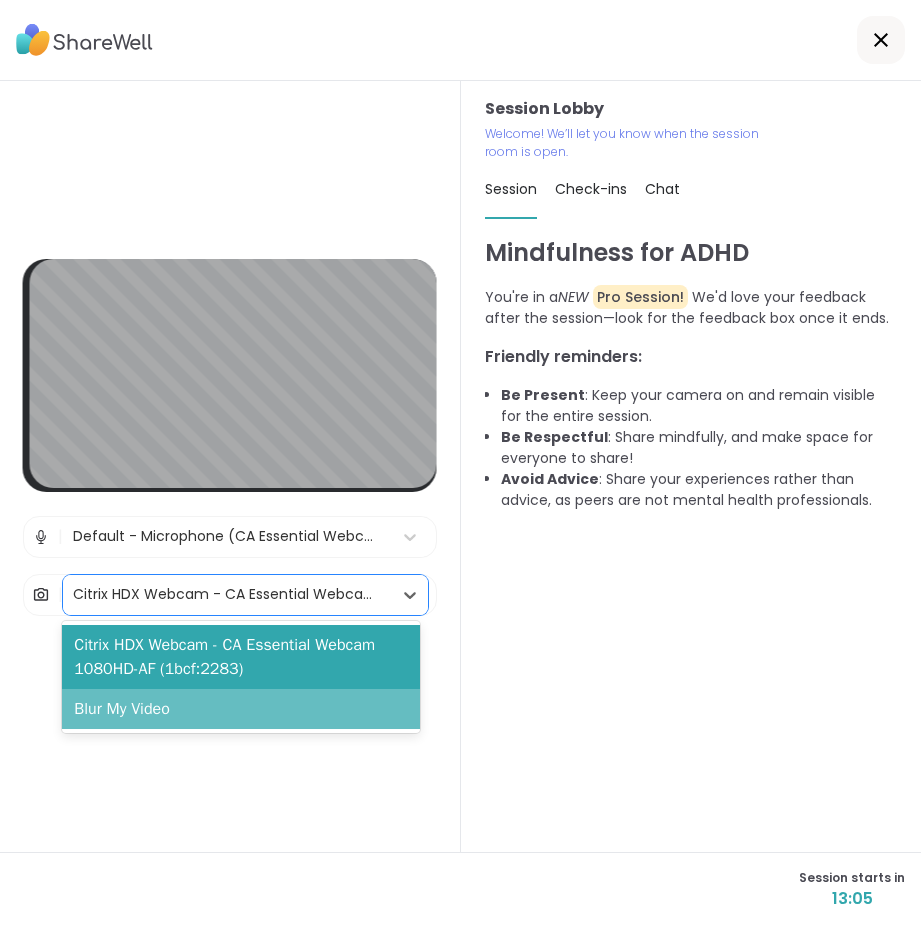 click on "Blur My Video" at bounding box center (241, 709) 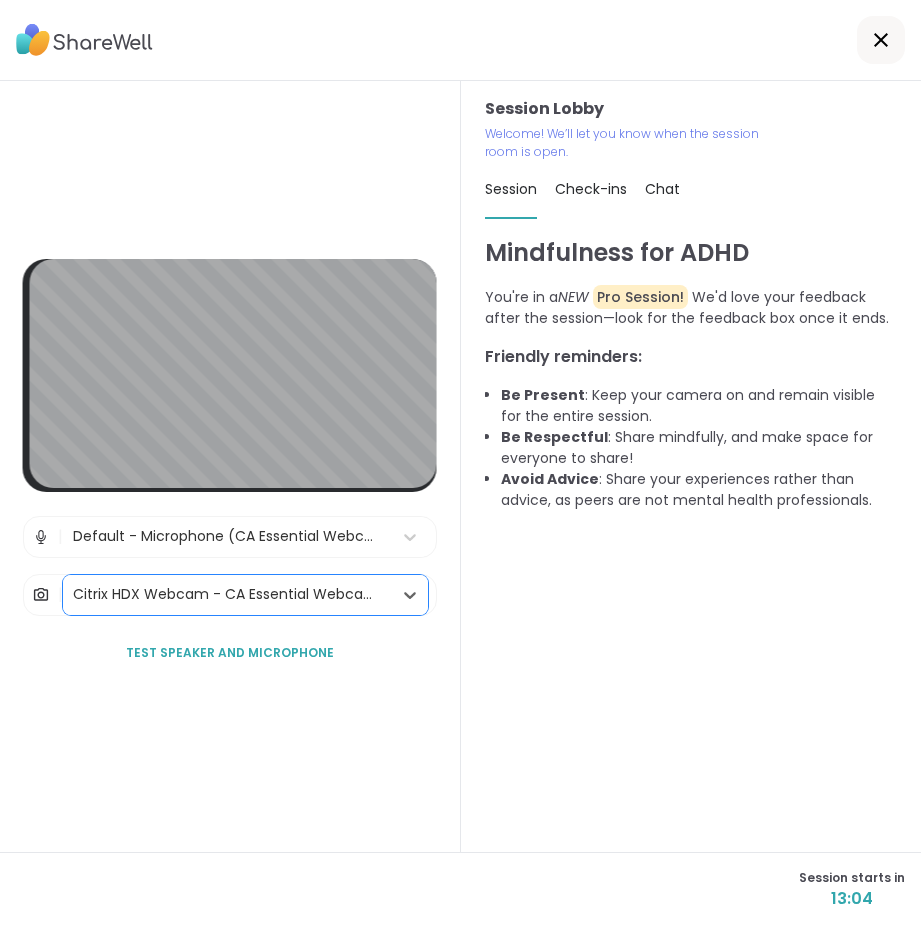 click on "Citrix HDX Webcam - CA Essential Webcam 1080HD-AF (1bcf:2283)" at bounding box center [227, 594] 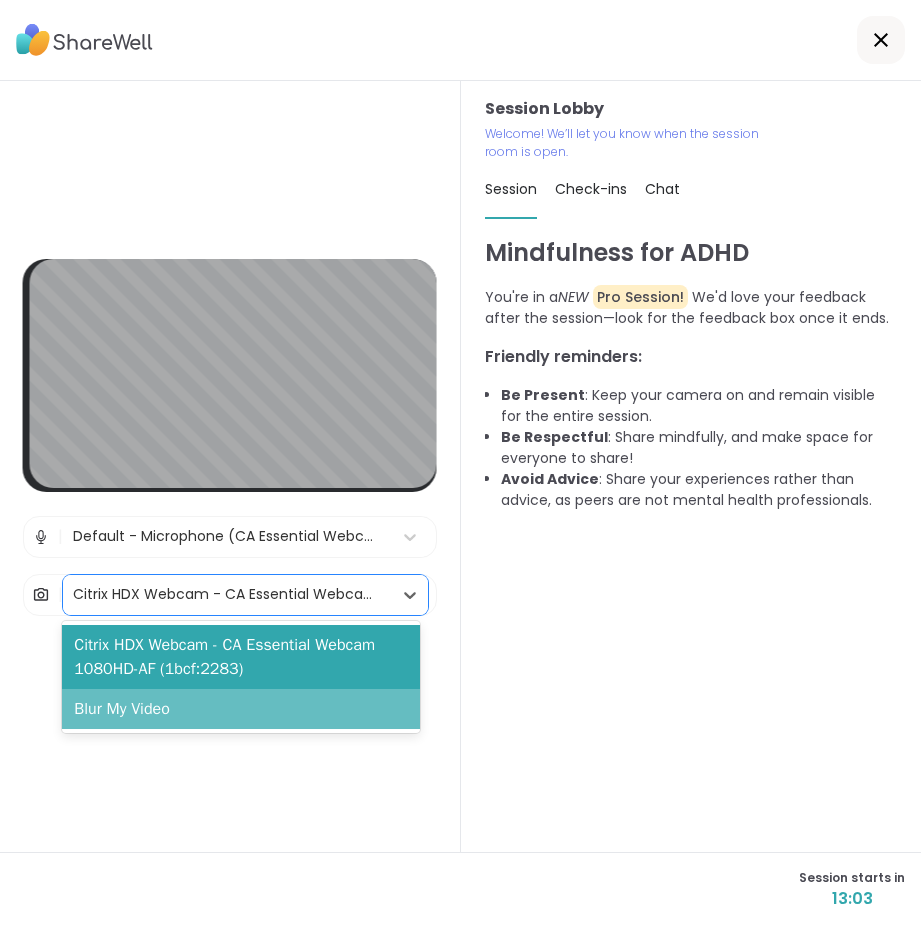 click on "Blur My Video" at bounding box center [241, 709] 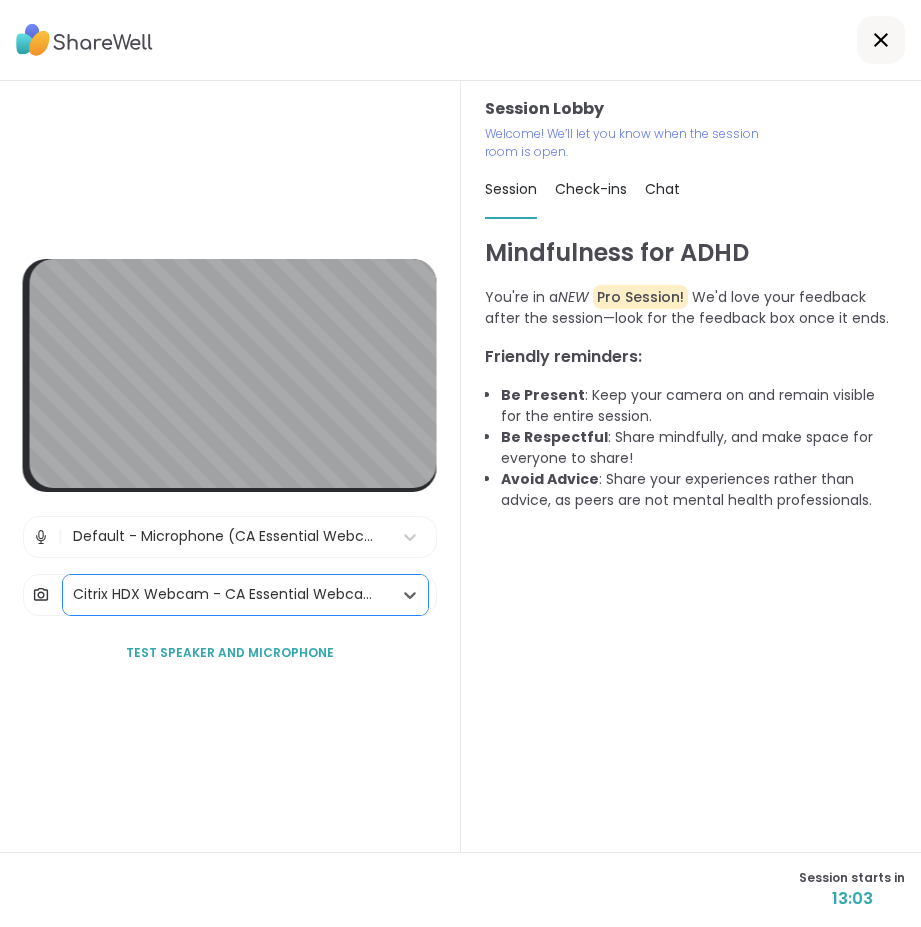 click on "Session Lobby | Default - Microphone (CA Essential Webcam microphone) | option Blur My Video, selected. Citrix HDX Webcam - CA Essential Webcam 1080HD-AF (1bcf:2283) Test speaker and microphone" at bounding box center (230, 466) 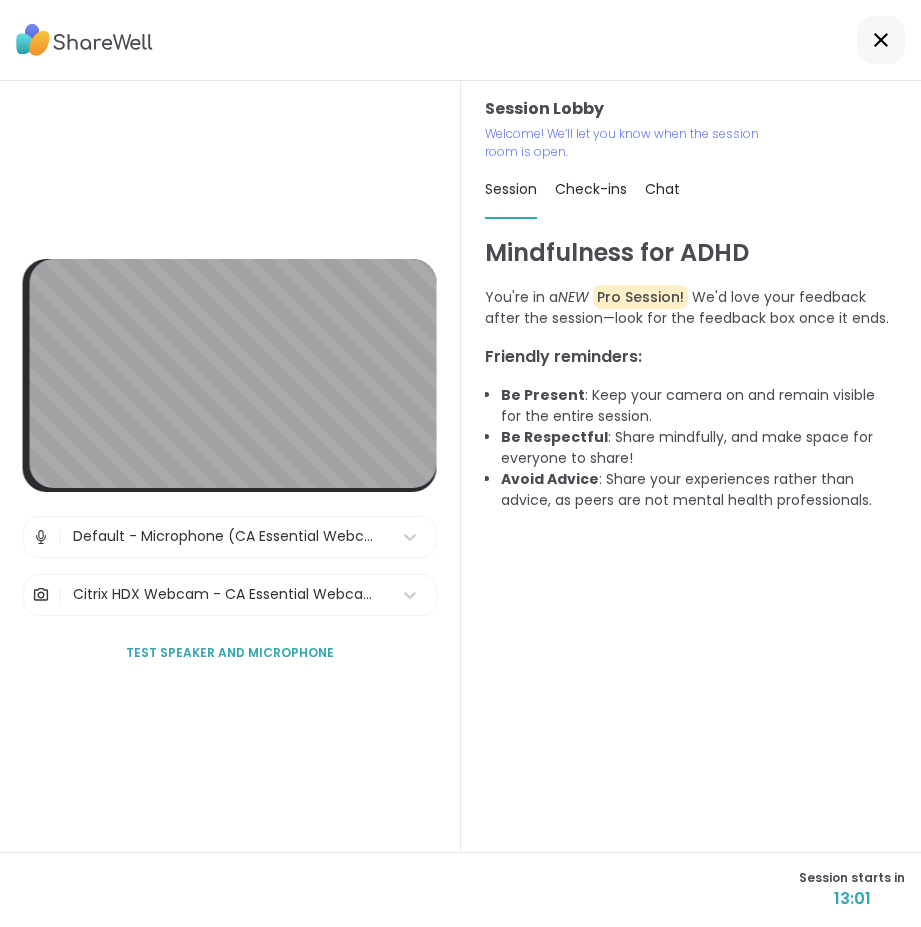 drag, startPoint x: 126, startPoint y: 704, endPoint x: 428, endPoint y: 734, distance: 303.48642 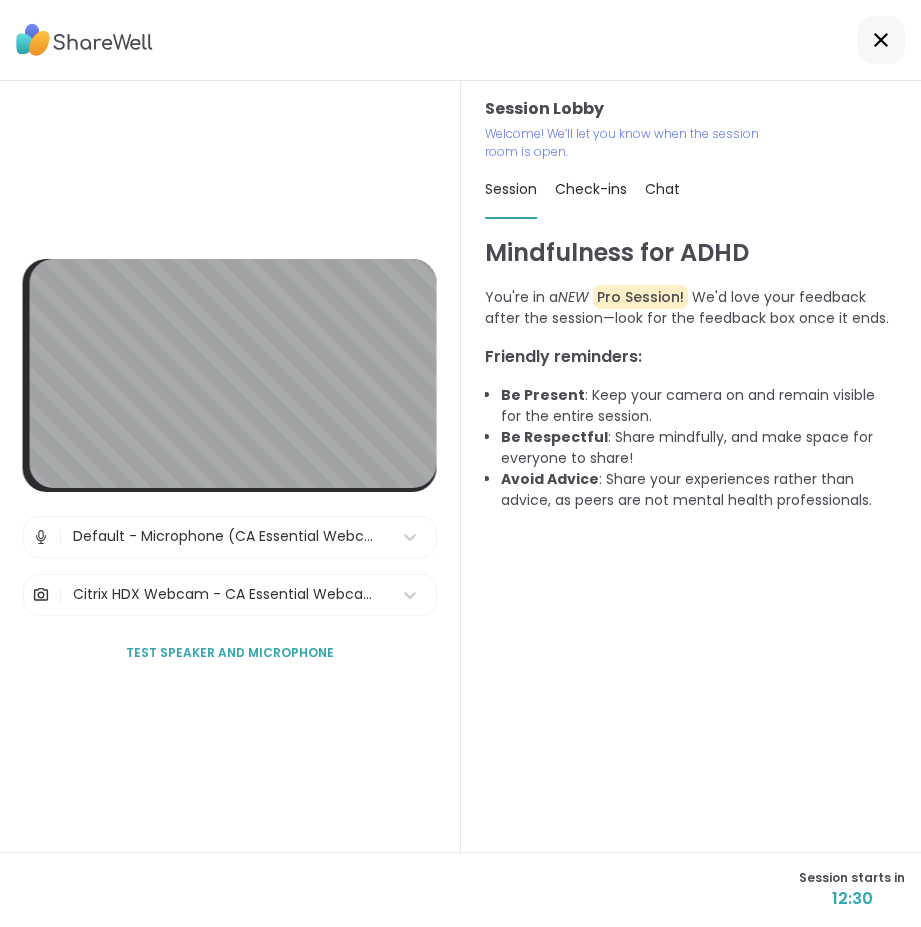 click on "Session Lobby | Default - Microphone (CA Essential Webcam microphone) | Citrix HDX Webcam - CA Essential Webcam 1080HD-AF (1bcf:2283) Test speaker and microphone" at bounding box center [230, 466] 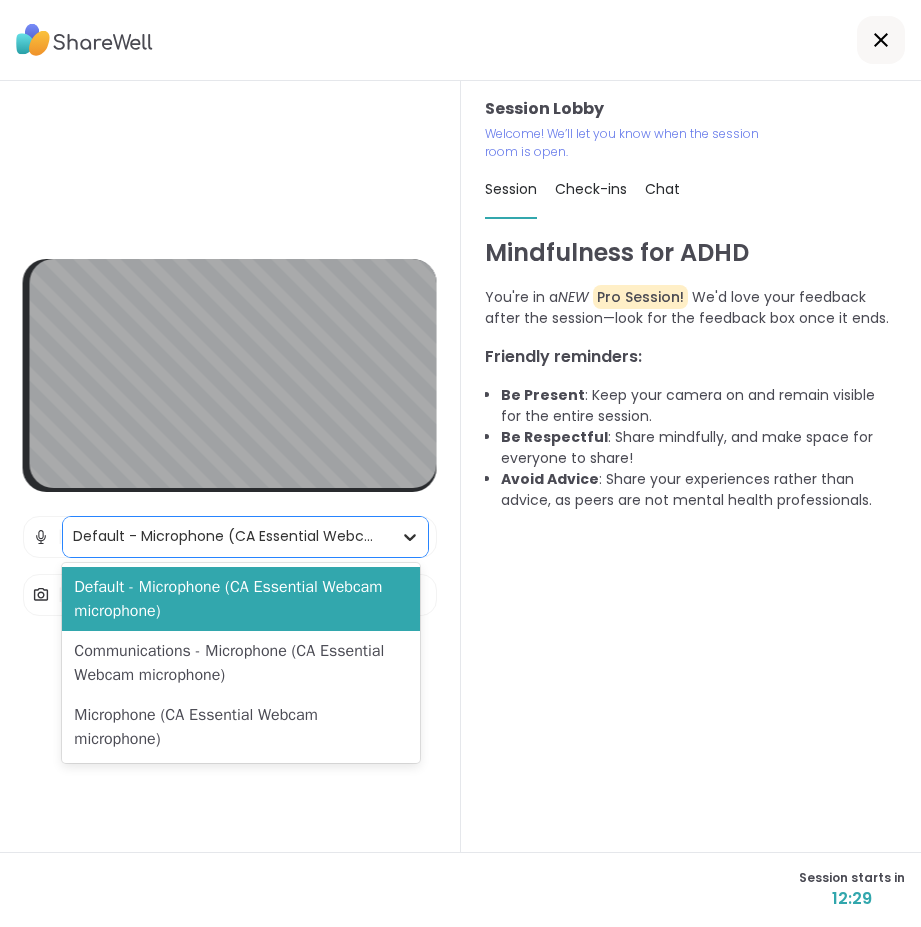 click 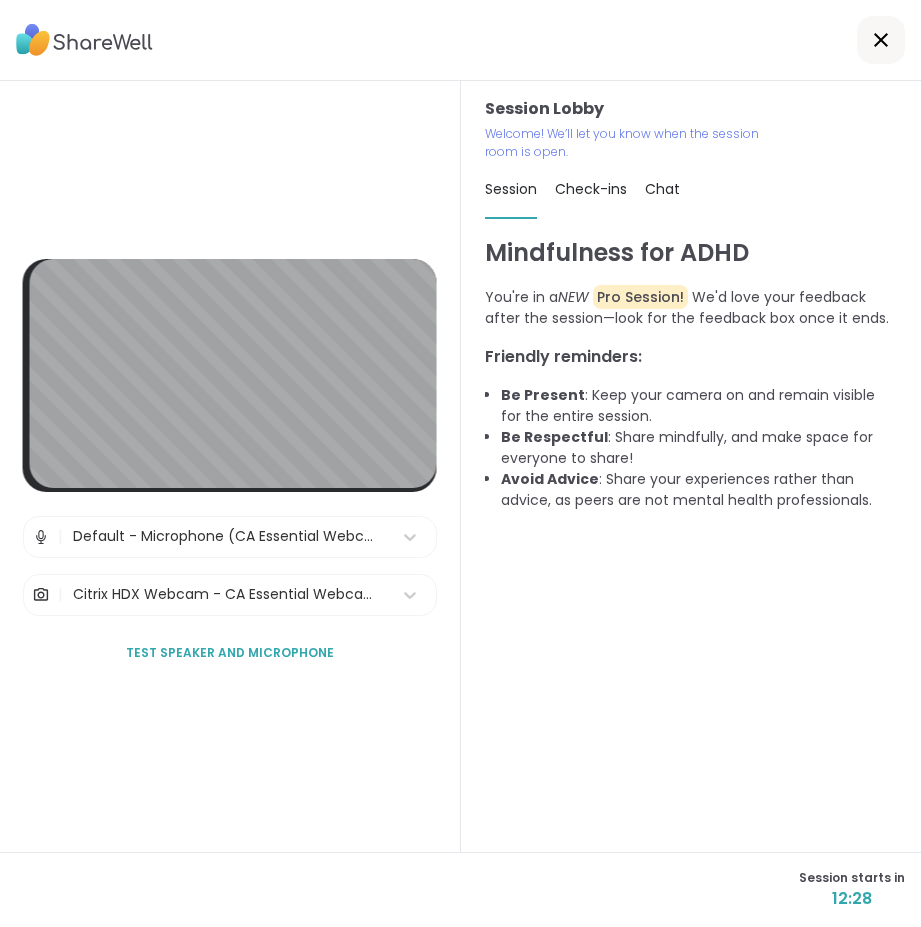 click on "Mindfulness for ADHD You're in a NEW Pro Session! We'd love your feedback after the session—look for the feedback box once it ends. Friendly reminders: Be Present : Keep your camera on and remain visible for the entire session. Be Respectful : Share mindfully, and make space for everyone to share! Avoid Advice : Share your experiences rather than advice, as peers are not mental health professionals." at bounding box center (691, 543) 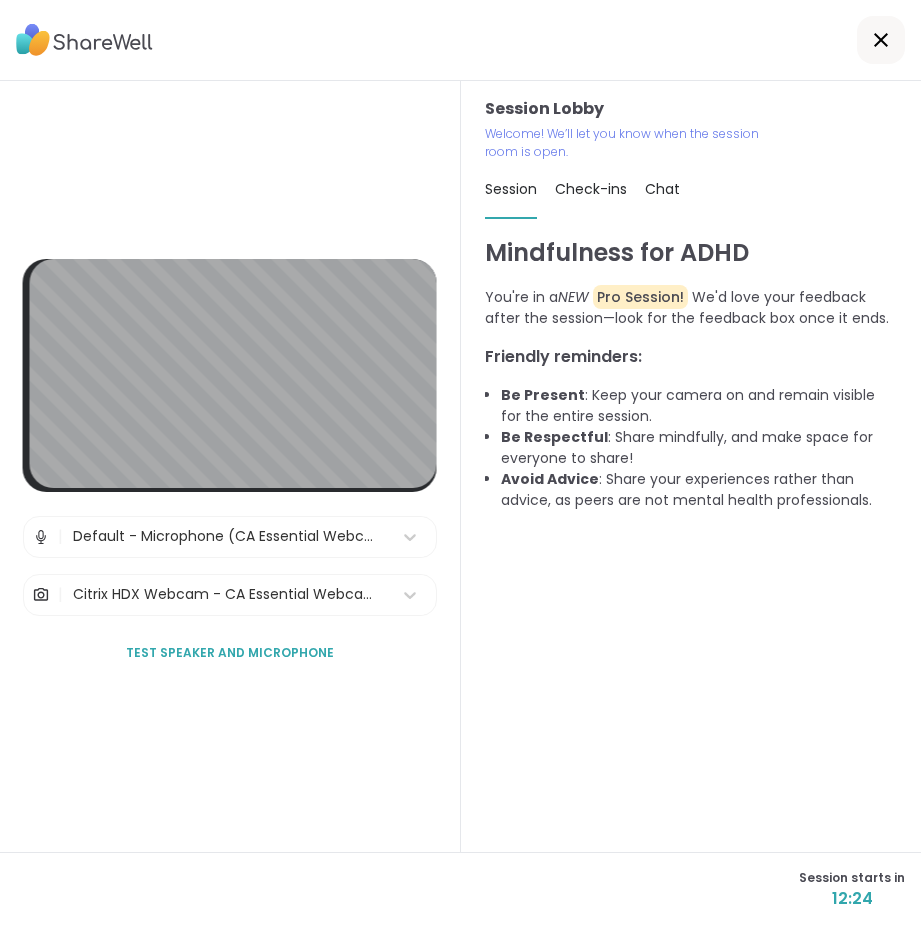 click on "Session Lobby | Default - Microphone (CA Essential Webcam microphone) | Citrix HDX Webcam - CA Essential Webcam 1080HD-AF (1bcf:2283) Test speaker and microphone" at bounding box center [230, 466] 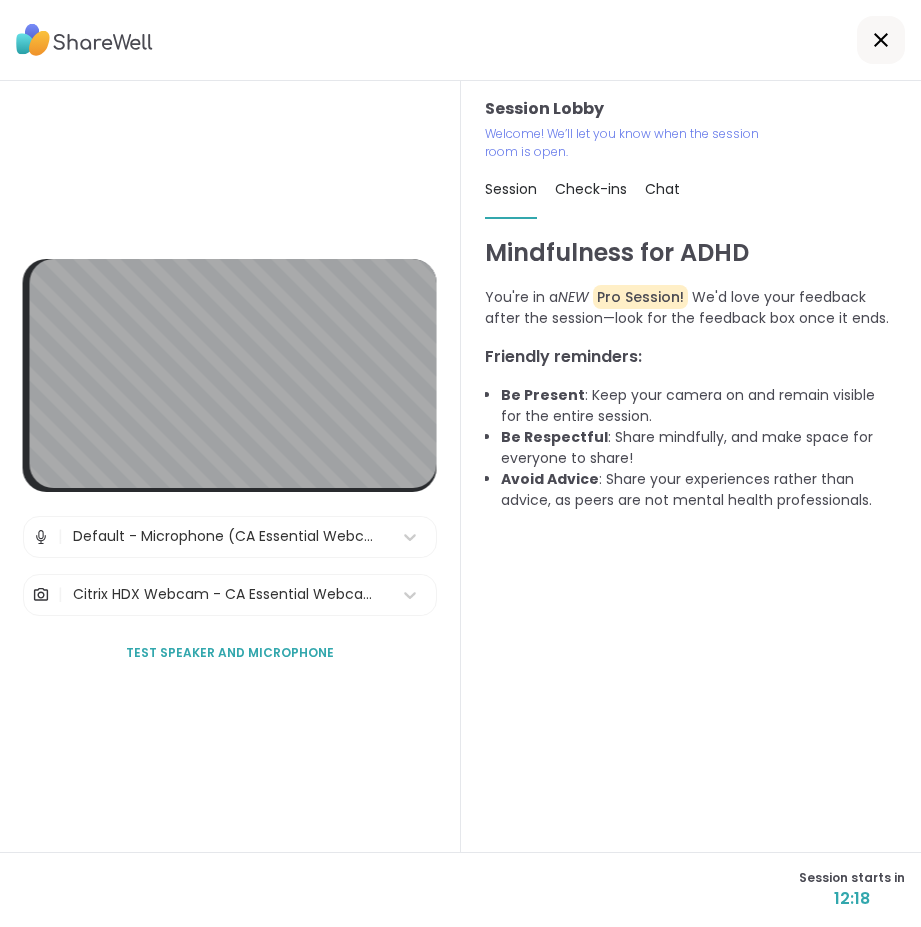 click at bounding box center [460, 40] 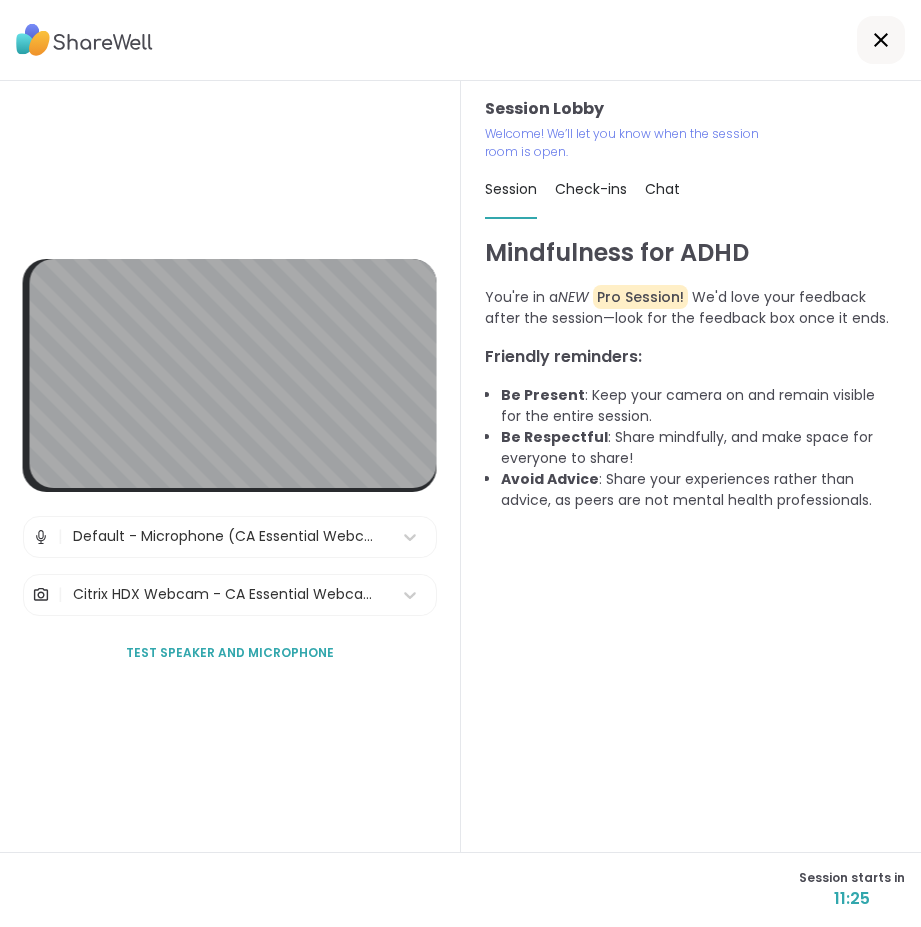 click on "Test speaker and microphone" at bounding box center (230, 653) 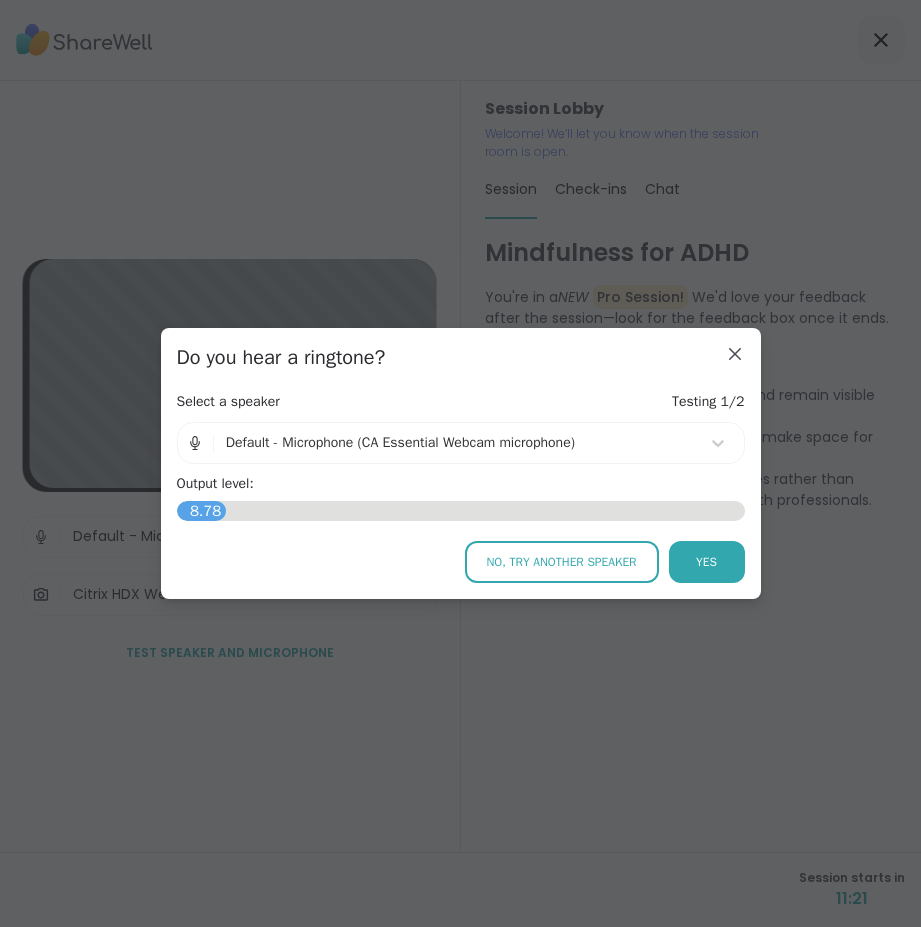 click on "No, try another speaker" at bounding box center (561, 562) 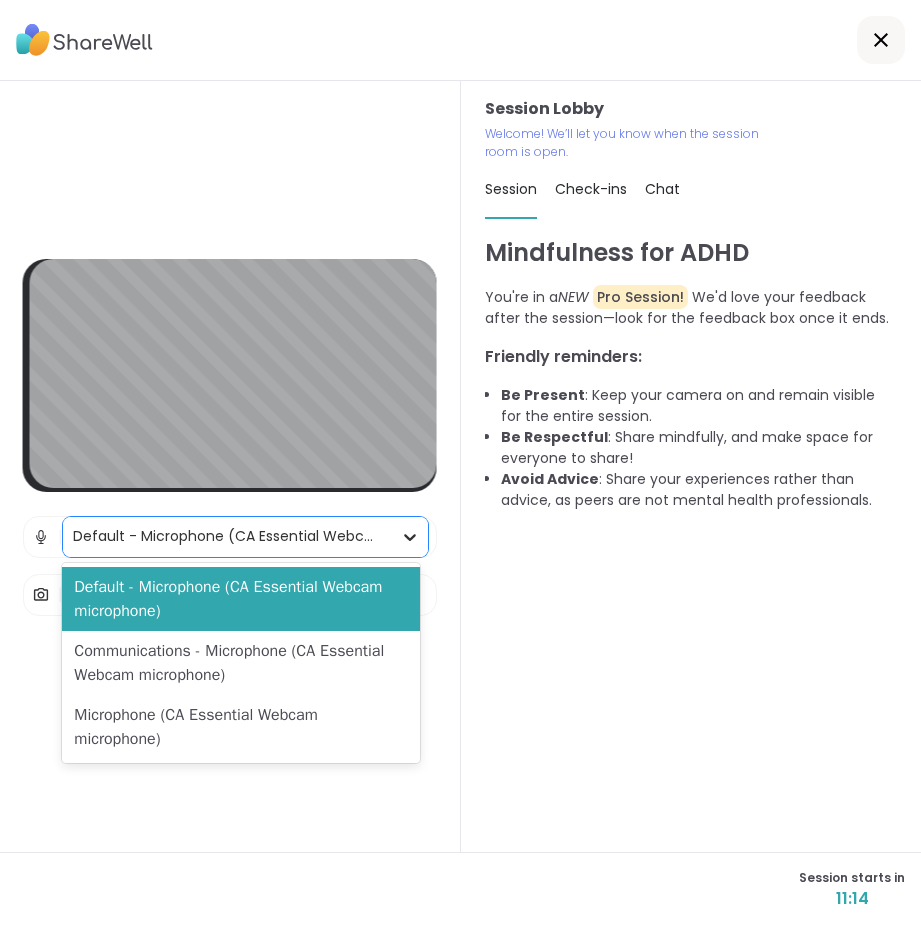 click 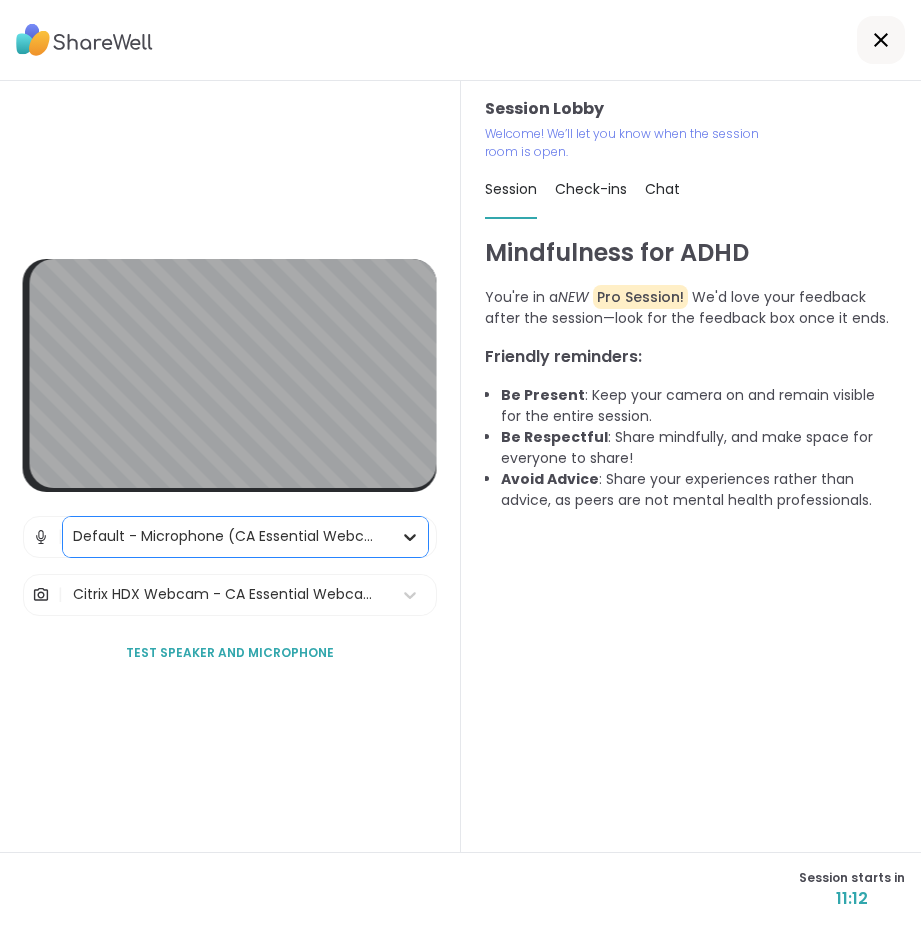 click 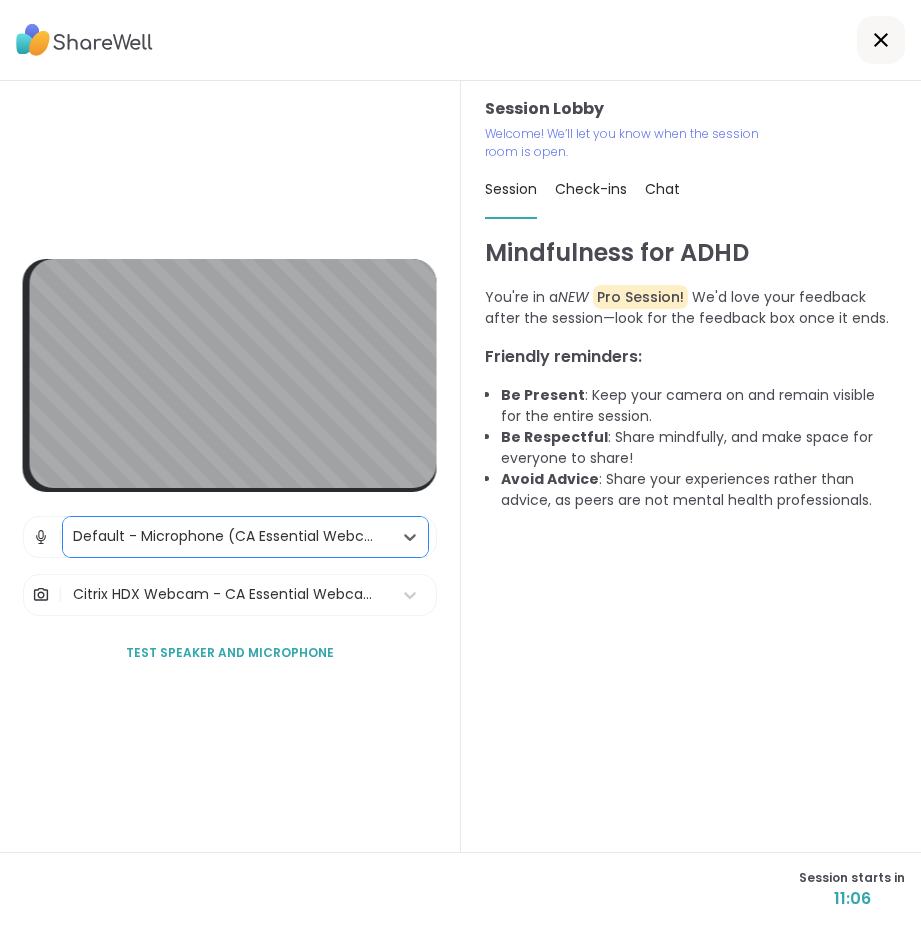 click 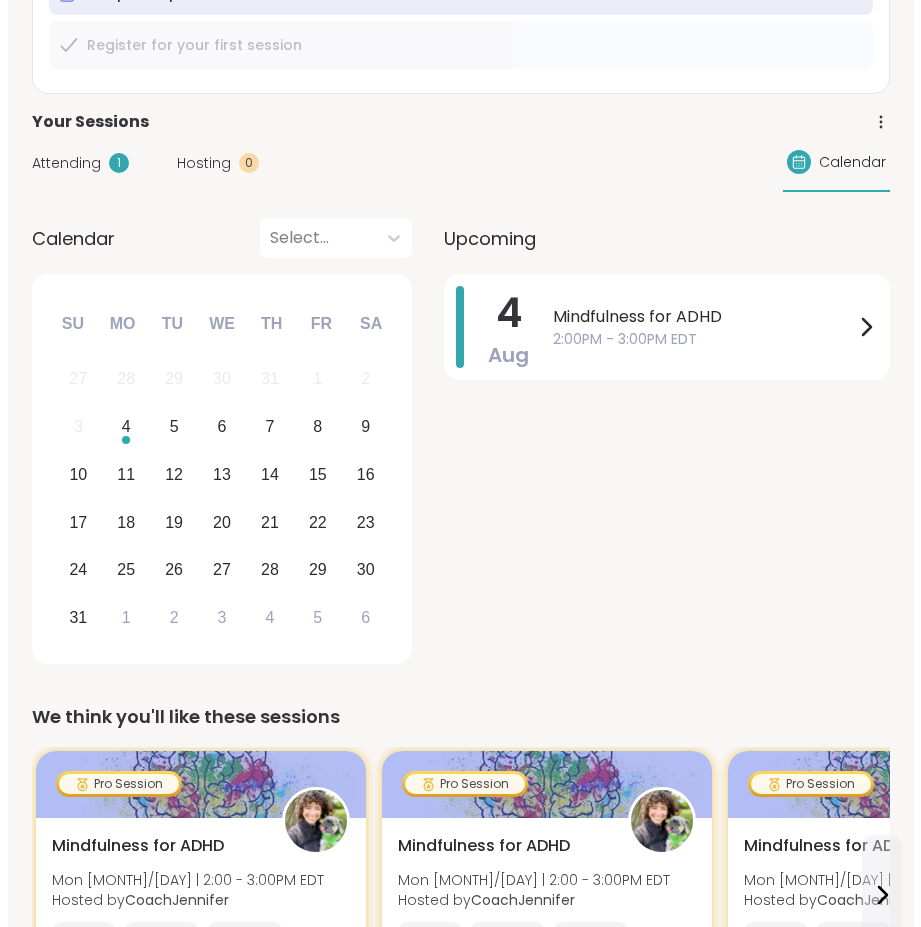 scroll, scrollTop: 0, scrollLeft: 0, axis: both 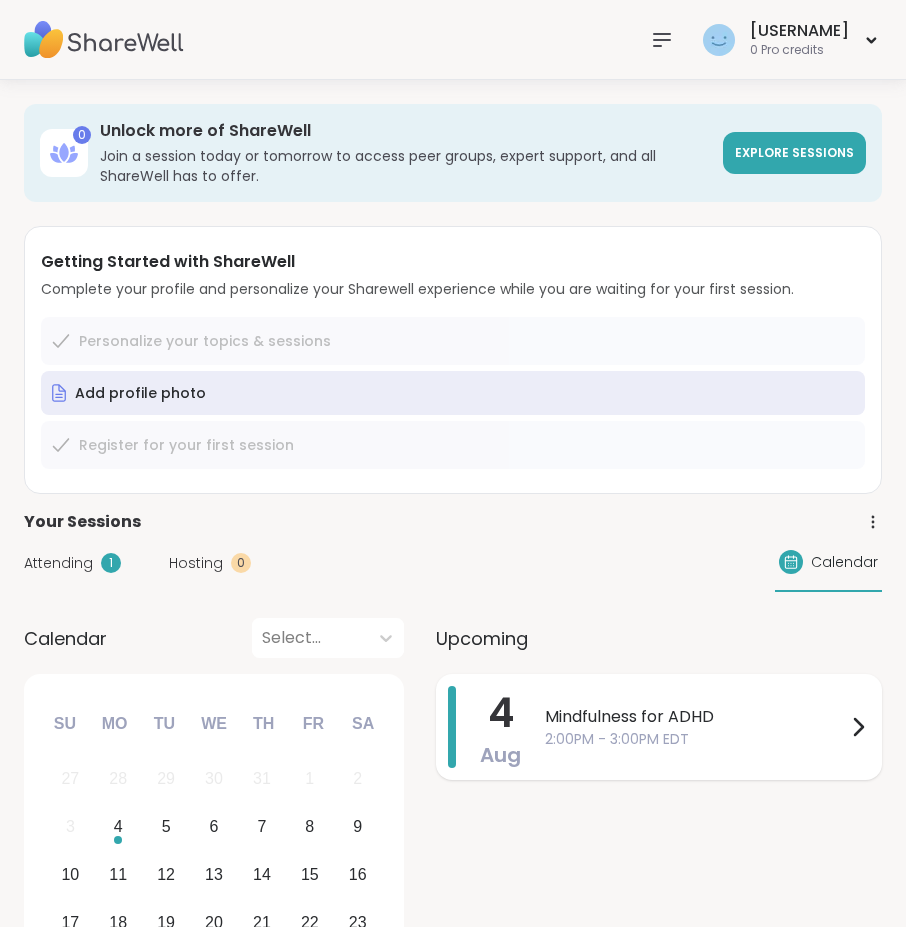 click on "2:00PM - 3:00PM EDT" at bounding box center [695, 739] 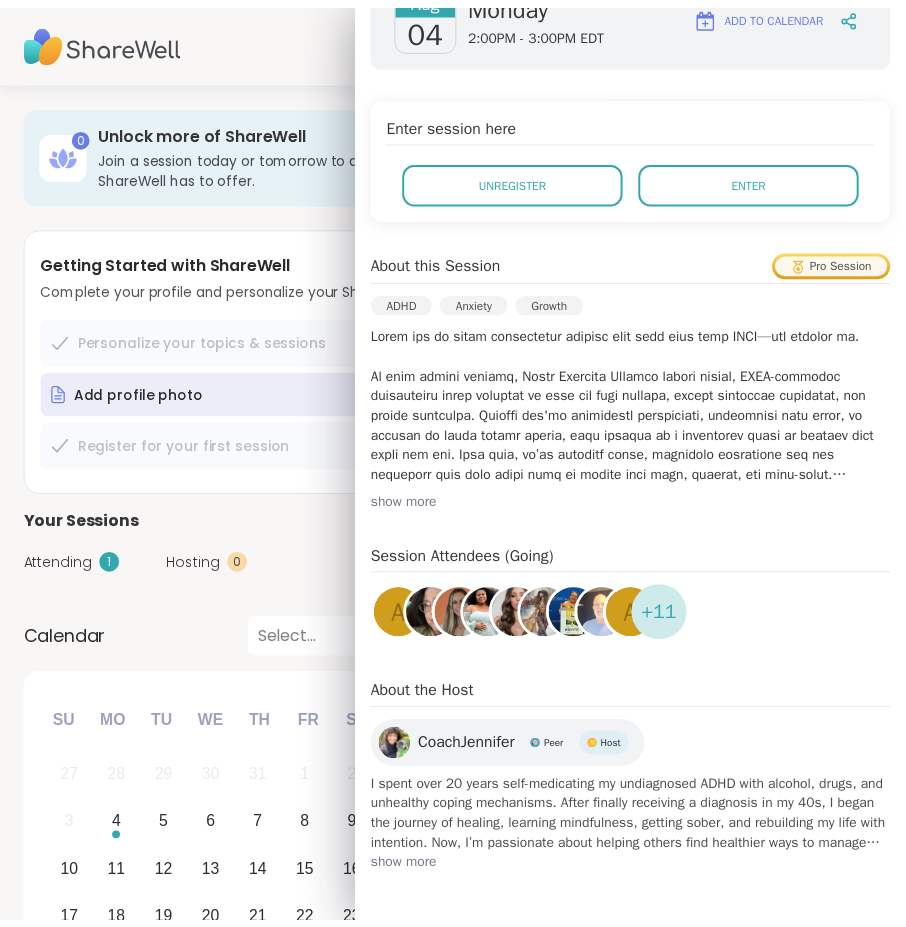 scroll, scrollTop: 0, scrollLeft: 0, axis: both 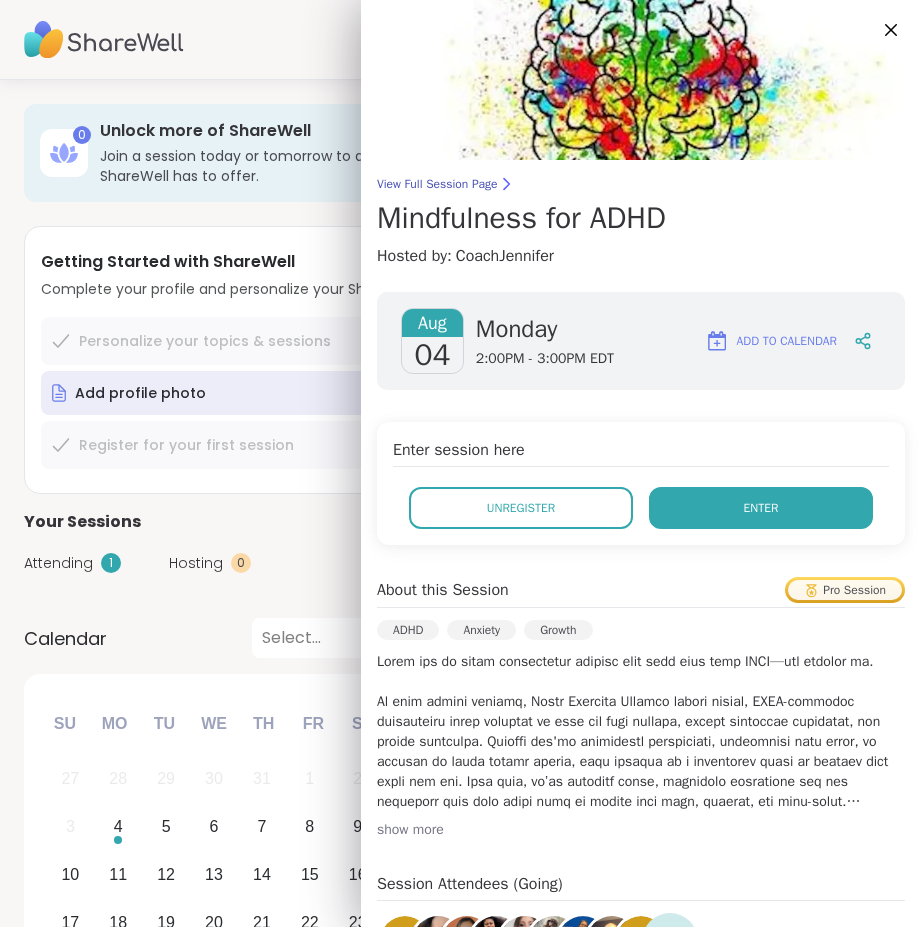 click on "Enter" at bounding box center (761, 508) 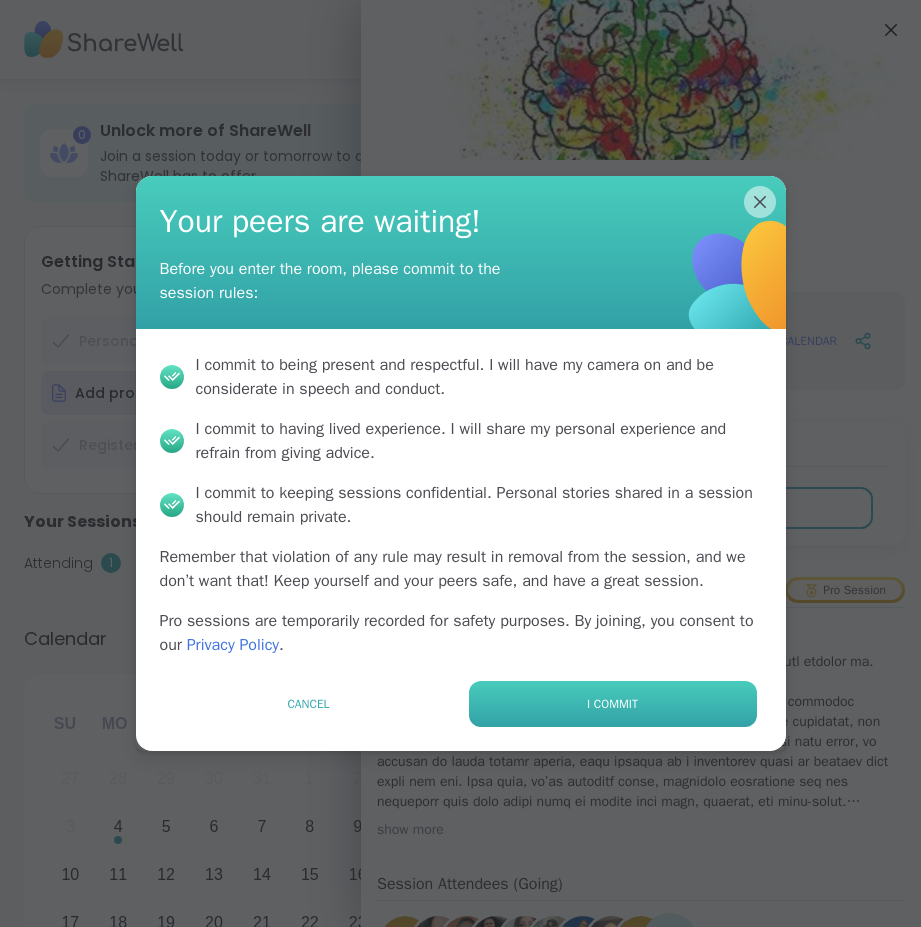 click on "I commit" at bounding box center (613, 704) 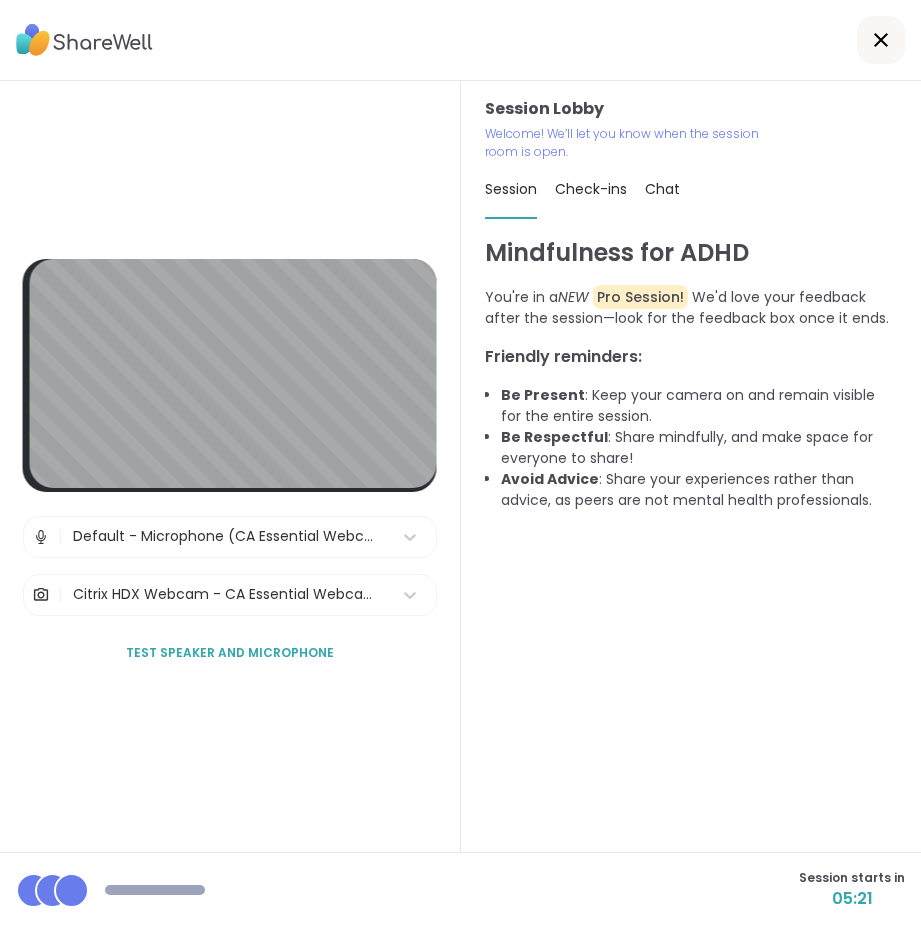 click 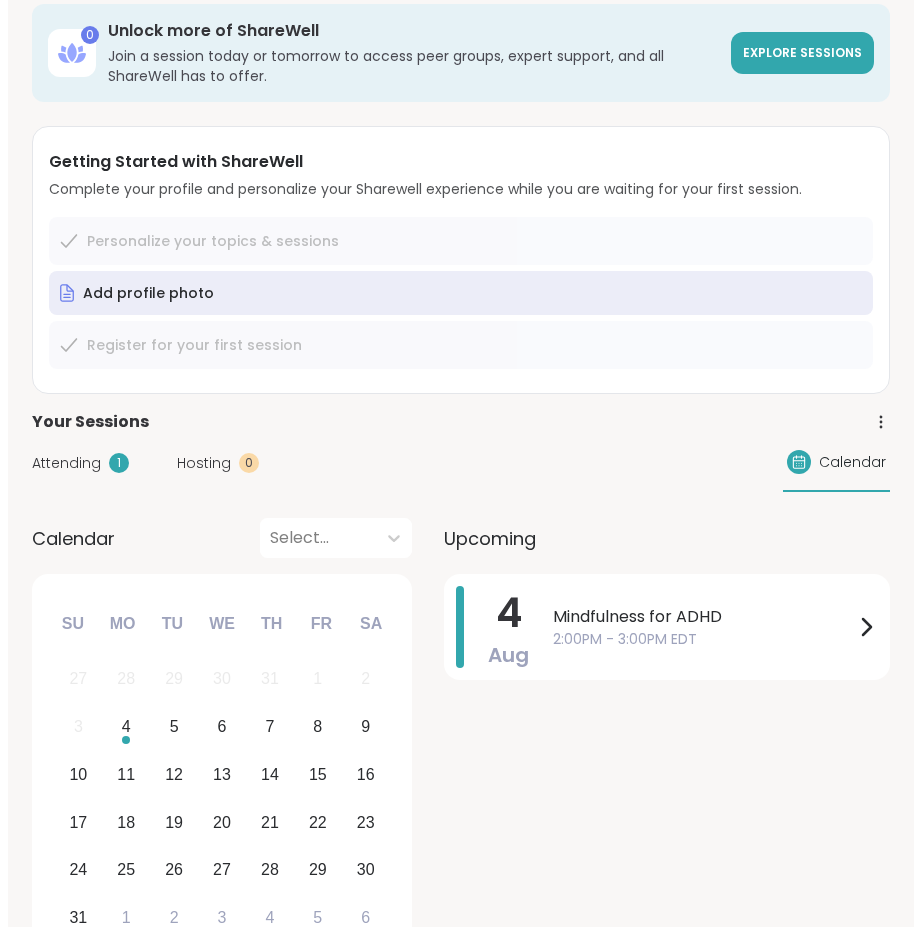 scroll, scrollTop: 0, scrollLeft: 0, axis: both 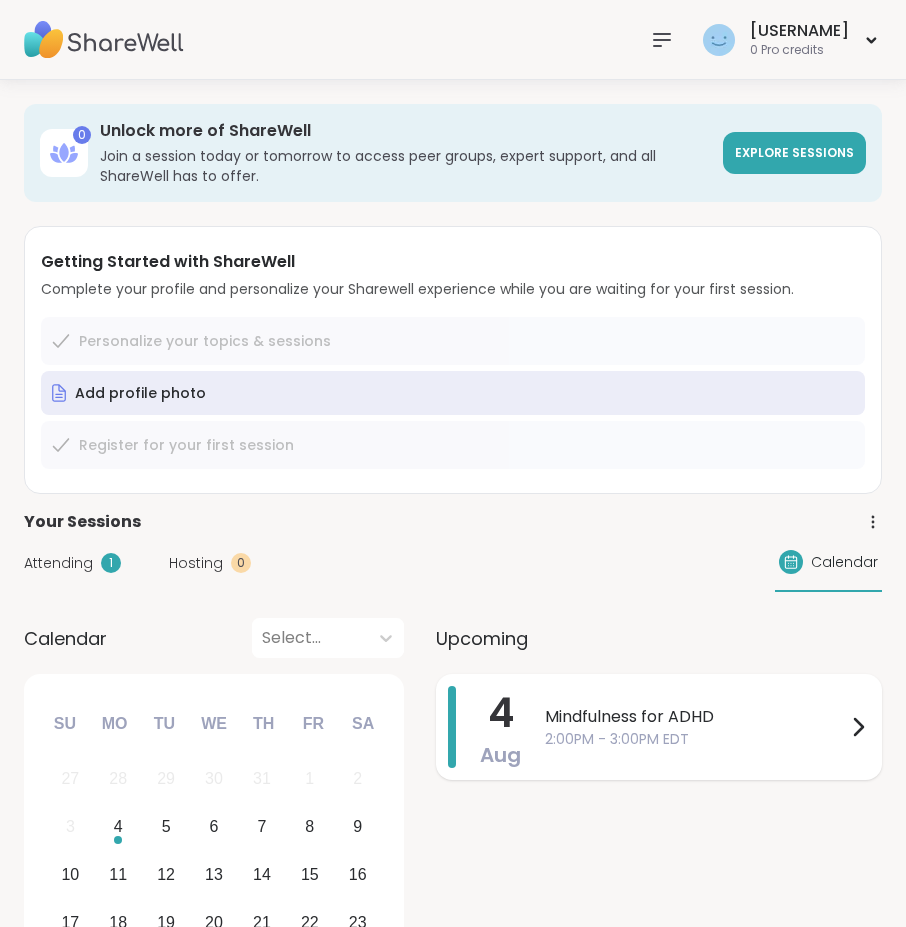 click at bounding box center [858, 727] 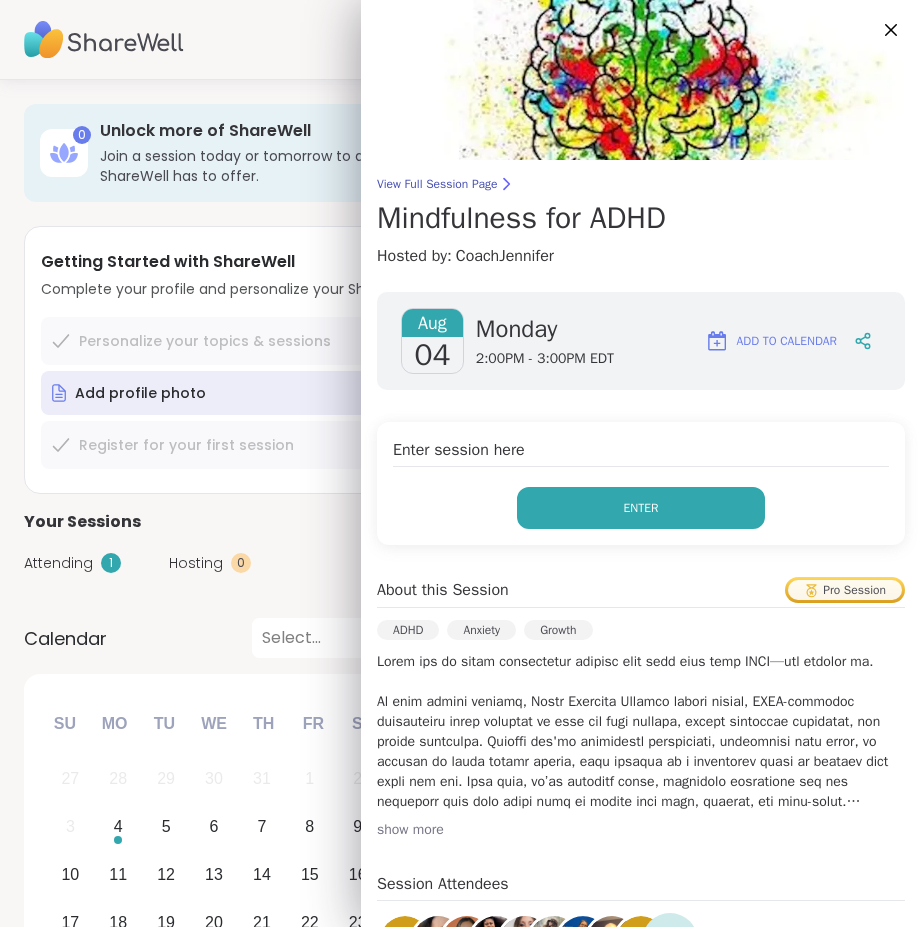 click on "Enter" at bounding box center (641, 508) 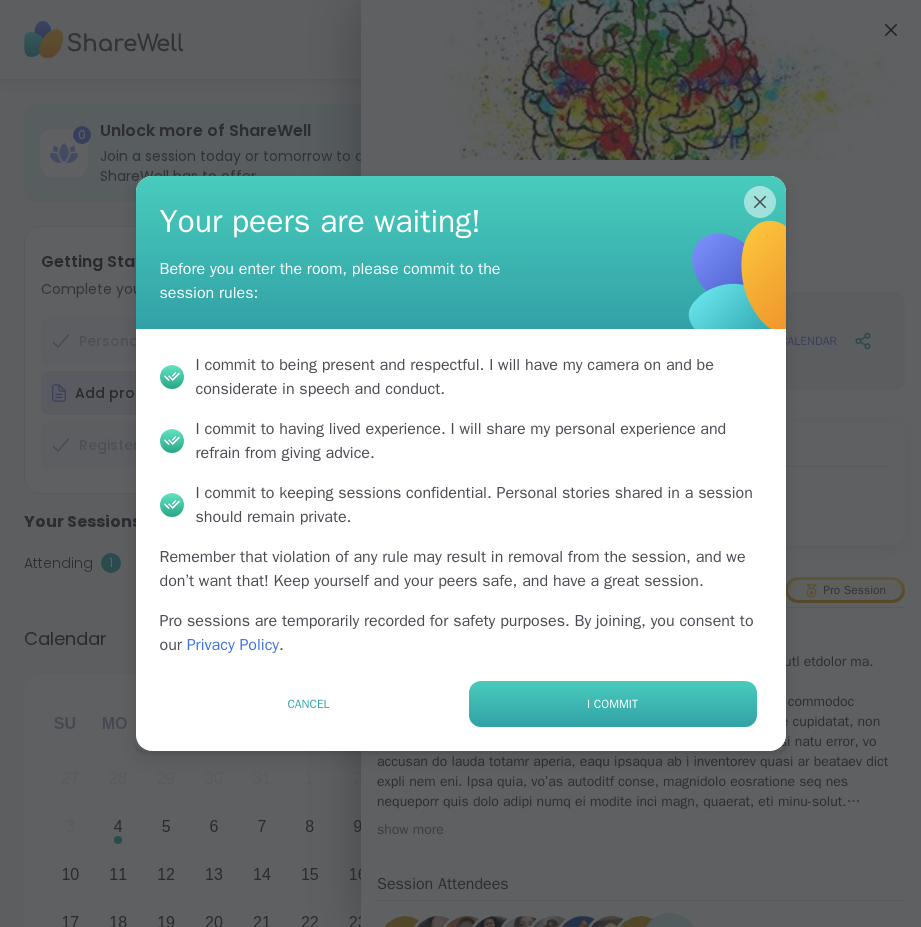 click on "I commit" at bounding box center (613, 704) 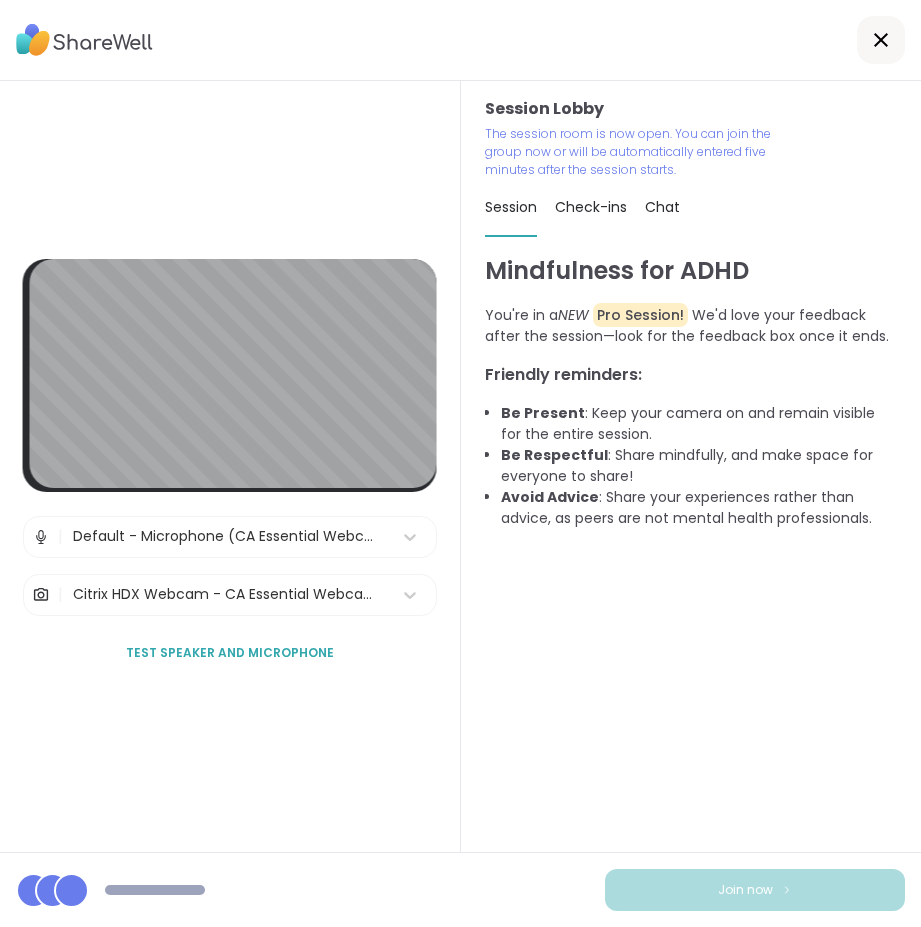 scroll, scrollTop: 18, scrollLeft: 0, axis: vertical 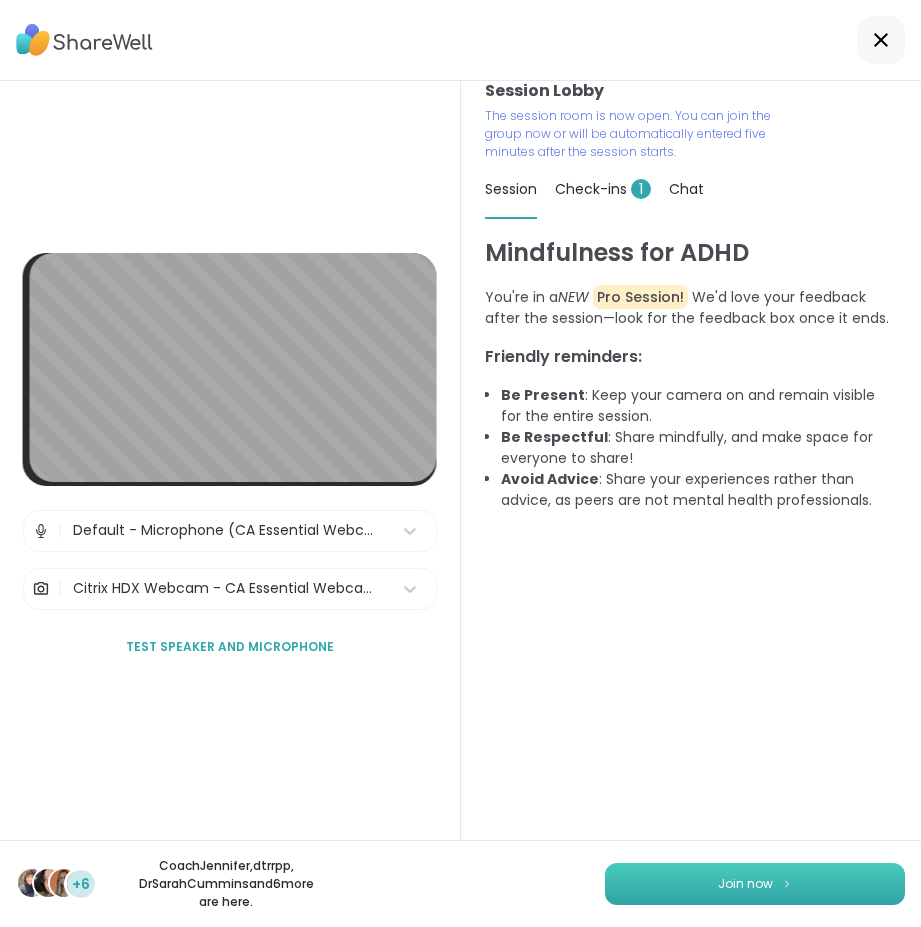 click on "Join now" at bounding box center [745, 884] 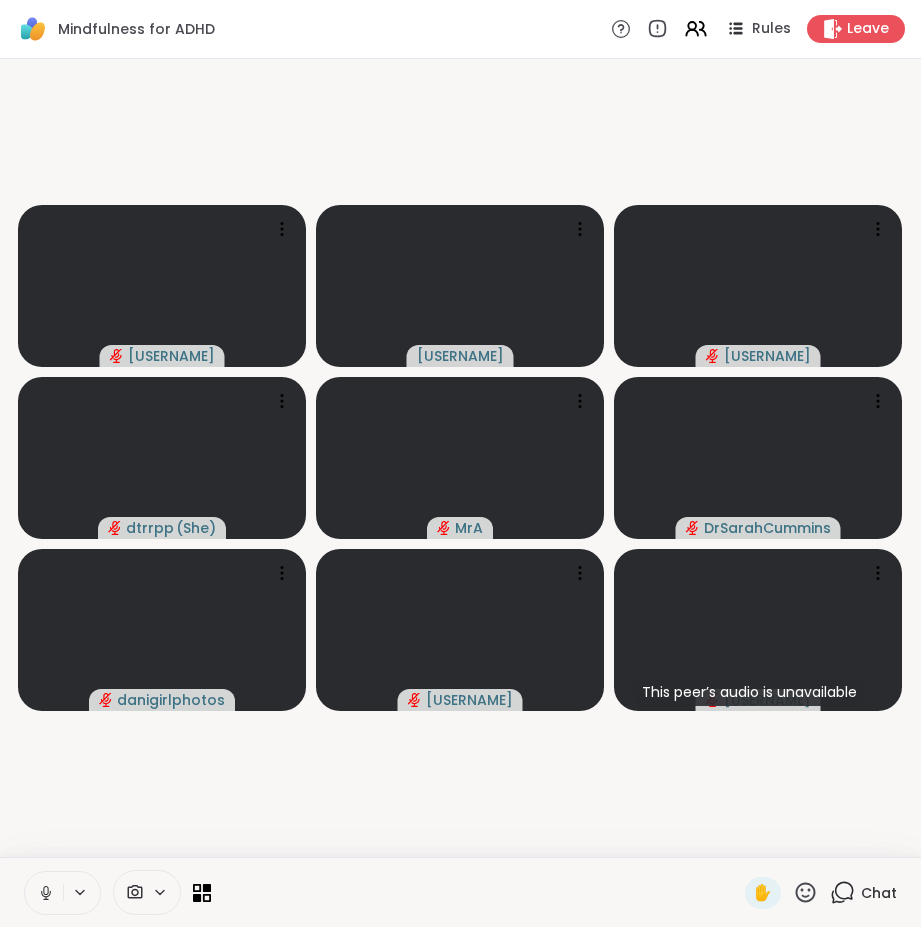 click 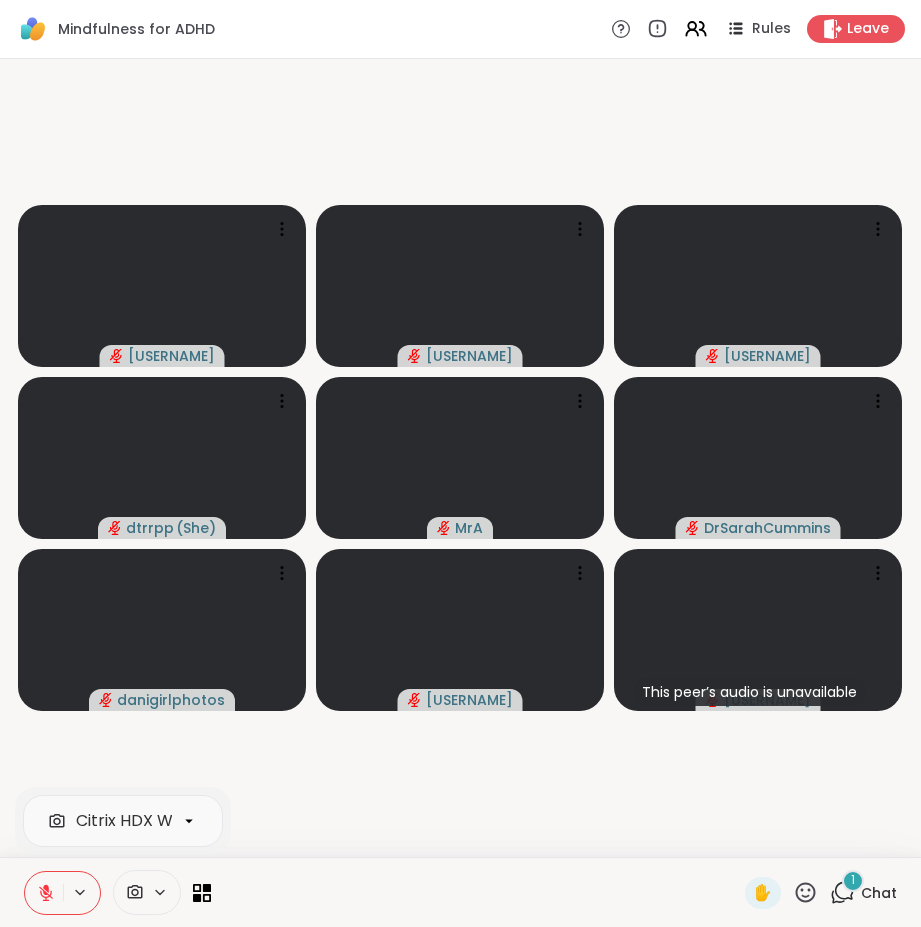 click 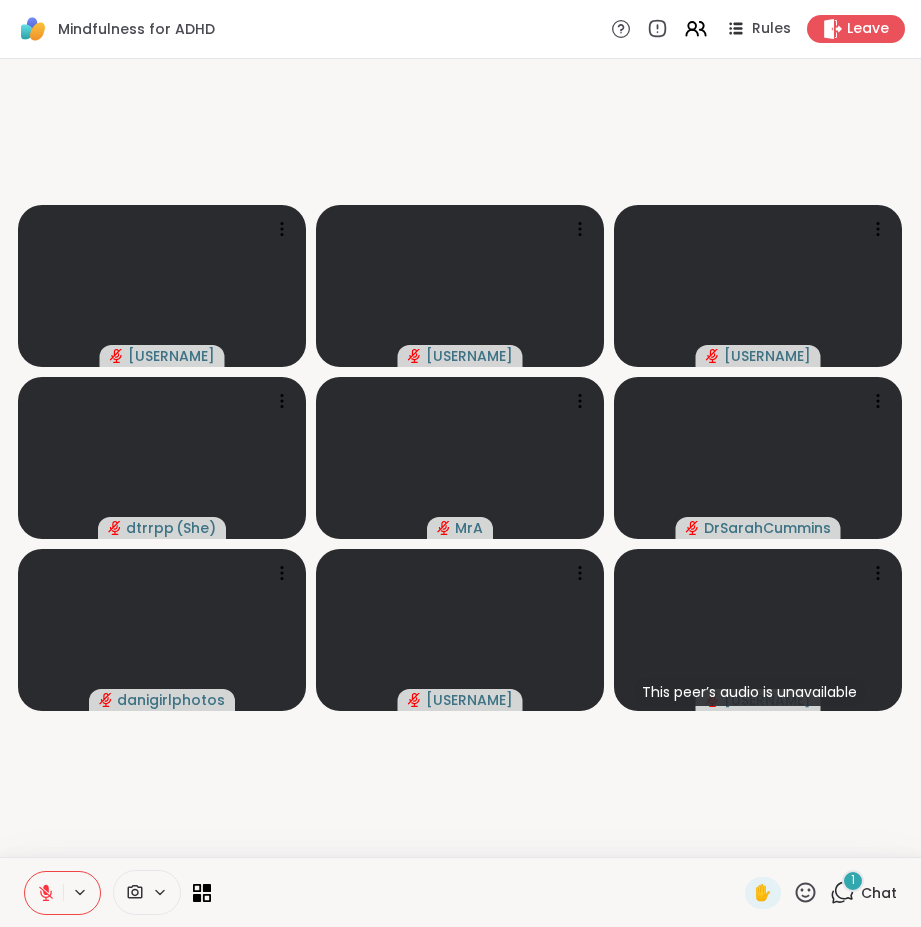 click 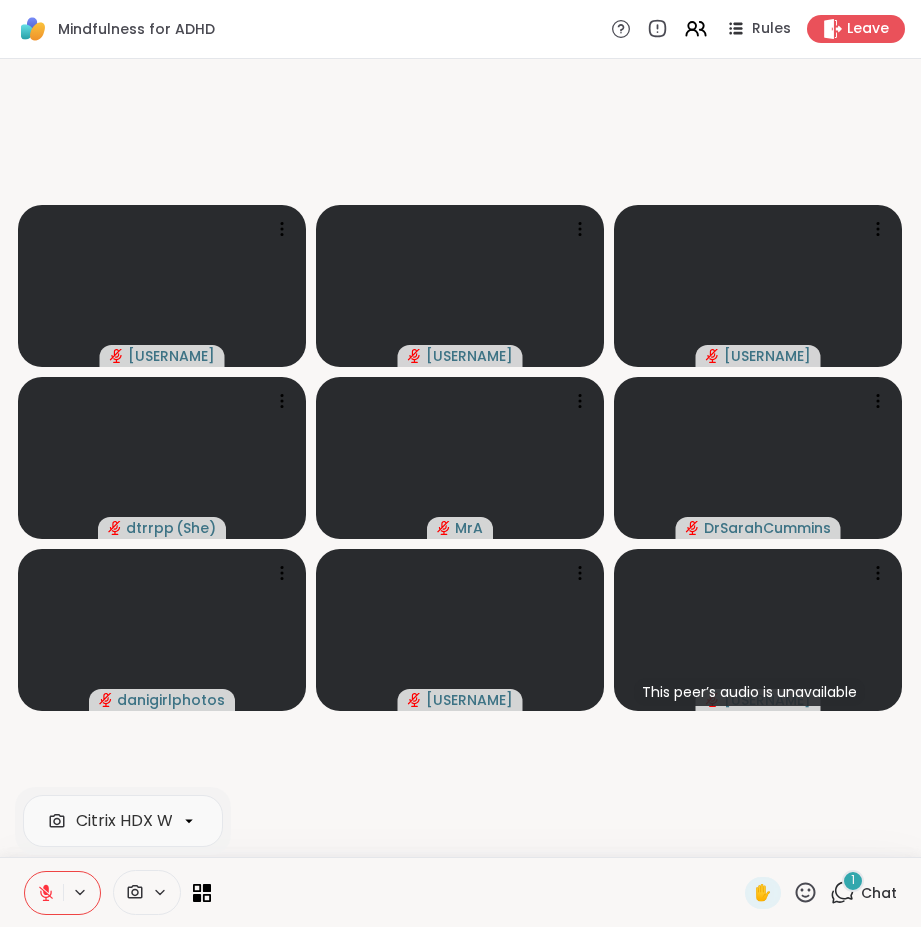 click 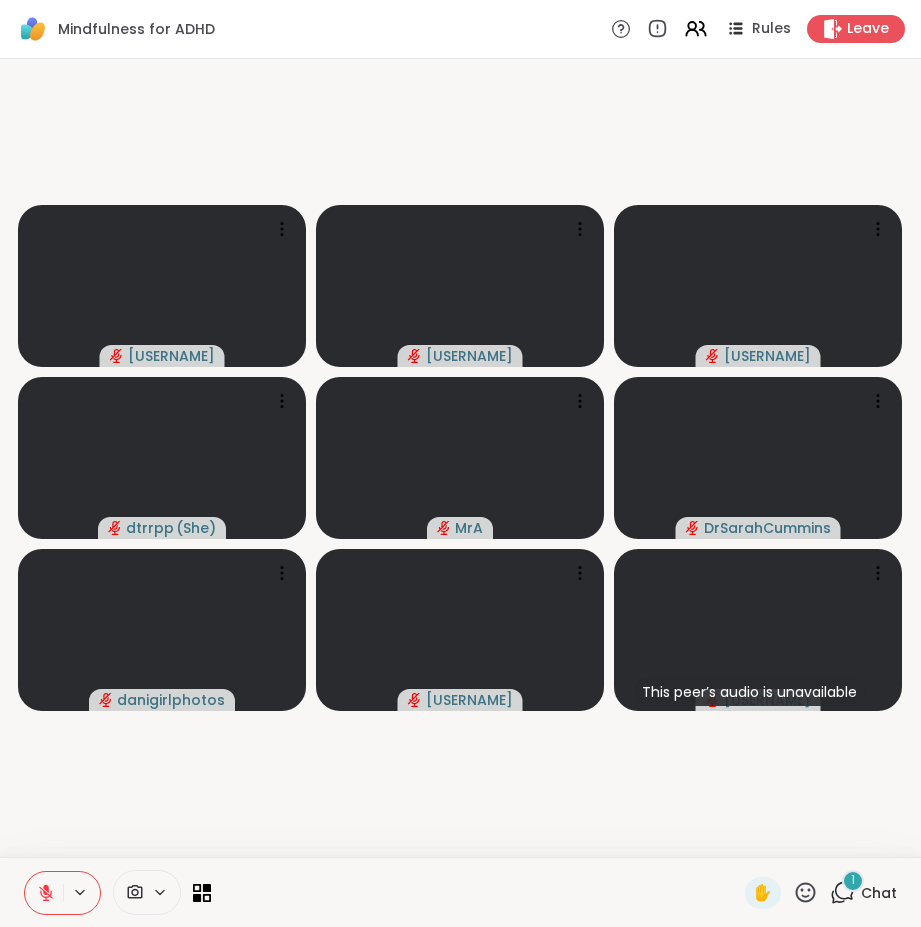 click at bounding box center (133, 892) 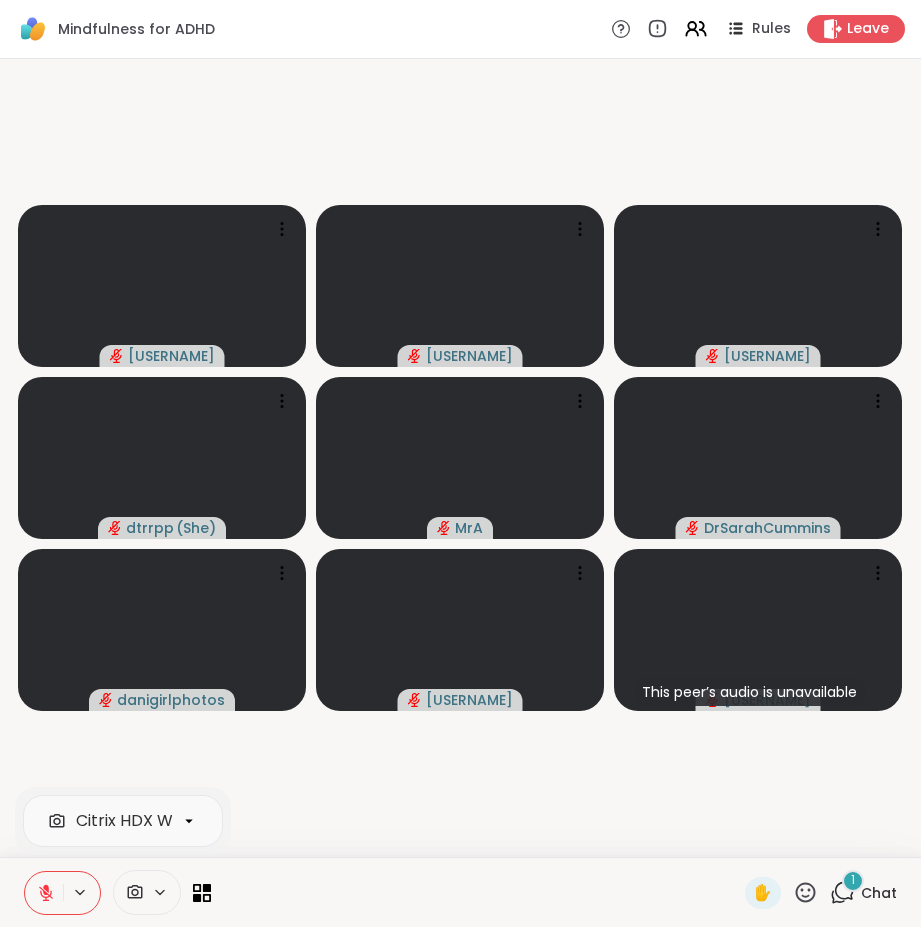 click 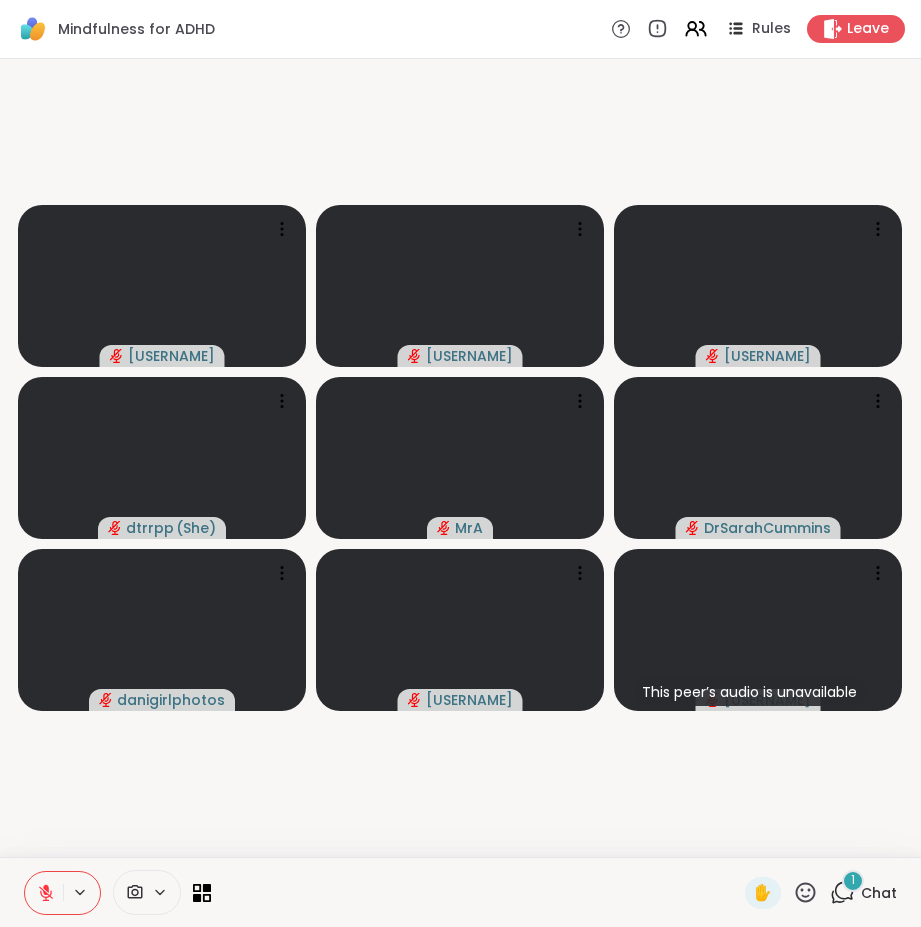 click 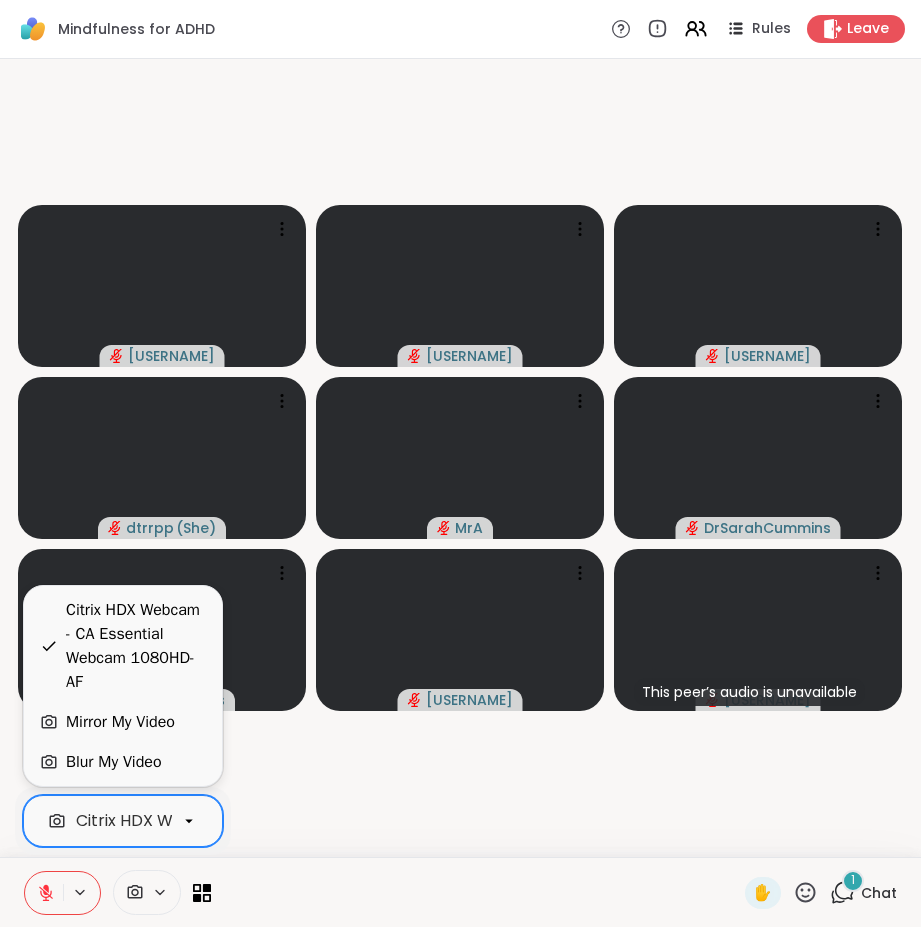 click at bounding box center (189, 821) 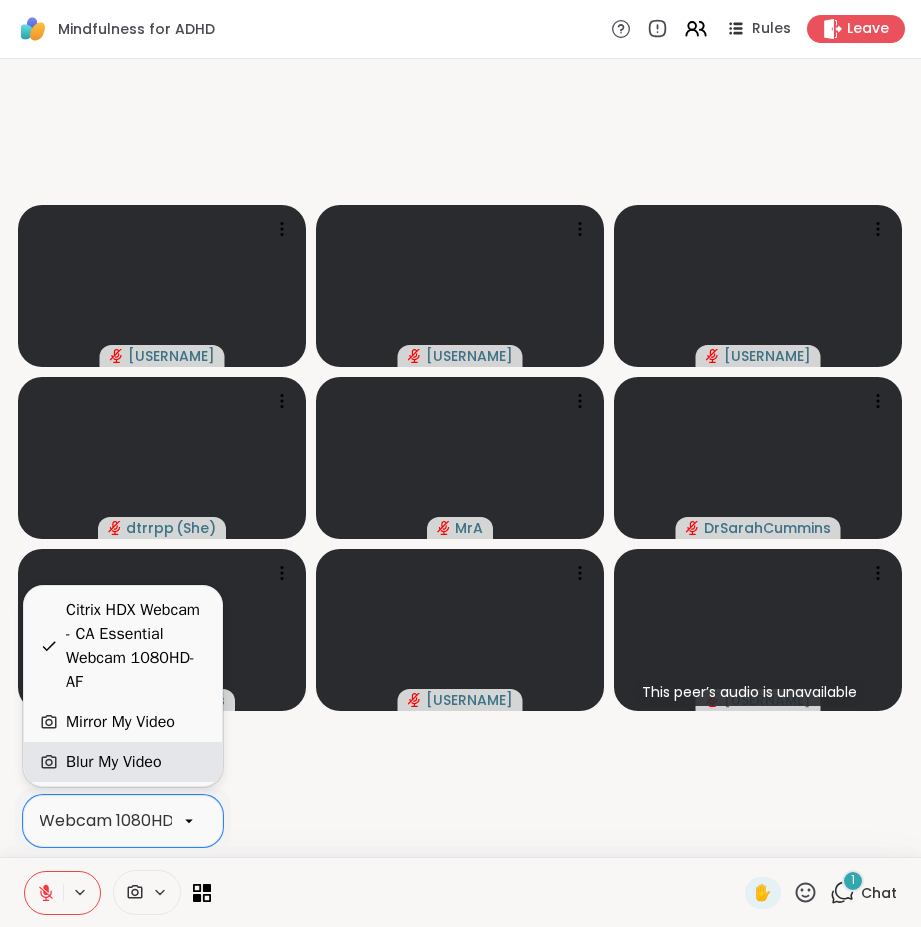 click on "Blur My Video" at bounding box center (123, 762) 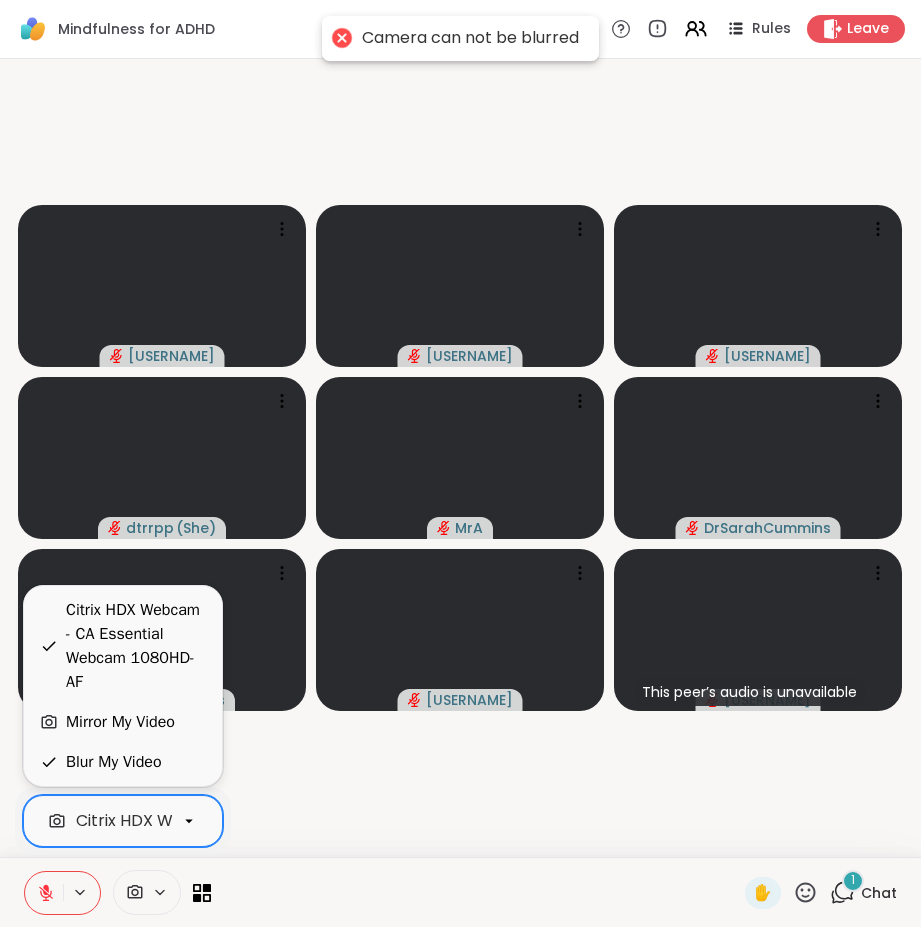 drag, startPoint x: 189, startPoint y: 839, endPoint x: 185, endPoint y: 818, distance: 21.377558 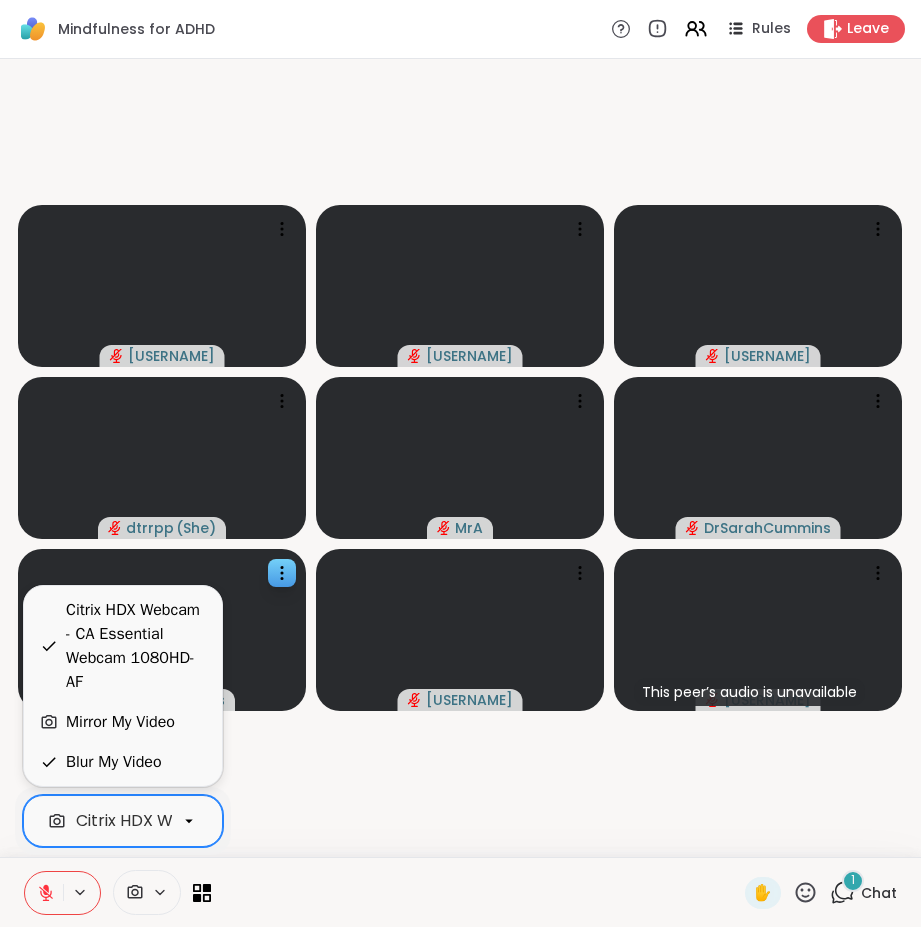 click on "Citrix HDX Webcam - CA Essential Webcam 1080HD-AF" at bounding box center [136, 646] 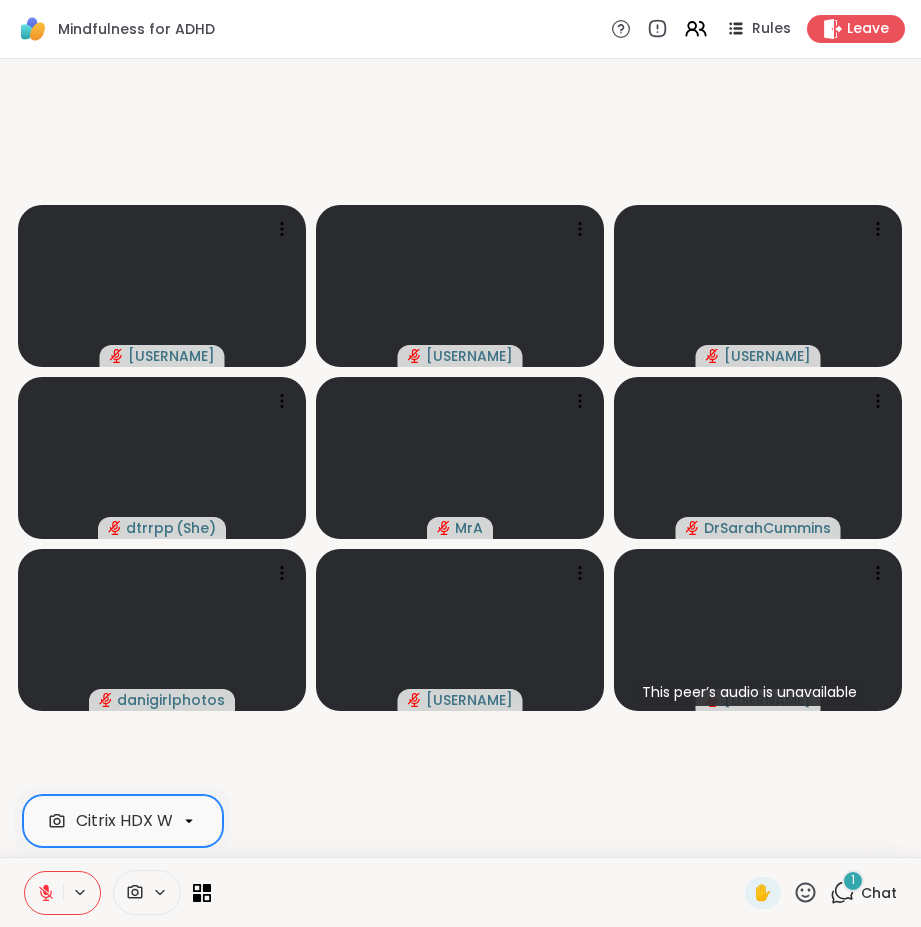 click 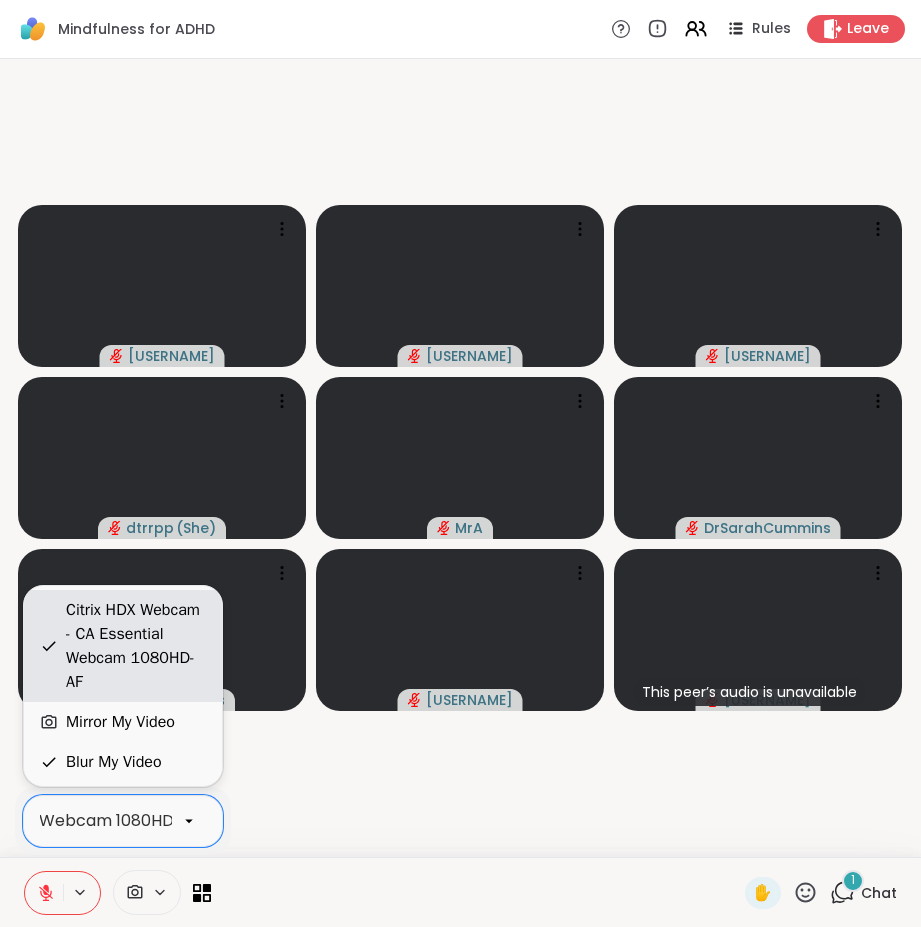 click on "Citrix HDX Webcam - CA Essential Webcam 1080HD-AF" at bounding box center (136, 646) 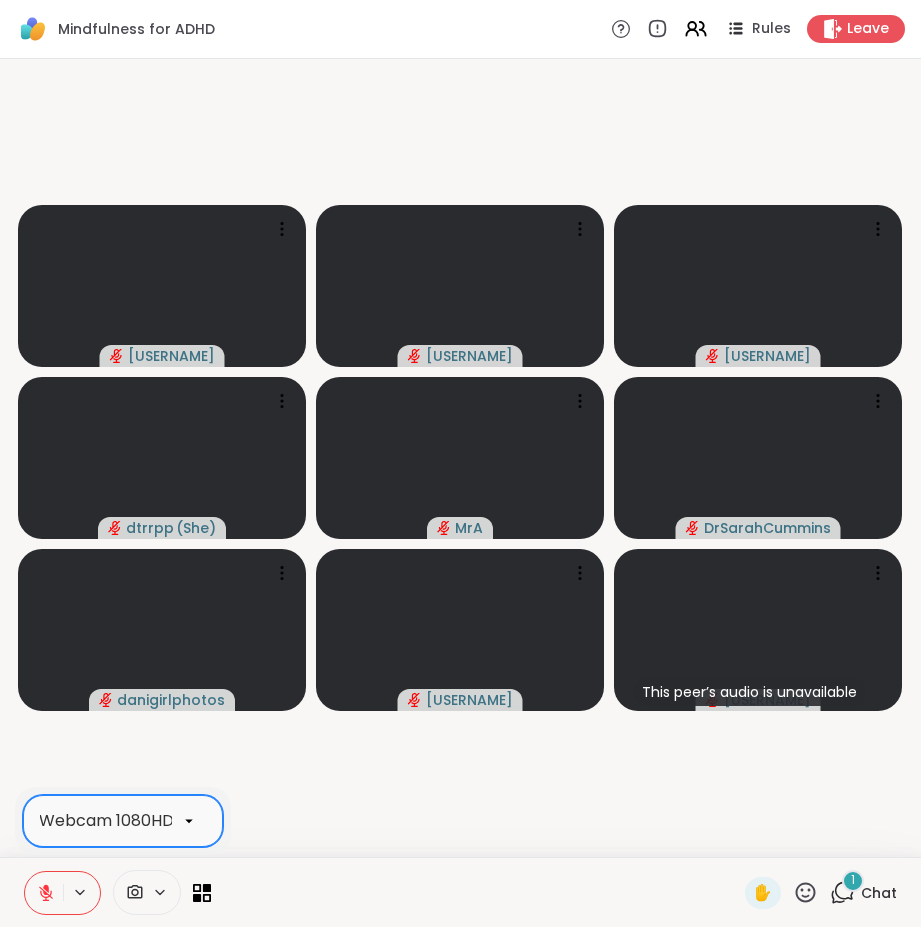 click 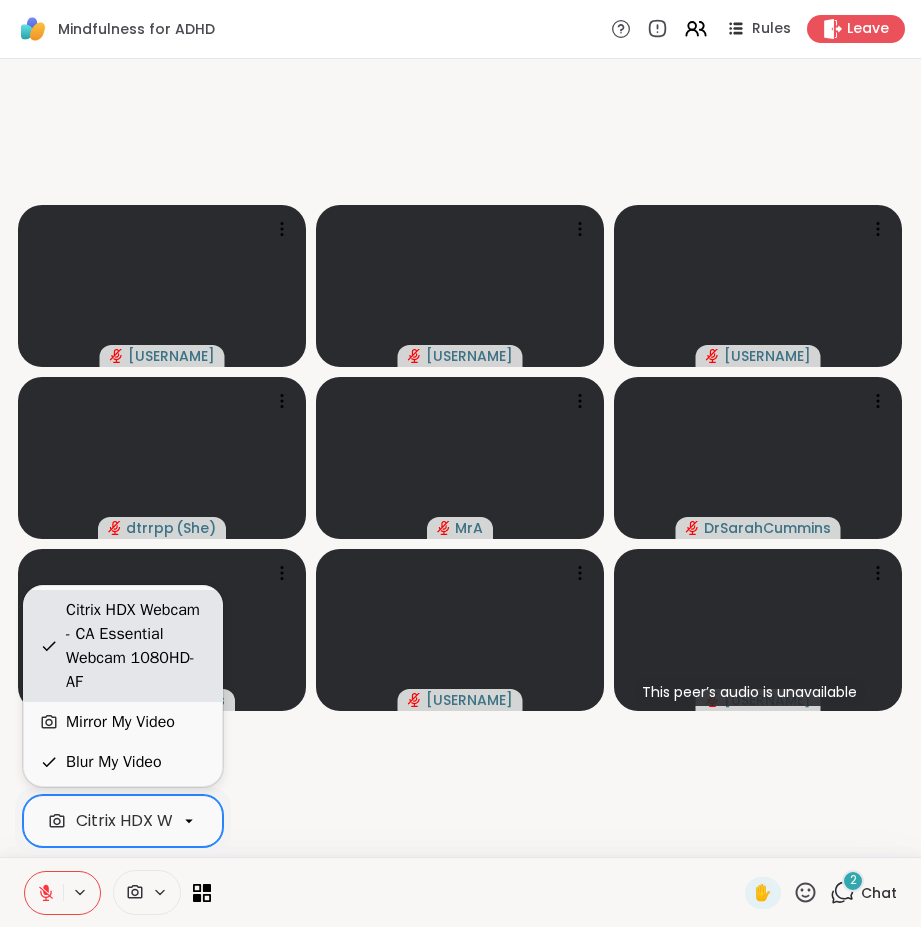 click 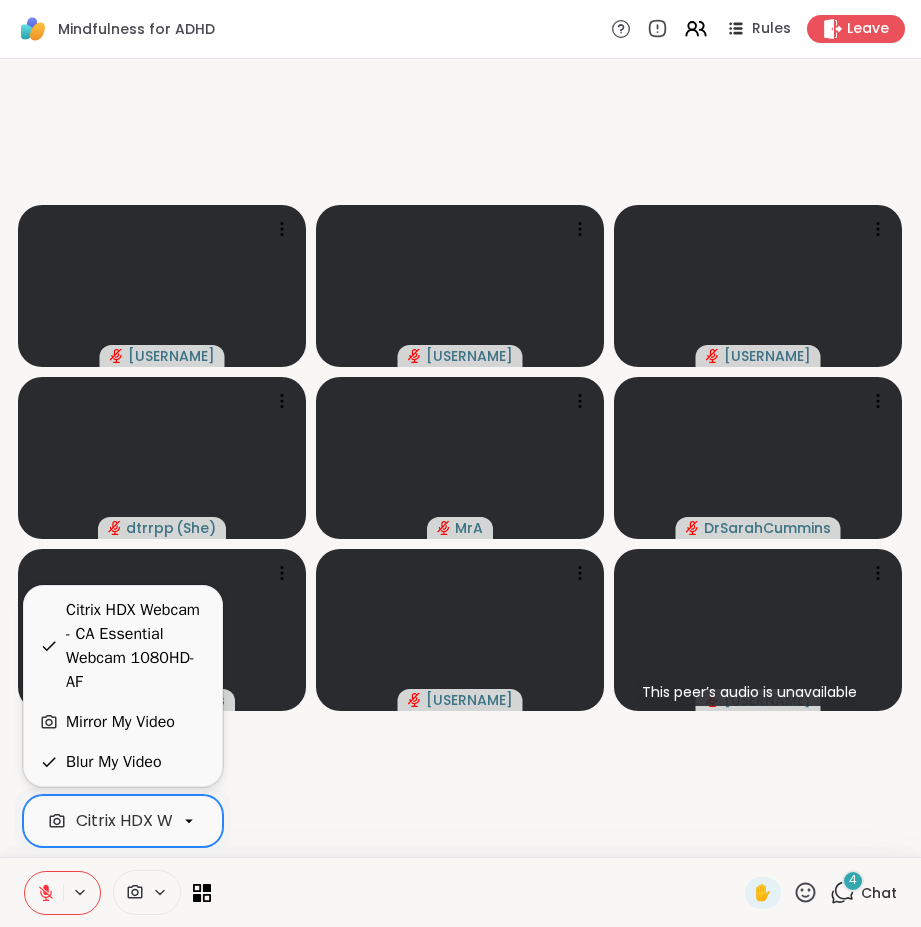 drag, startPoint x: 164, startPoint y: 833, endPoint x: 141, endPoint y: 891, distance: 62.39391 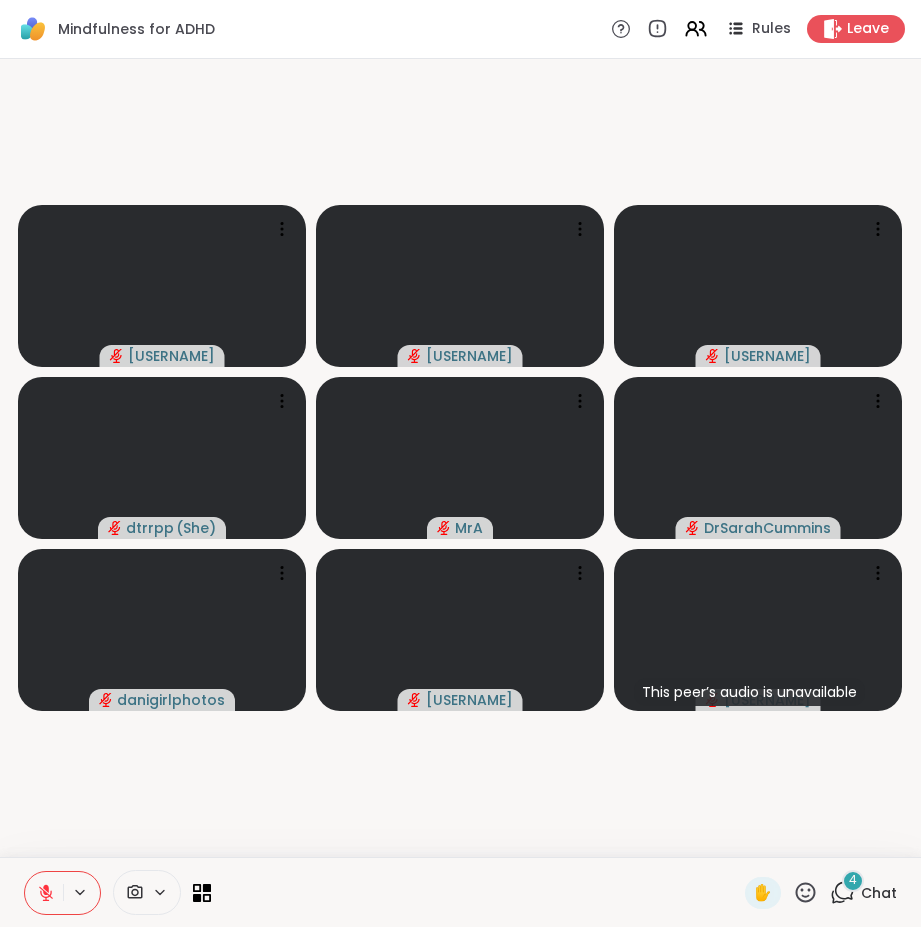 click 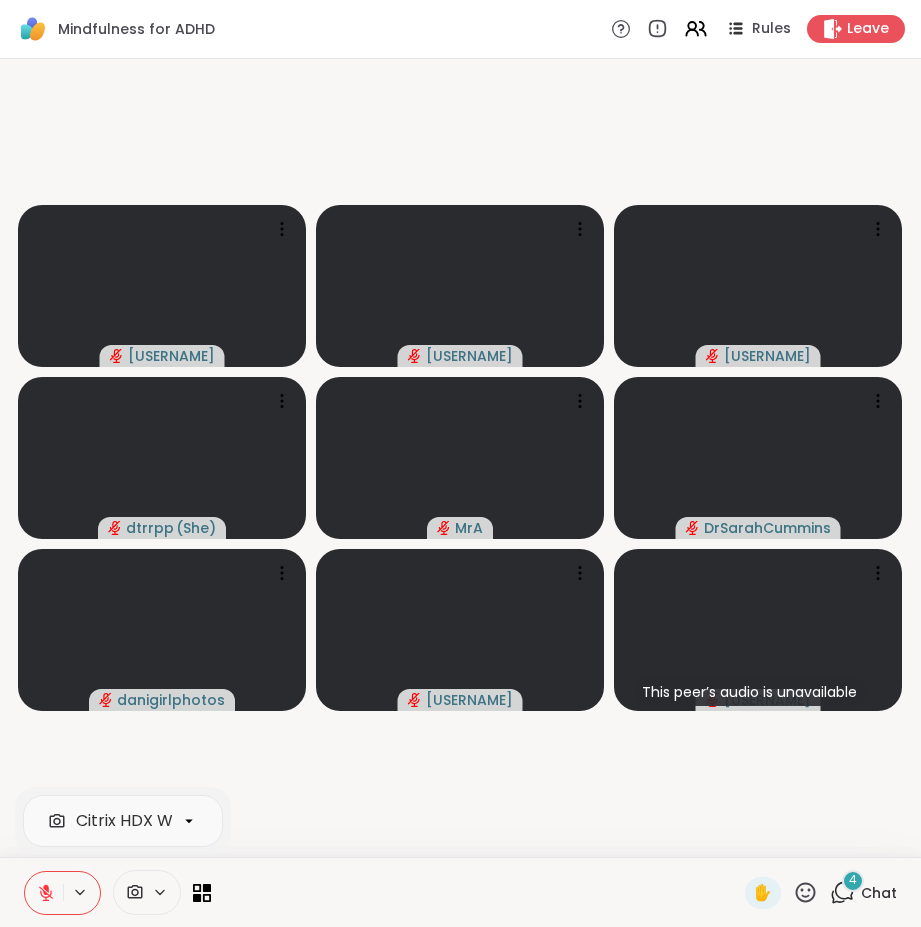 click 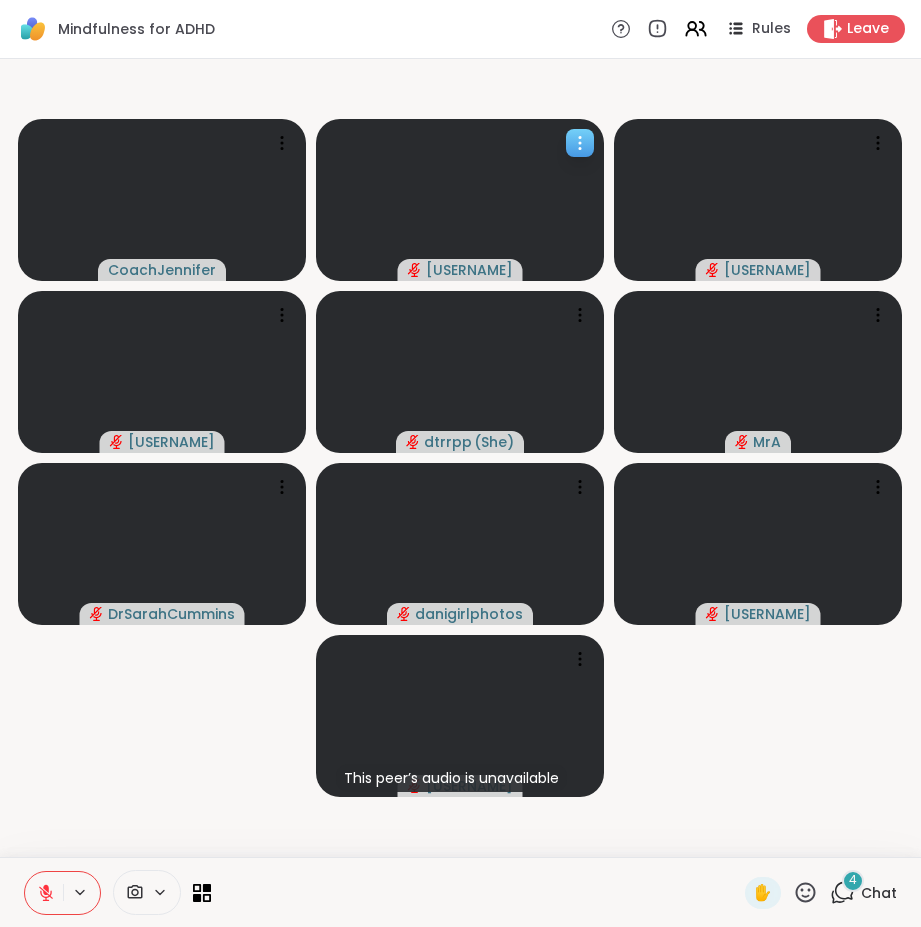 click 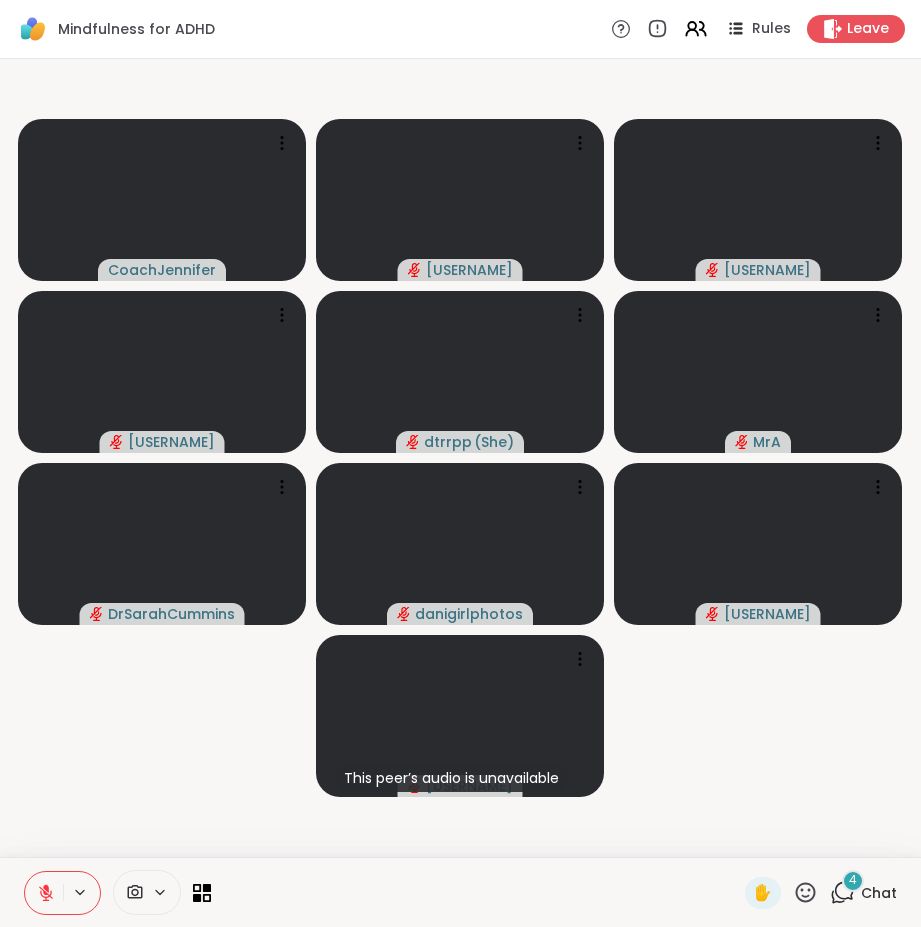 click 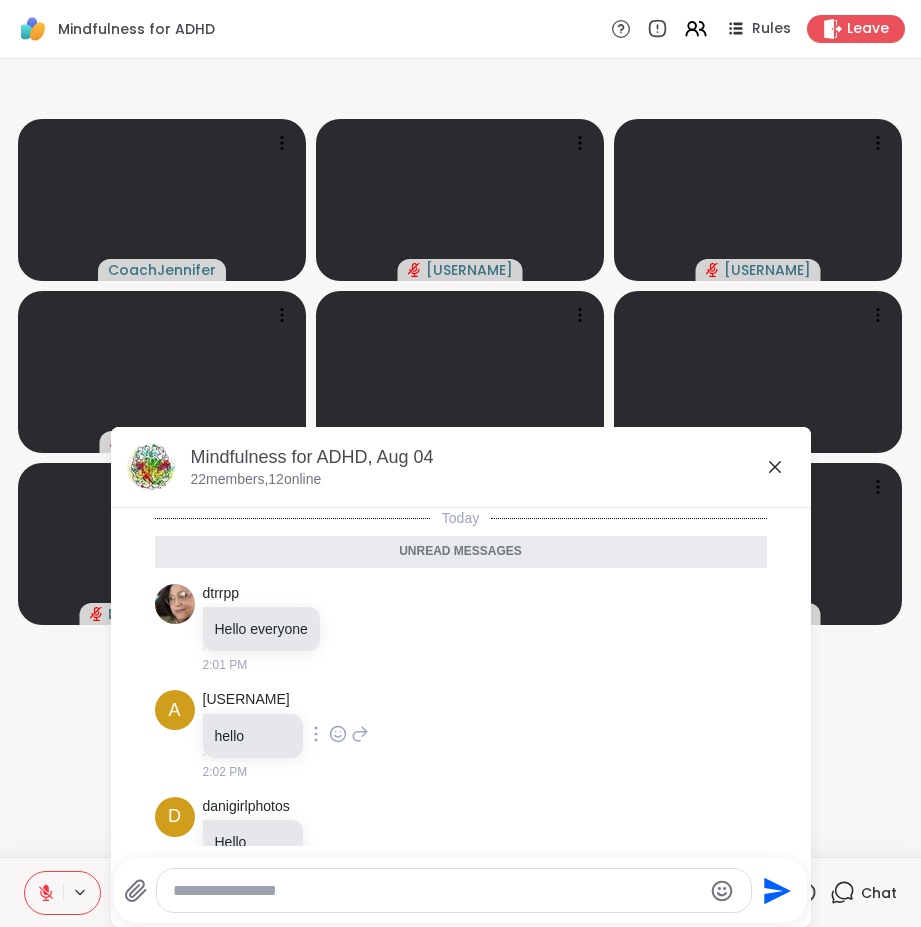 scroll, scrollTop: 156, scrollLeft: 0, axis: vertical 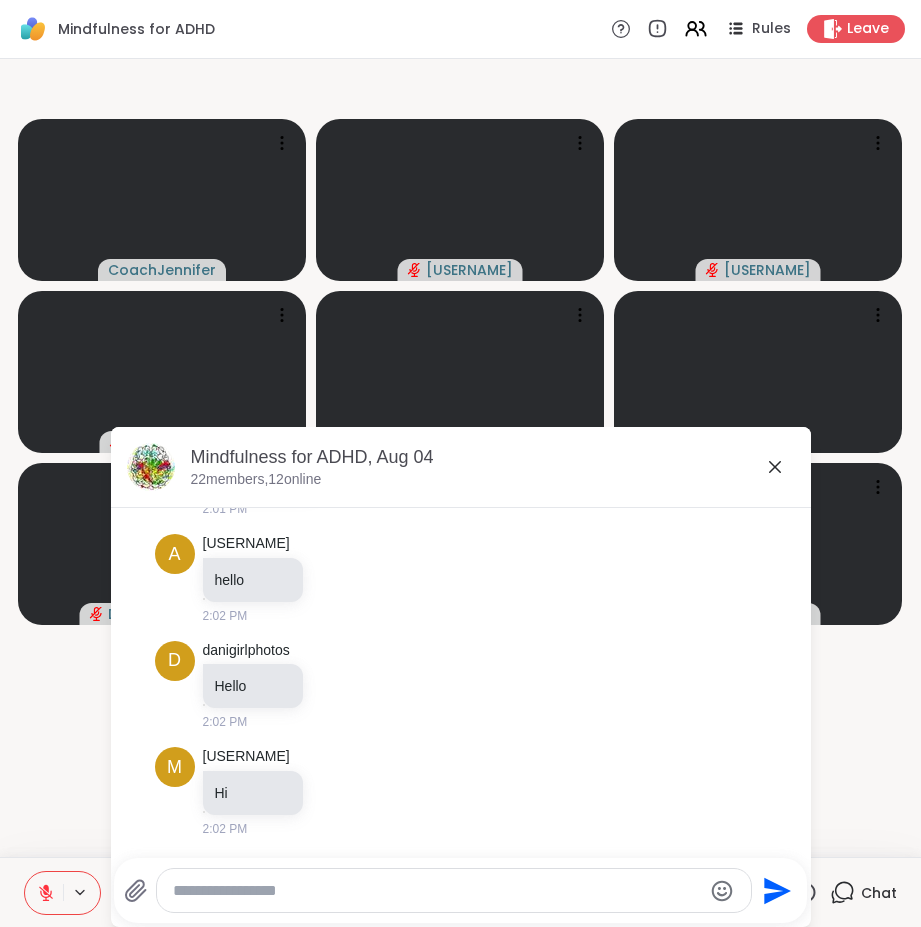 click on "CoachJennifer aarmandfocals Simone97 clall0802 dtrrpp ( She ) MrA DrSarahCummins danigirlphotos AlienPerson This peer’s audio is unavailable michelle40000" at bounding box center (460, 458) 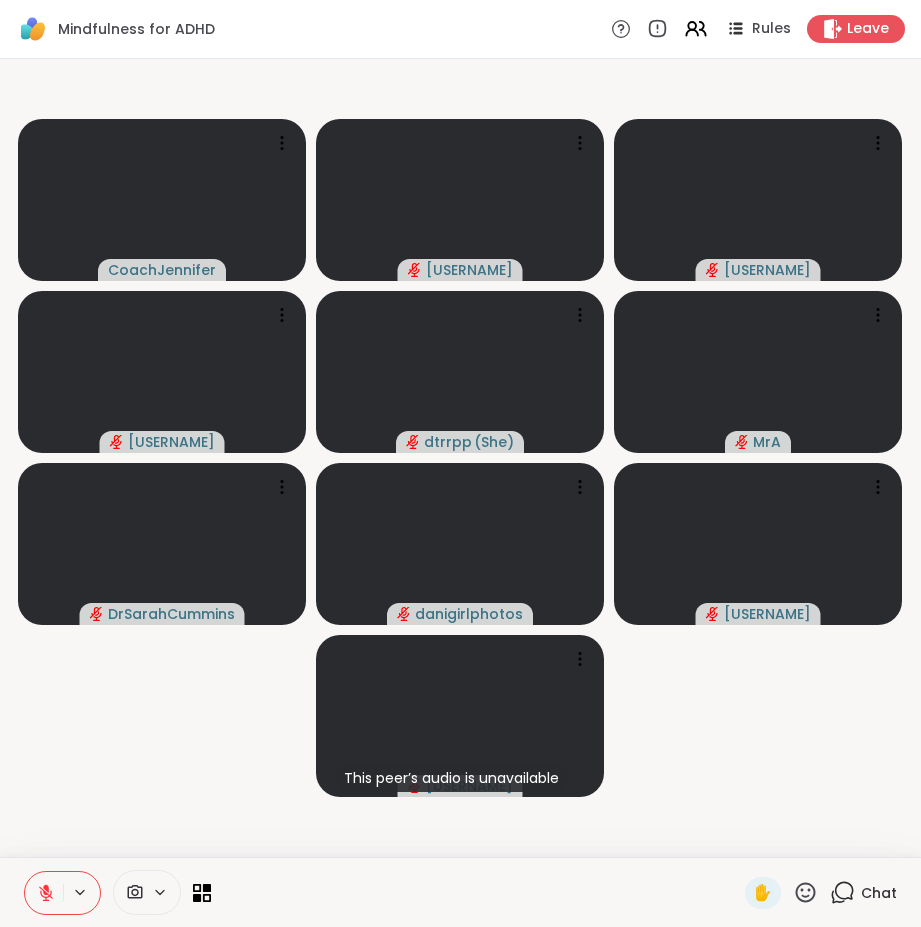 click 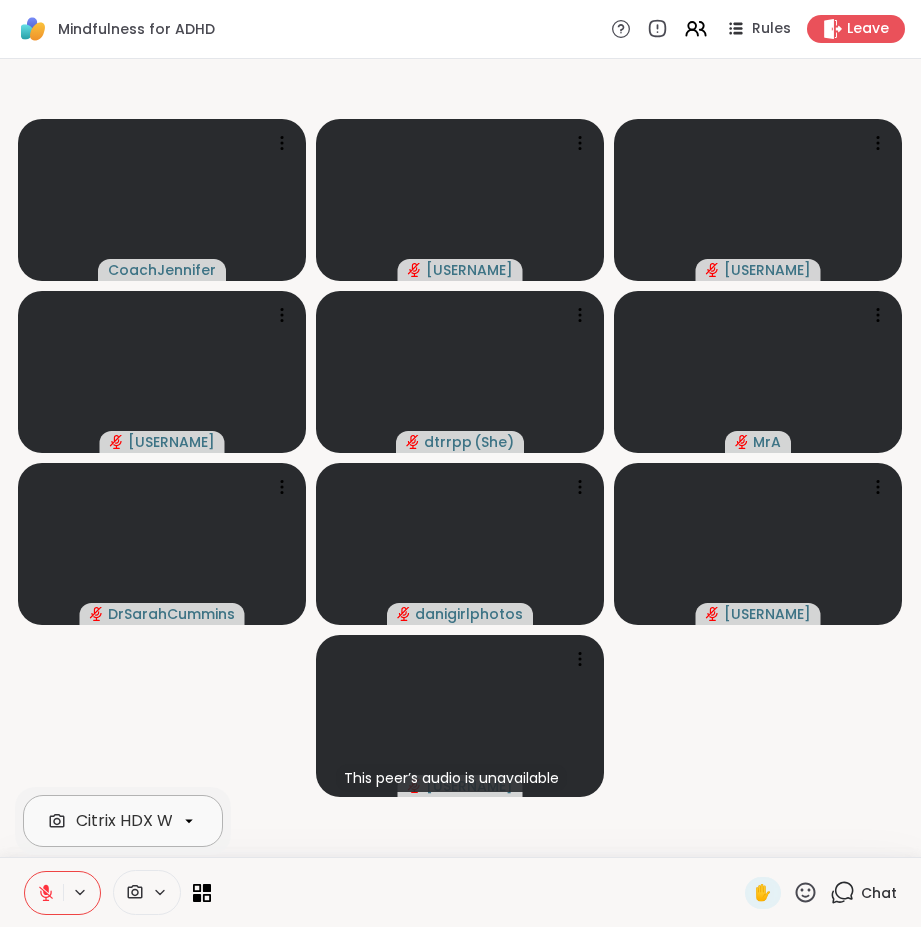 click at bounding box center [189, 821] 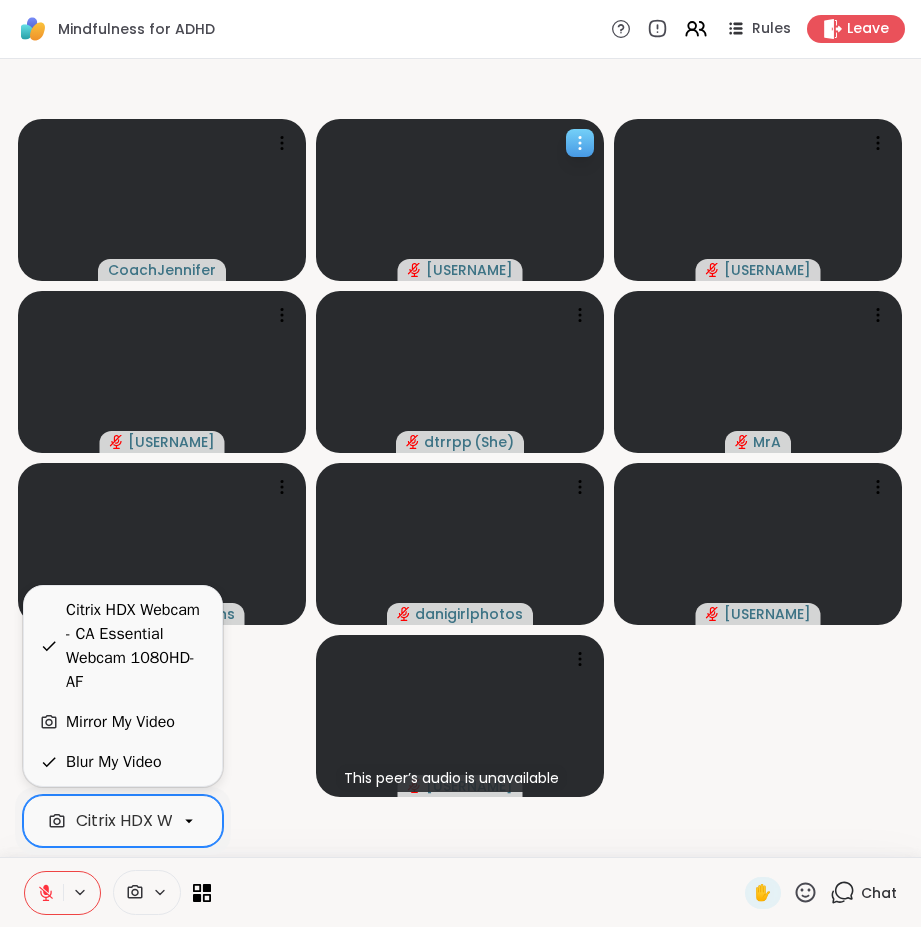 click on "[USERNAME]" at bounding box center (469, 270) 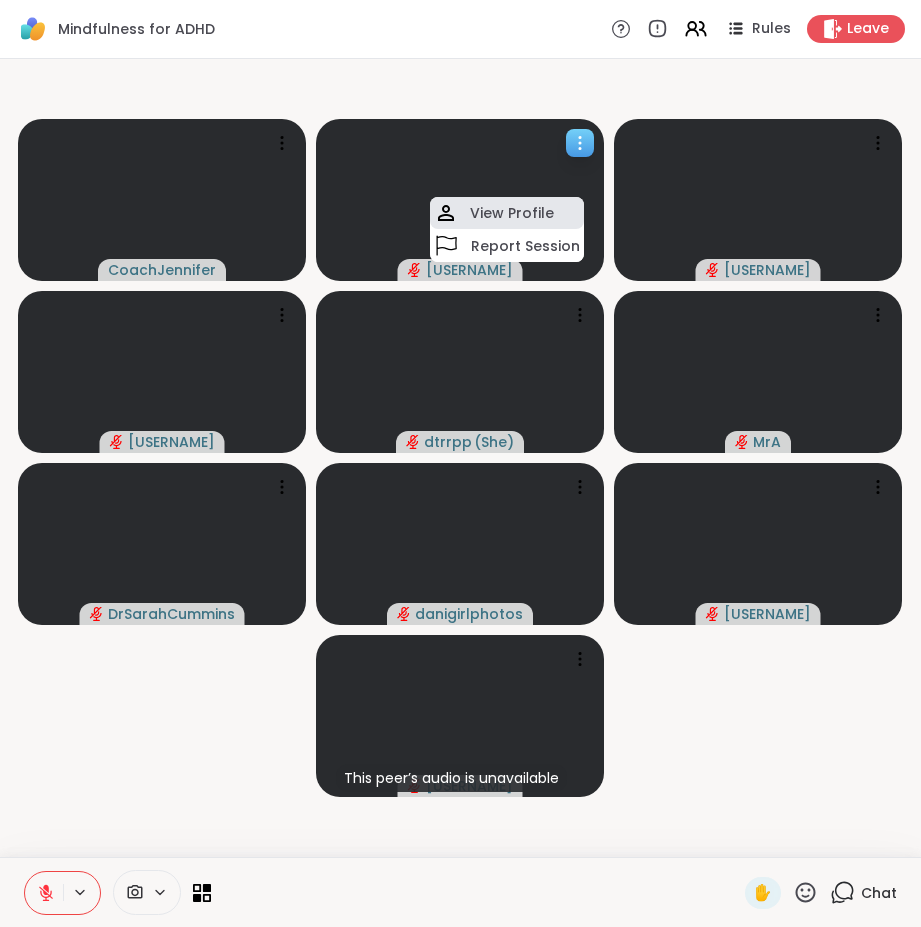 click on "View Profile" at bounding box center (512, 213) 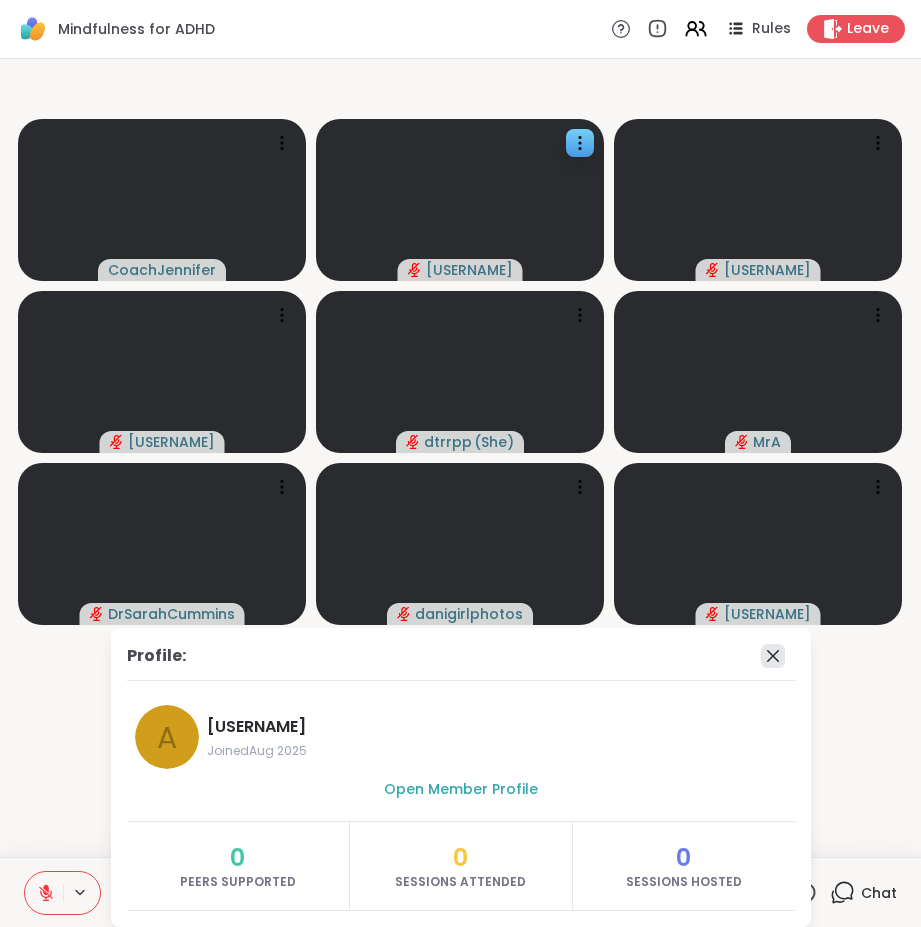 click 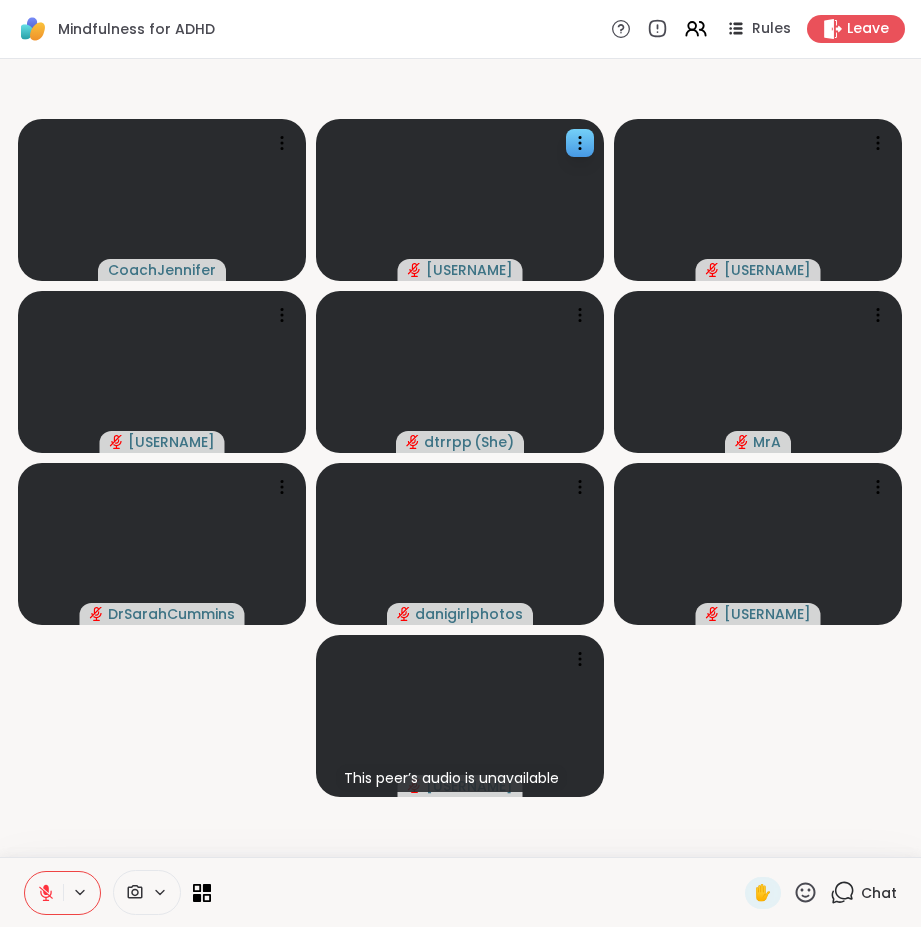 click 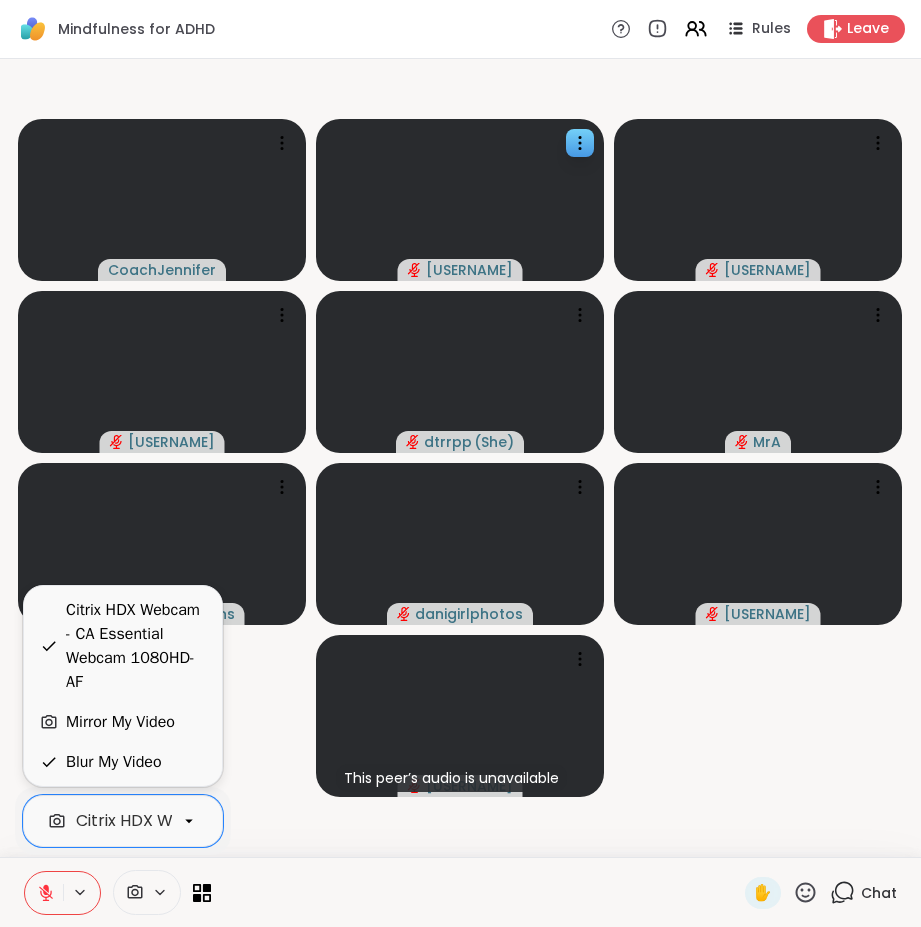 scroll, scrollTop: 0, scrollLeft: 308, axis: horizontal 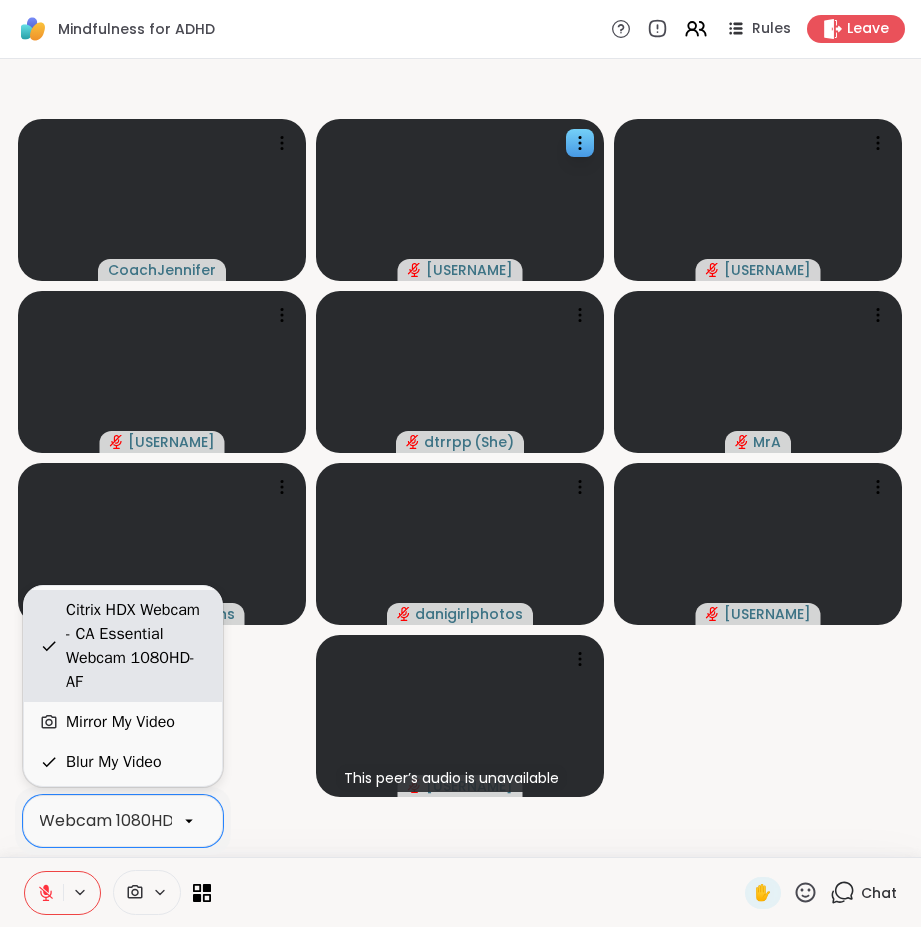 click 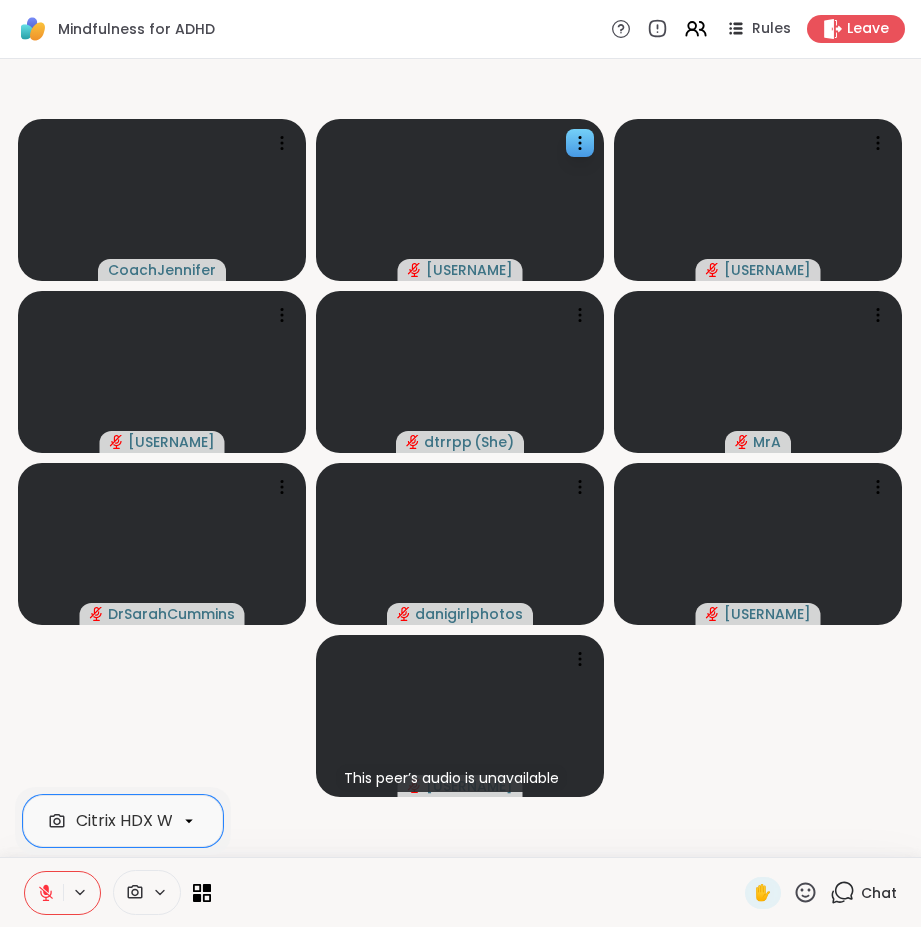 click at bounding box center (81, 892) 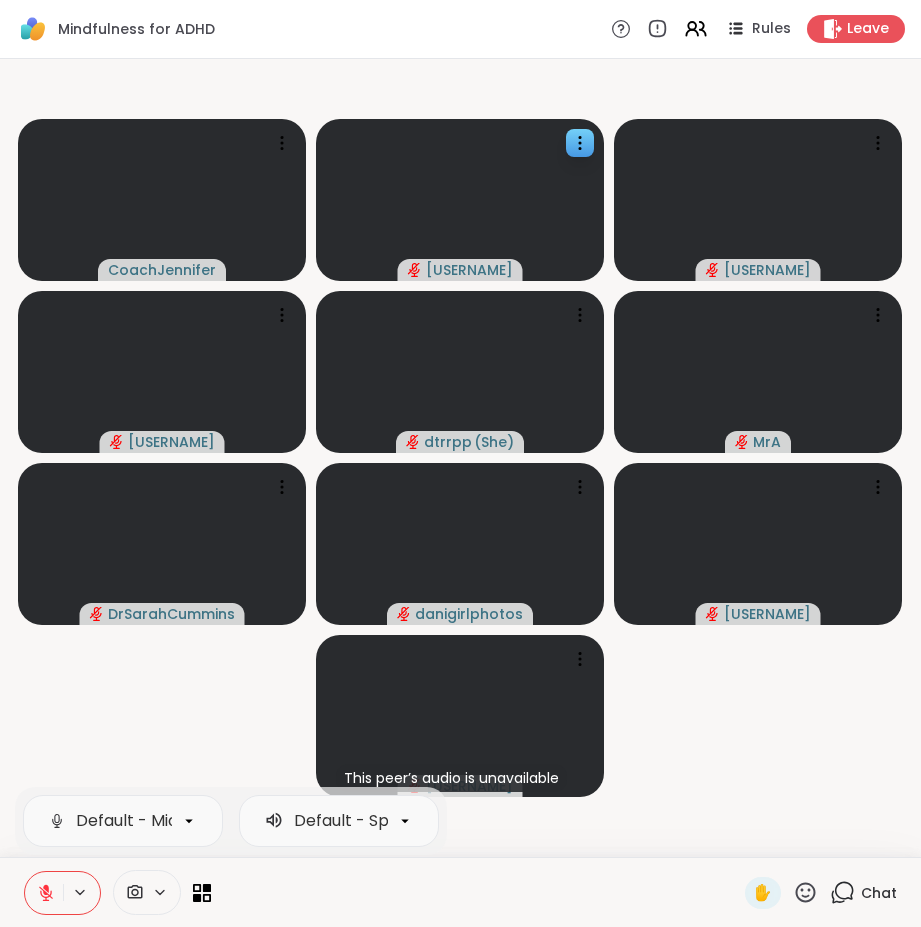 click 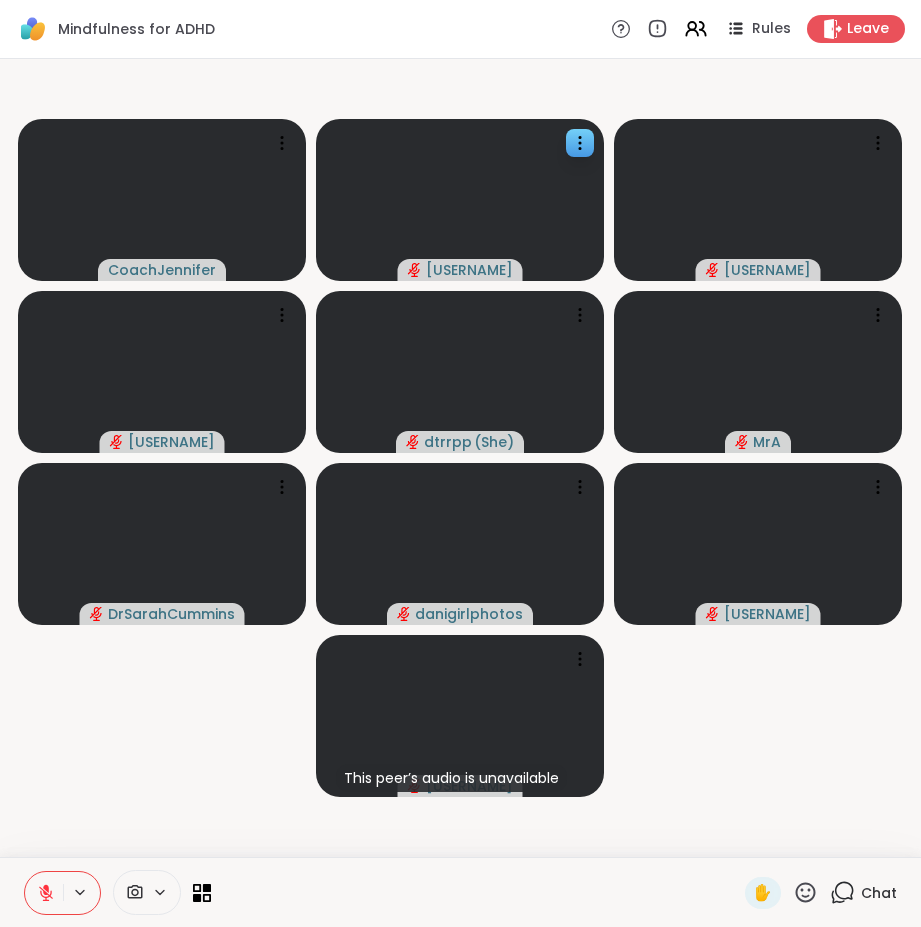 click 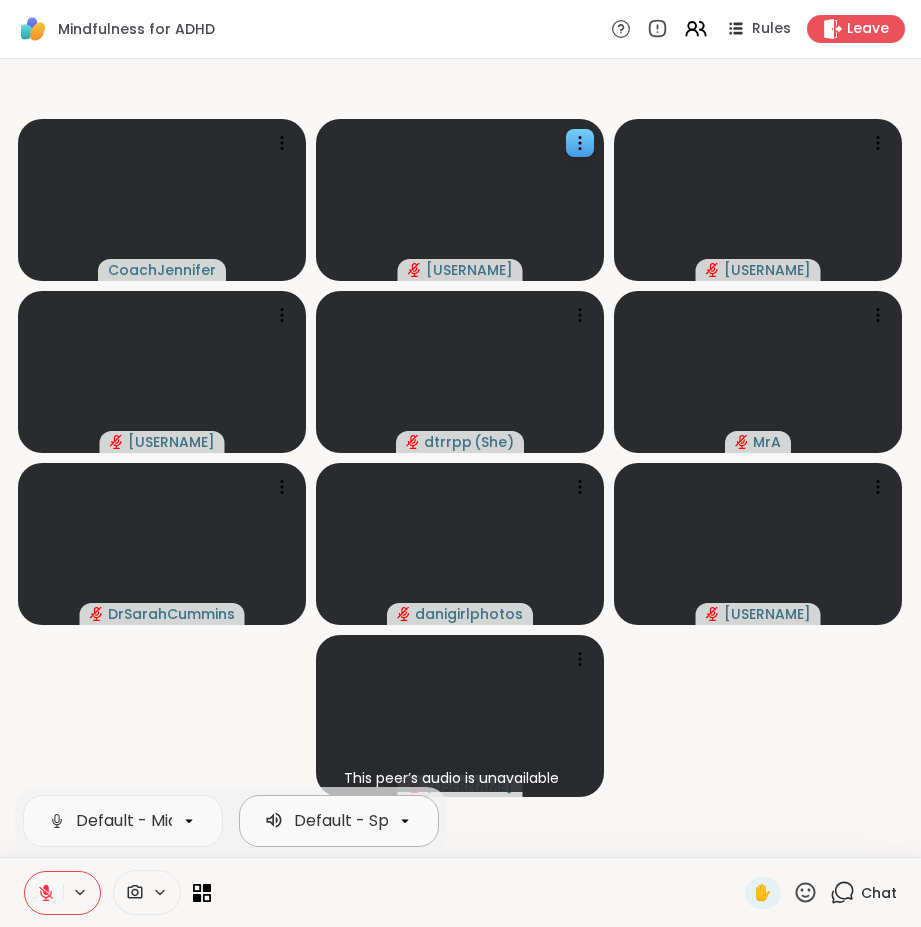 click on "Default - Speakers (Synaptics HD Audio)" at bounding box center (453, 821) 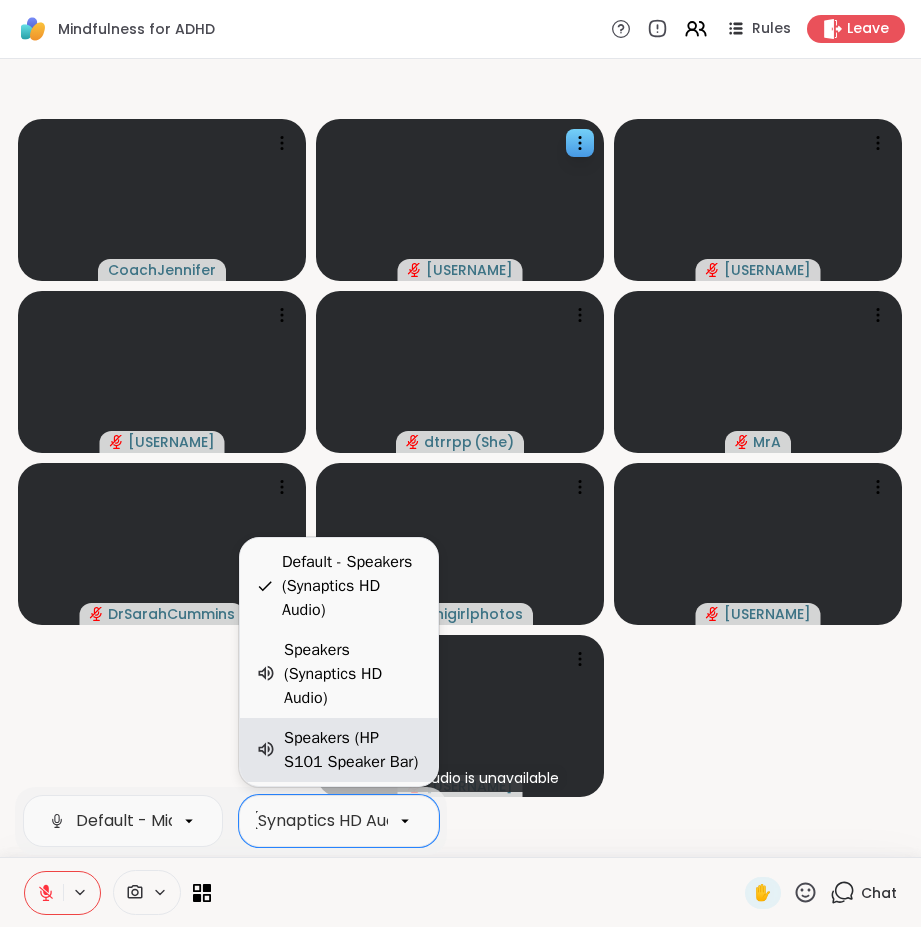 click on "Speakers (HP S101 Speaker Bar)" at bounding box center (353, 750) 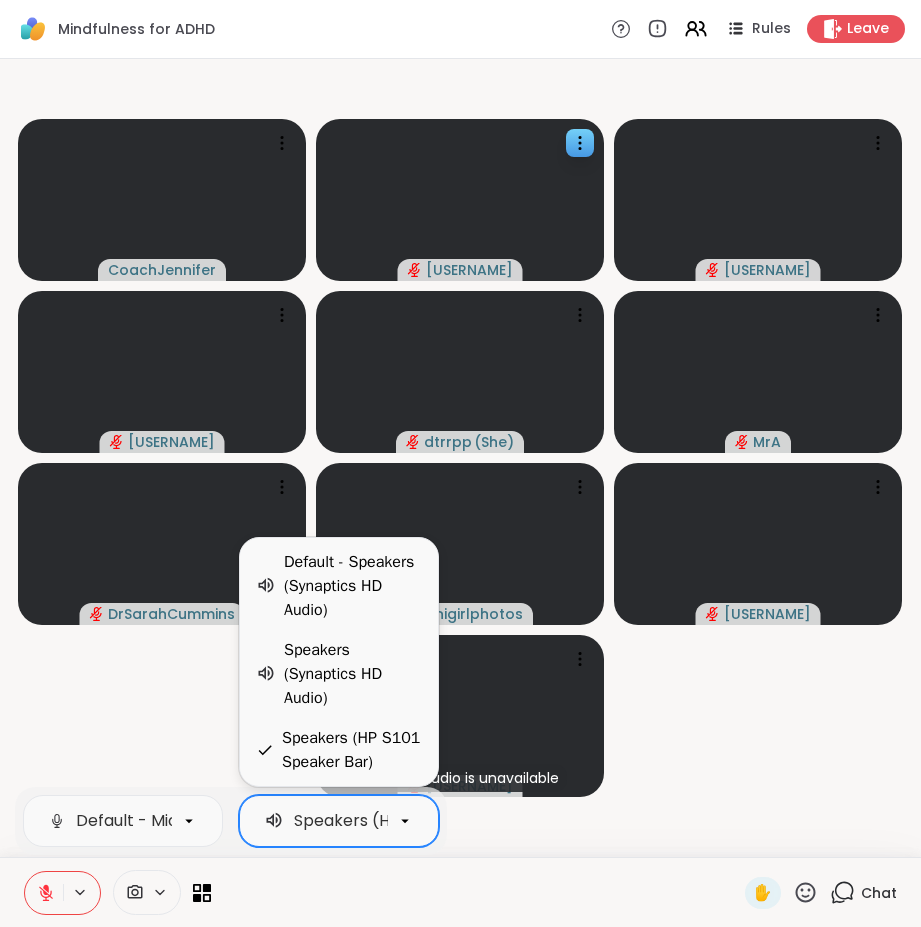scroll, scrollTop: 0, scrollLeft: 121, axis: horizontal 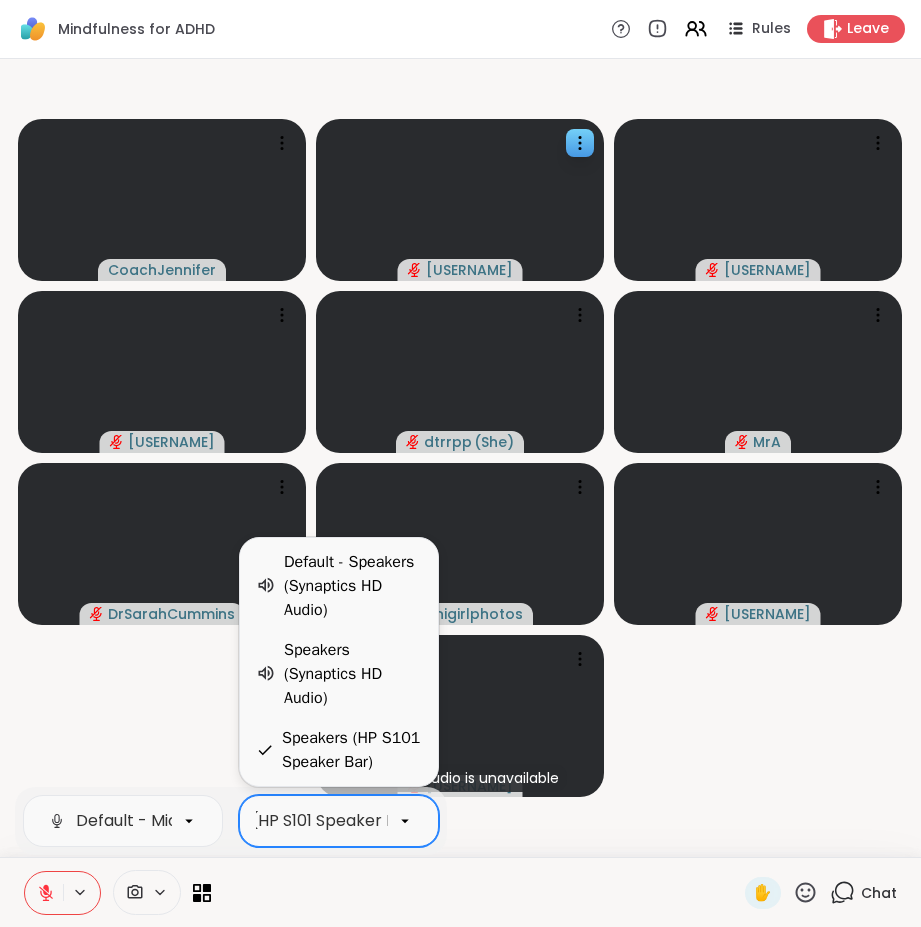 click 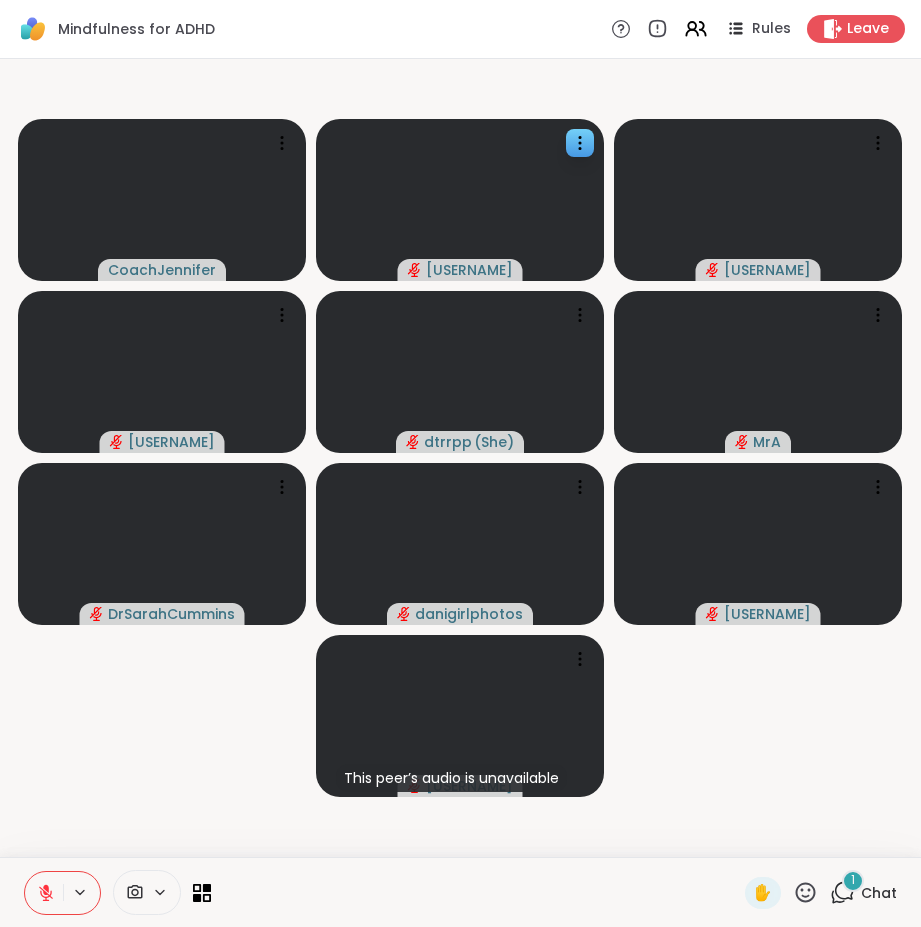 click on "CoachJennifer aarmandfocals Simone97 clall0802 dtrrpp ( She ) MrA DrSarahCummins danigirlphotos AlienPerson This peer’s audio is unavailable michelle40000" at bounding box center [460, 458] 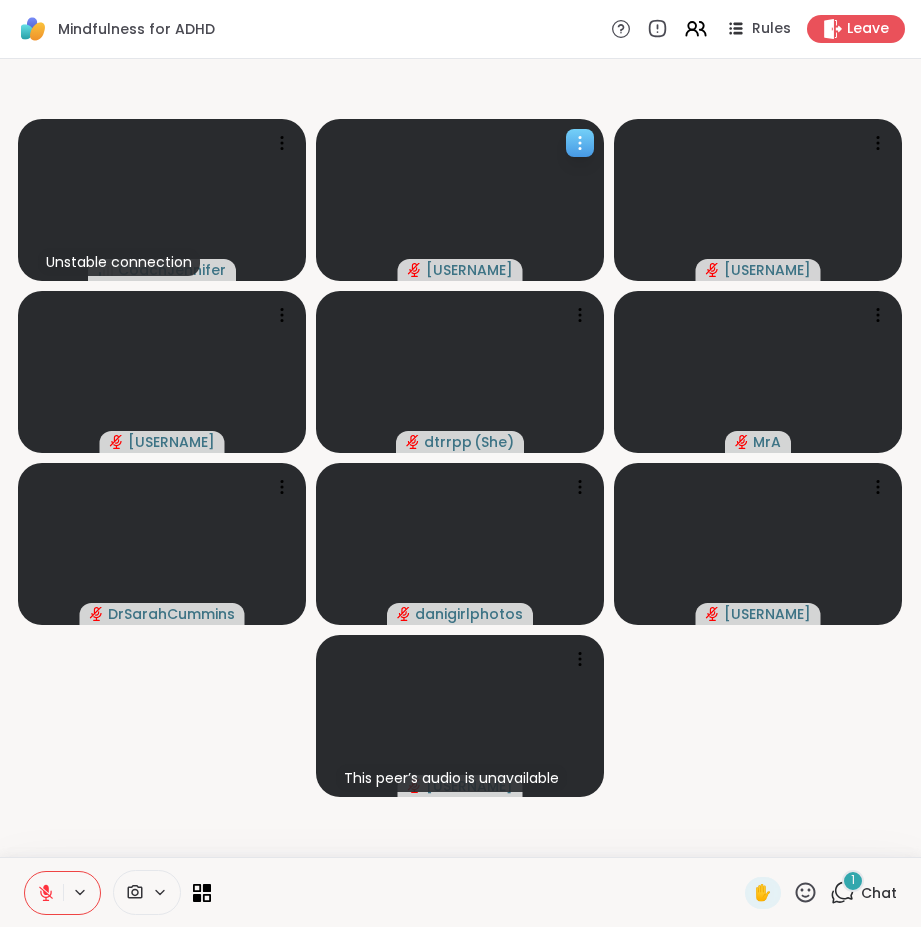 click 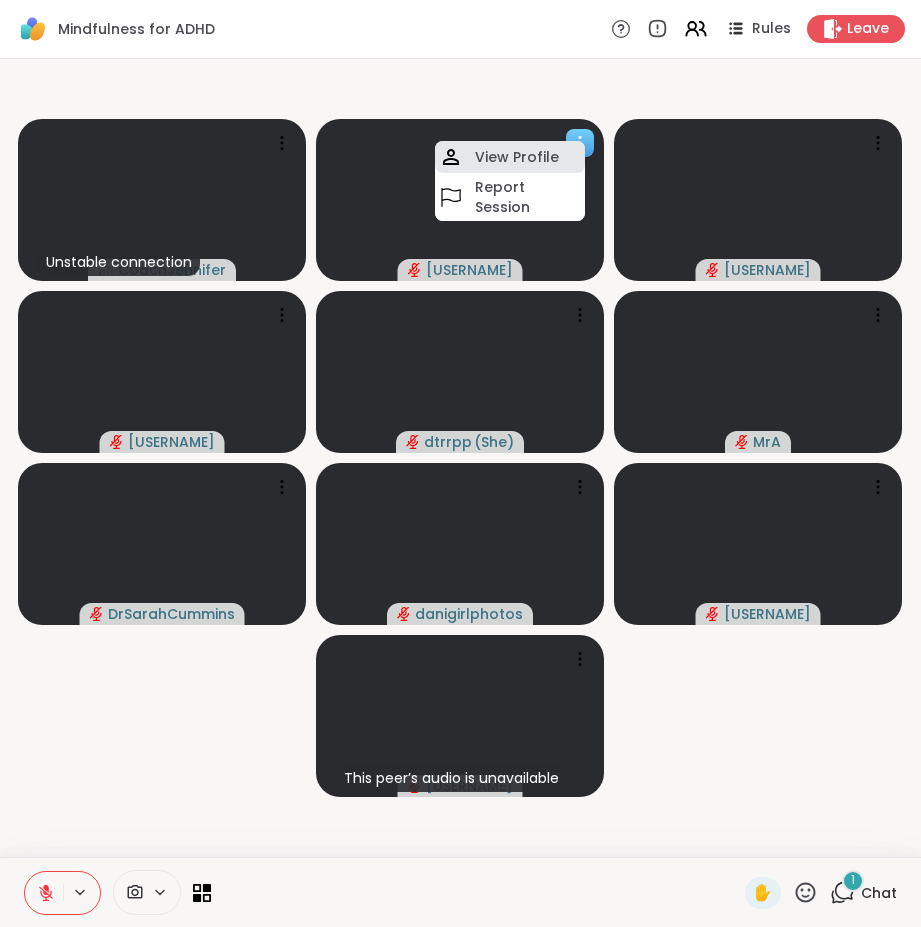 click on "View Profile" at bounding box center [510, 157] 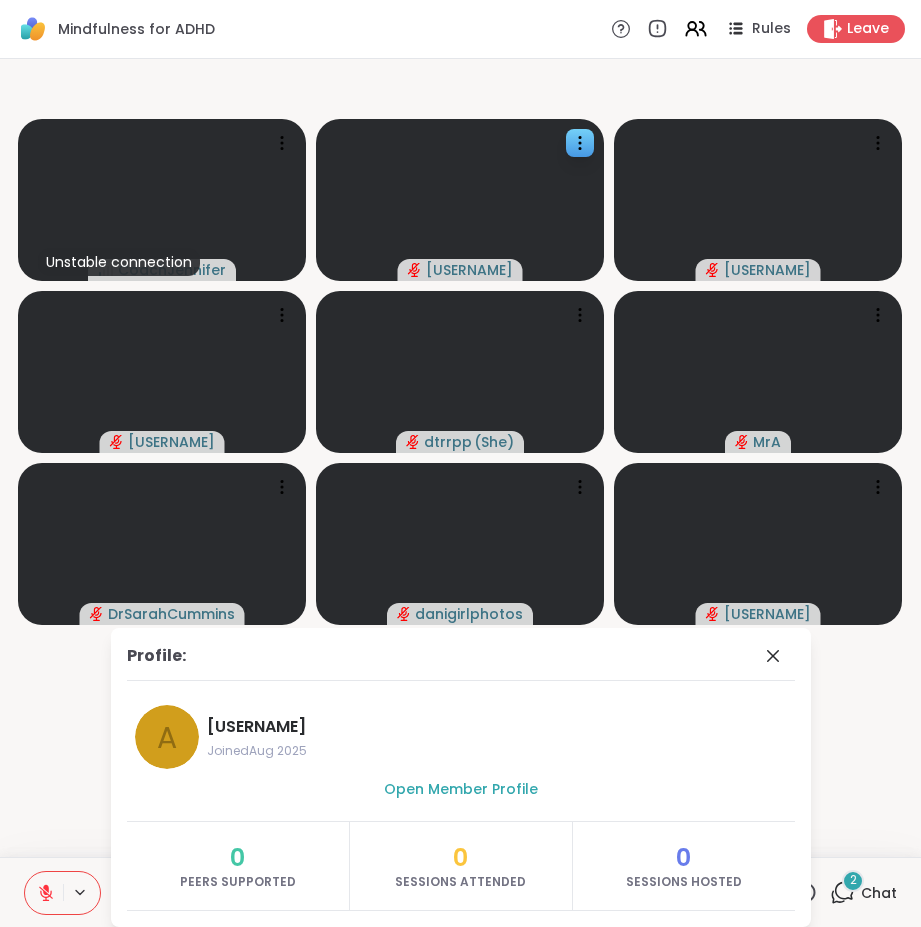 click at bounding box center (775, 656) 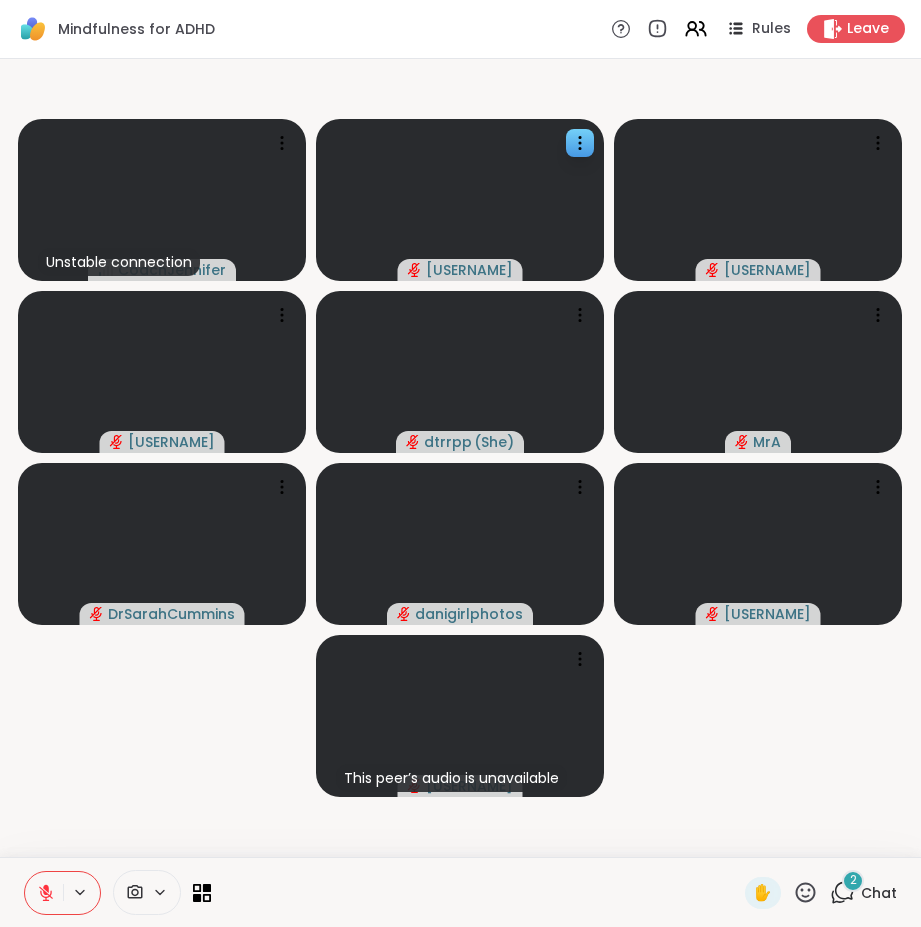 click 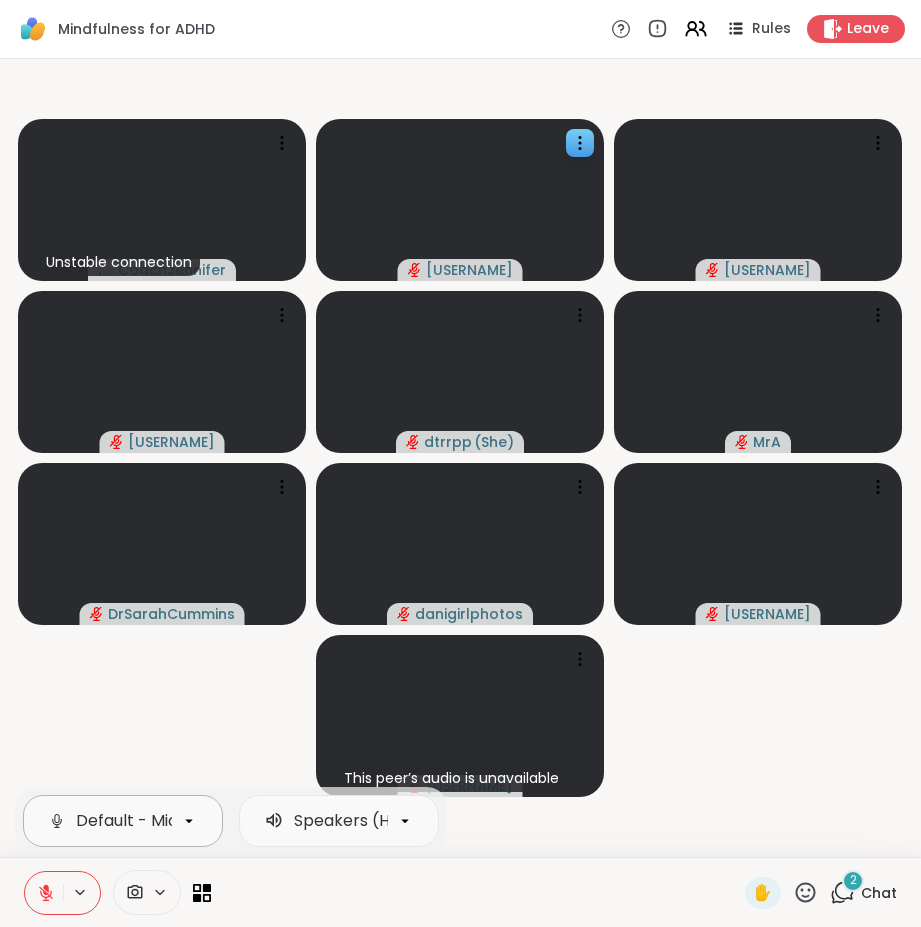click at bounding box center (189, 821) 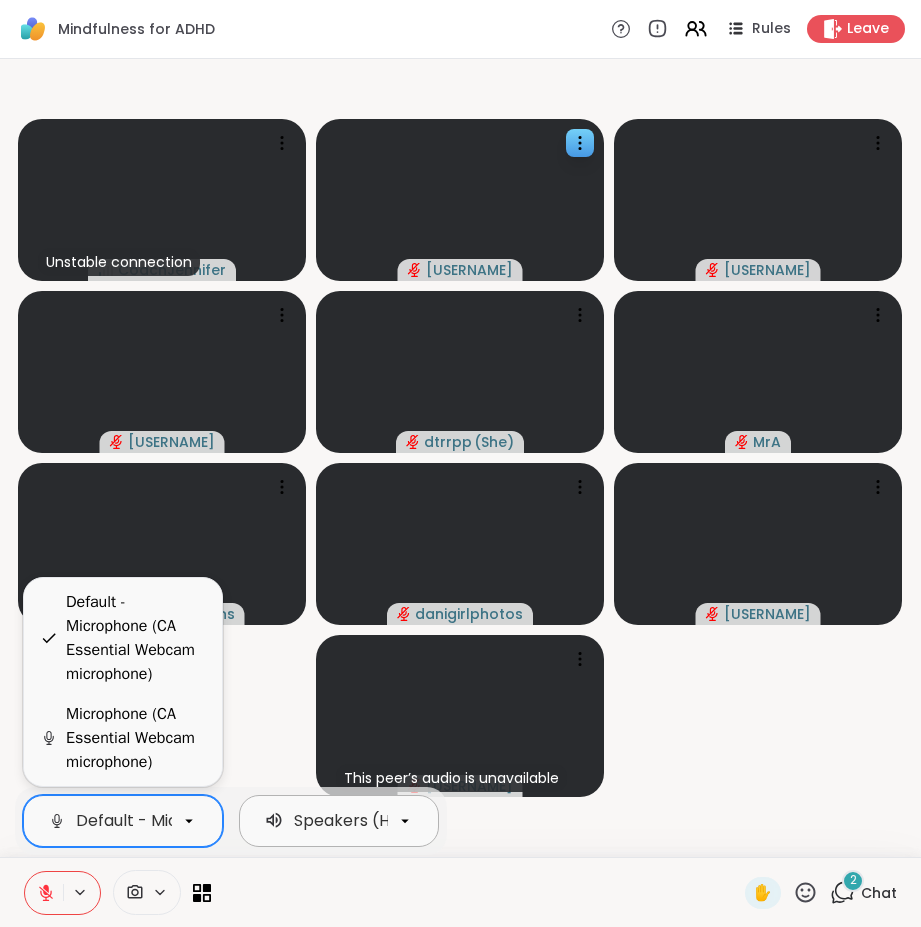 click on "Speakers (HP S101 Speaker Bar)" at bounding box center [339, 821] 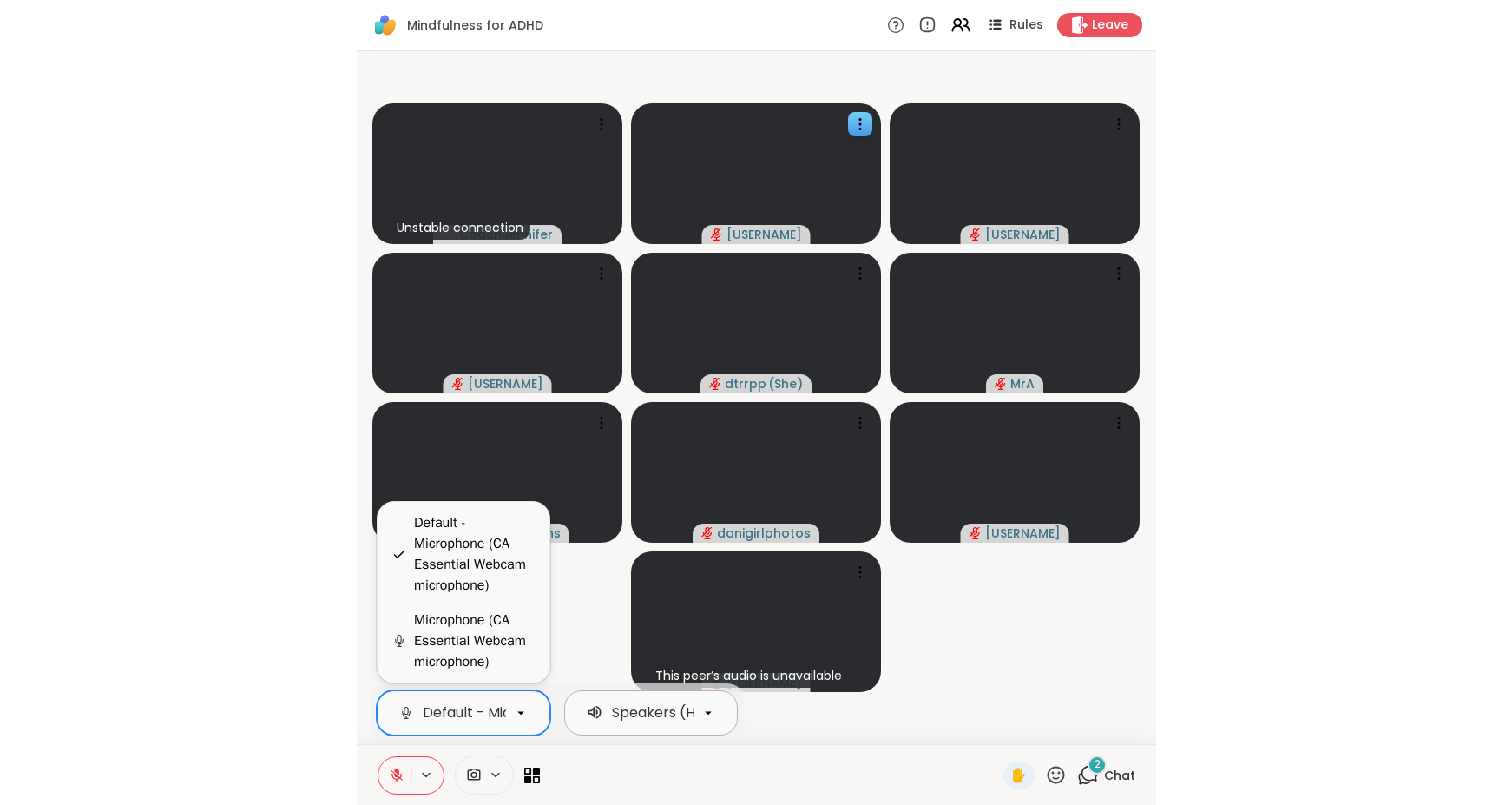 scroll, scrollTop: 0, scrollLeft: 105, axis: horizontal 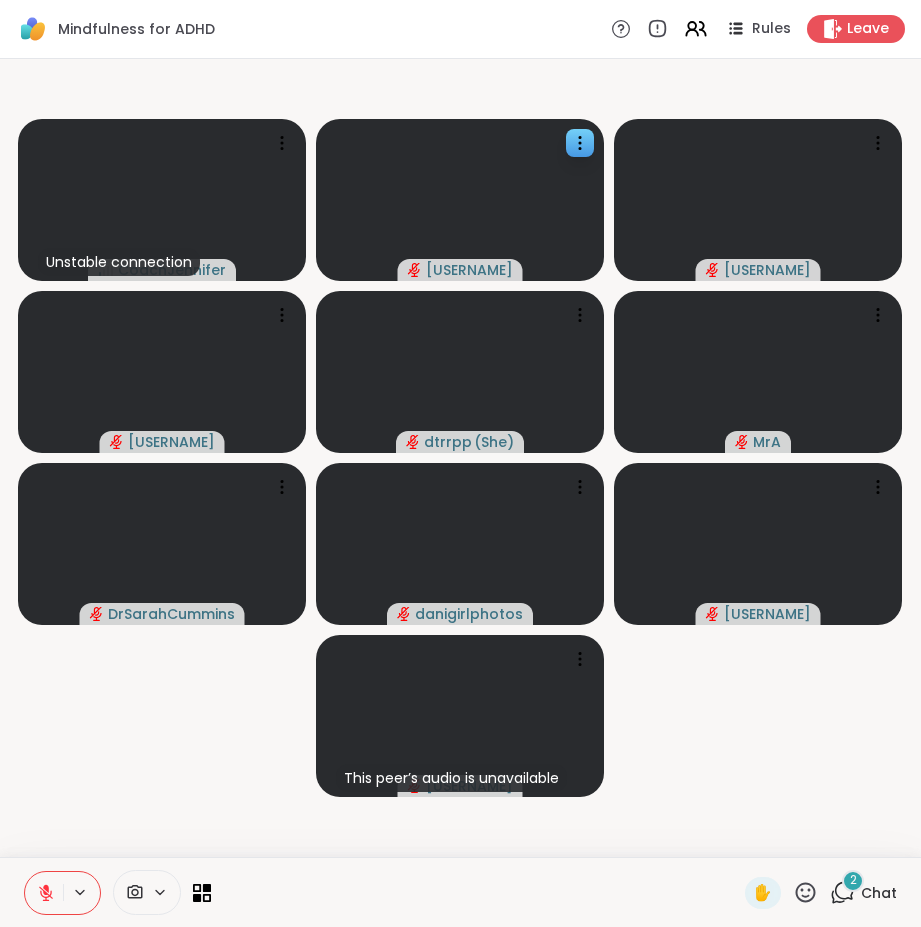 drag, startPoint x: 920, startPoint y: 855, endPoint x: 1744, endPoint y: 757, distance: 829.8072 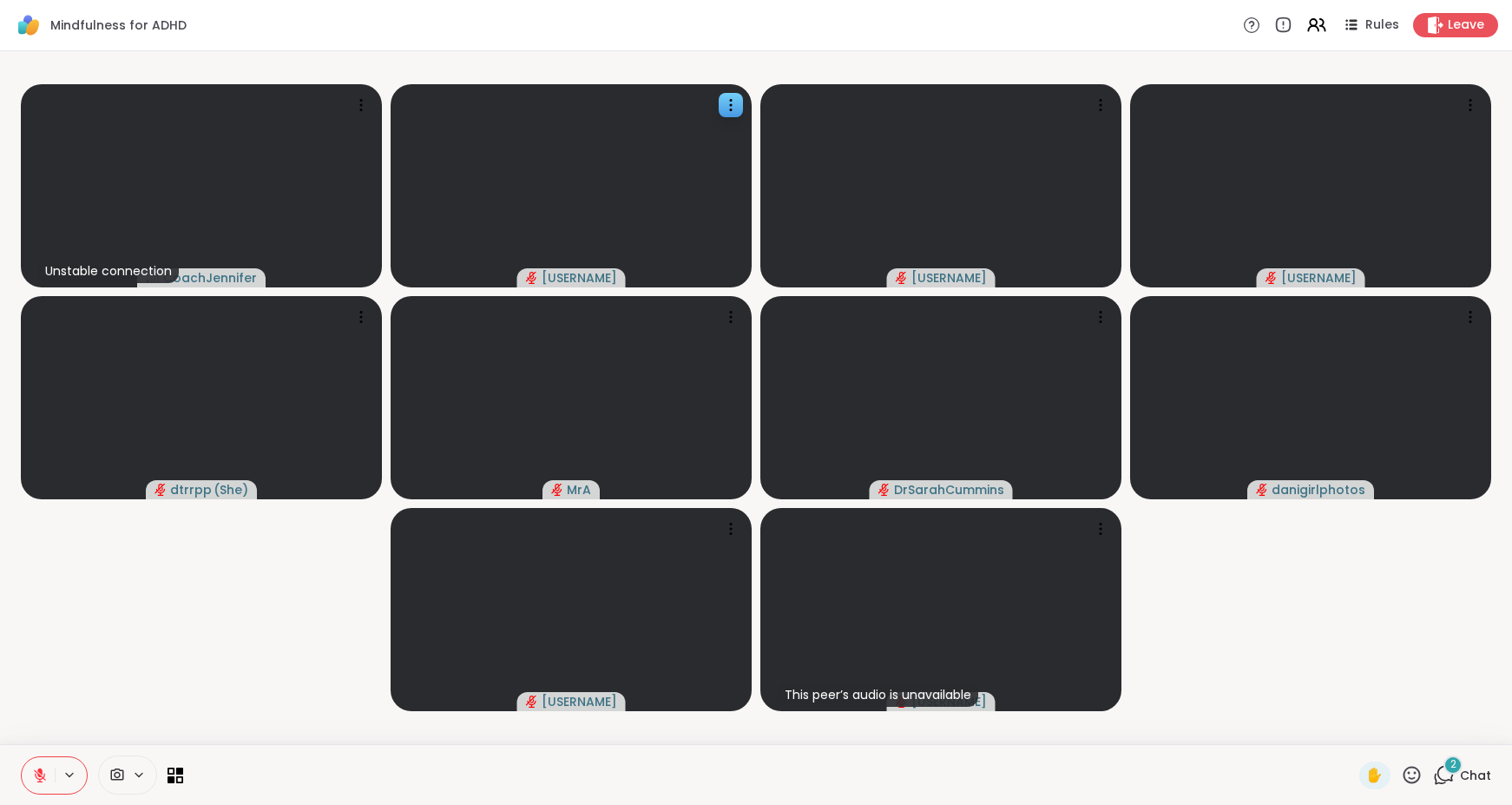 click 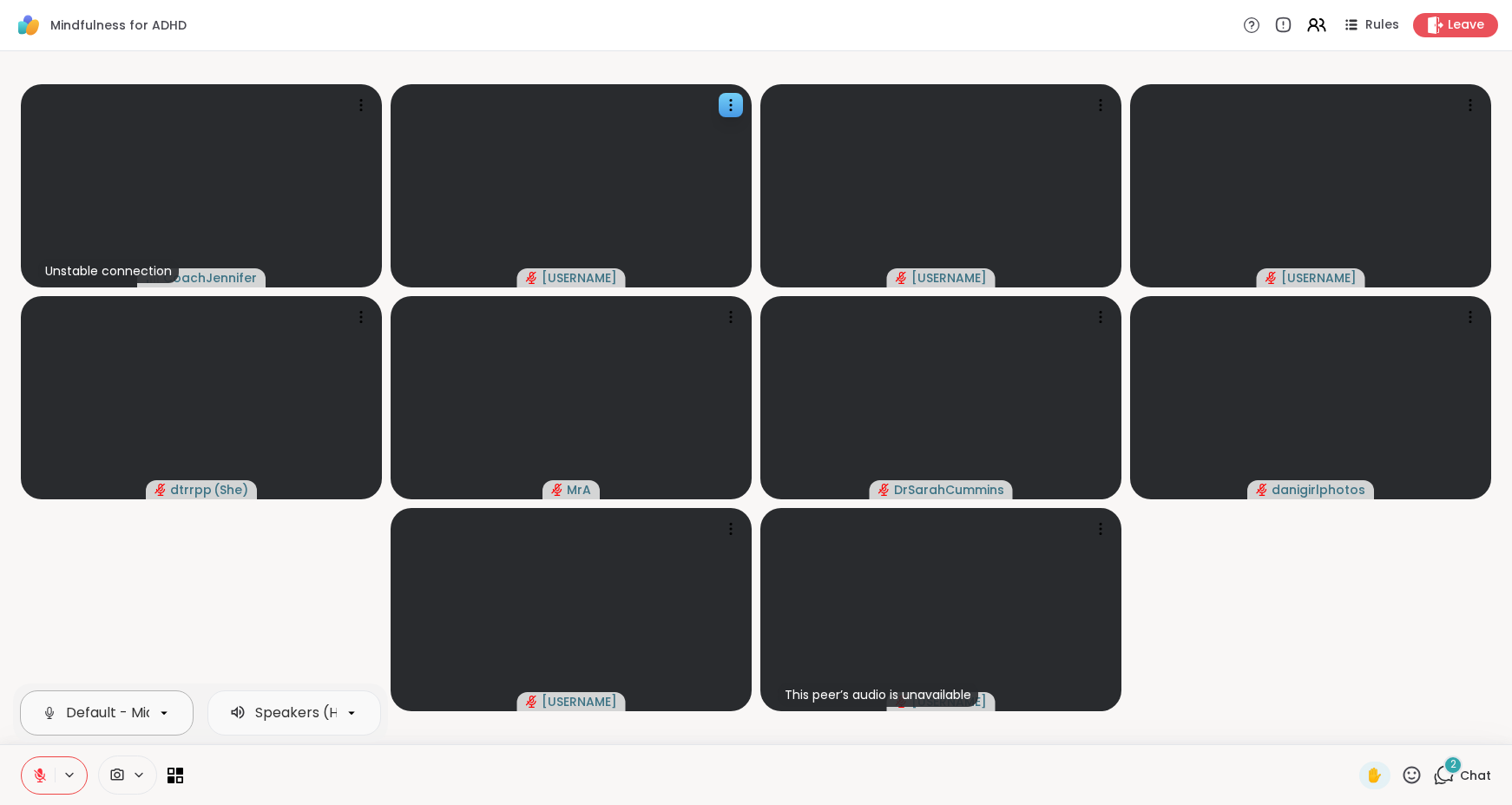 click 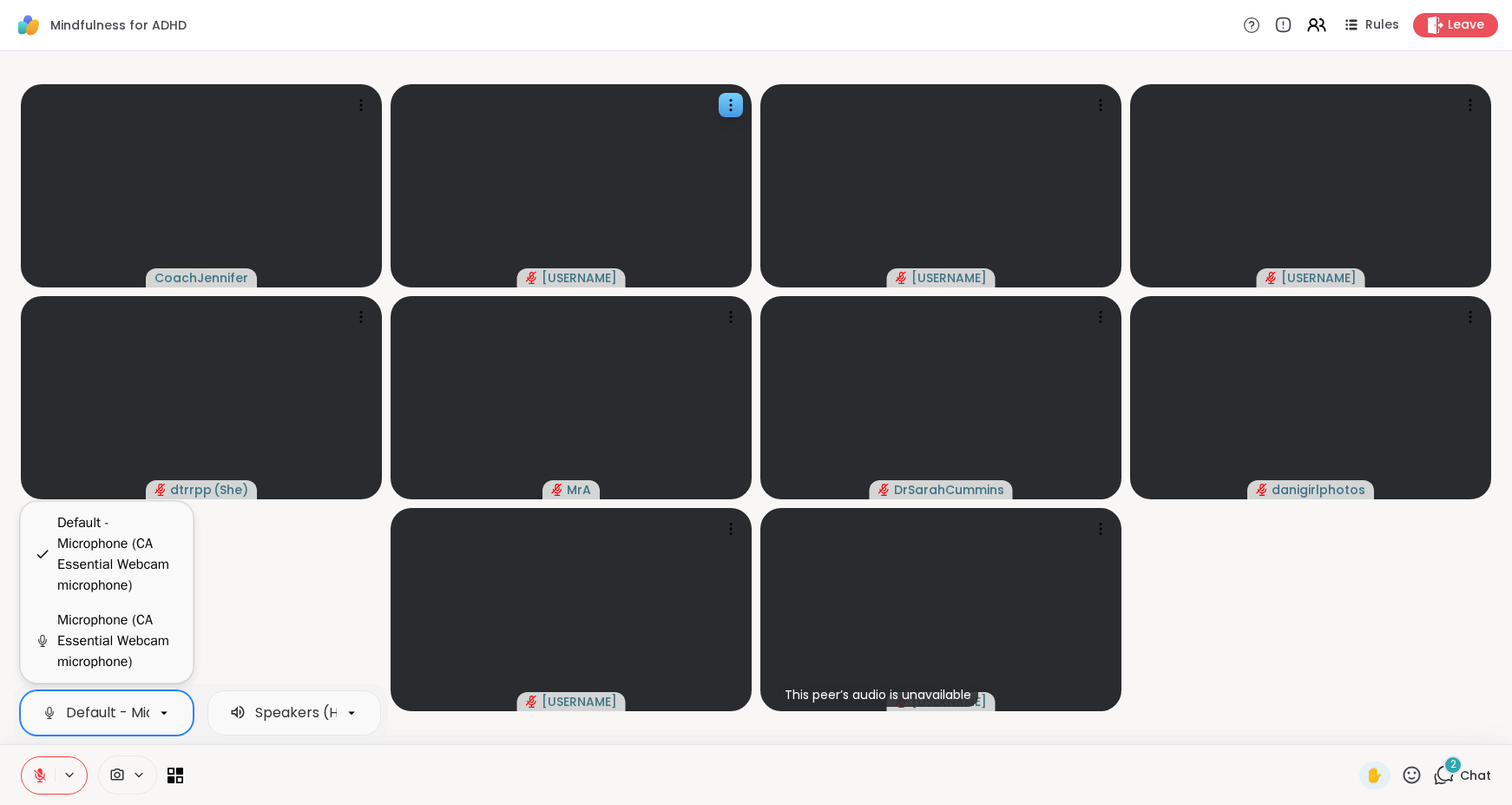 scroll, scrollTop: 0, scrollLeft: 293, axis: horizontal 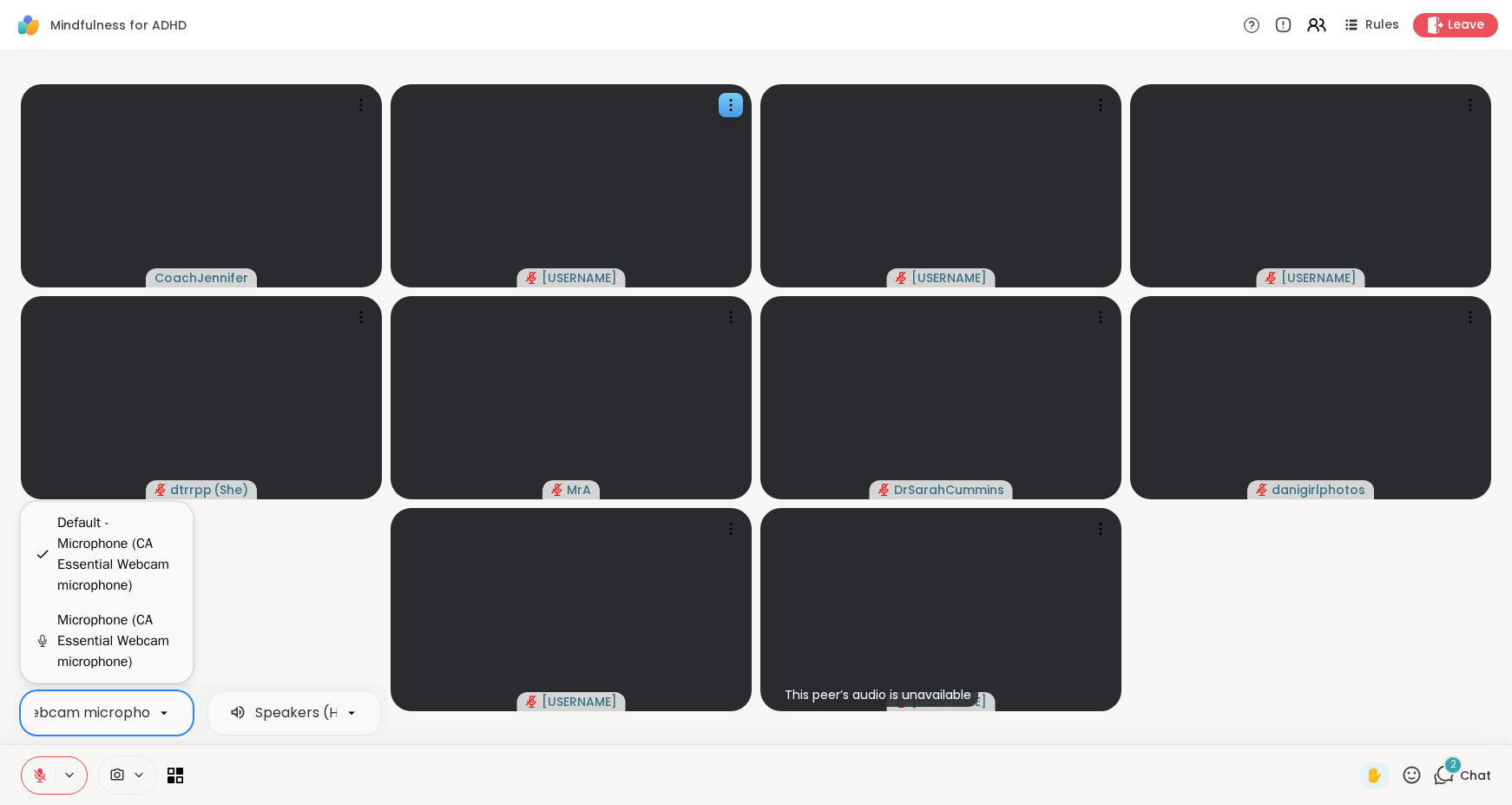 click 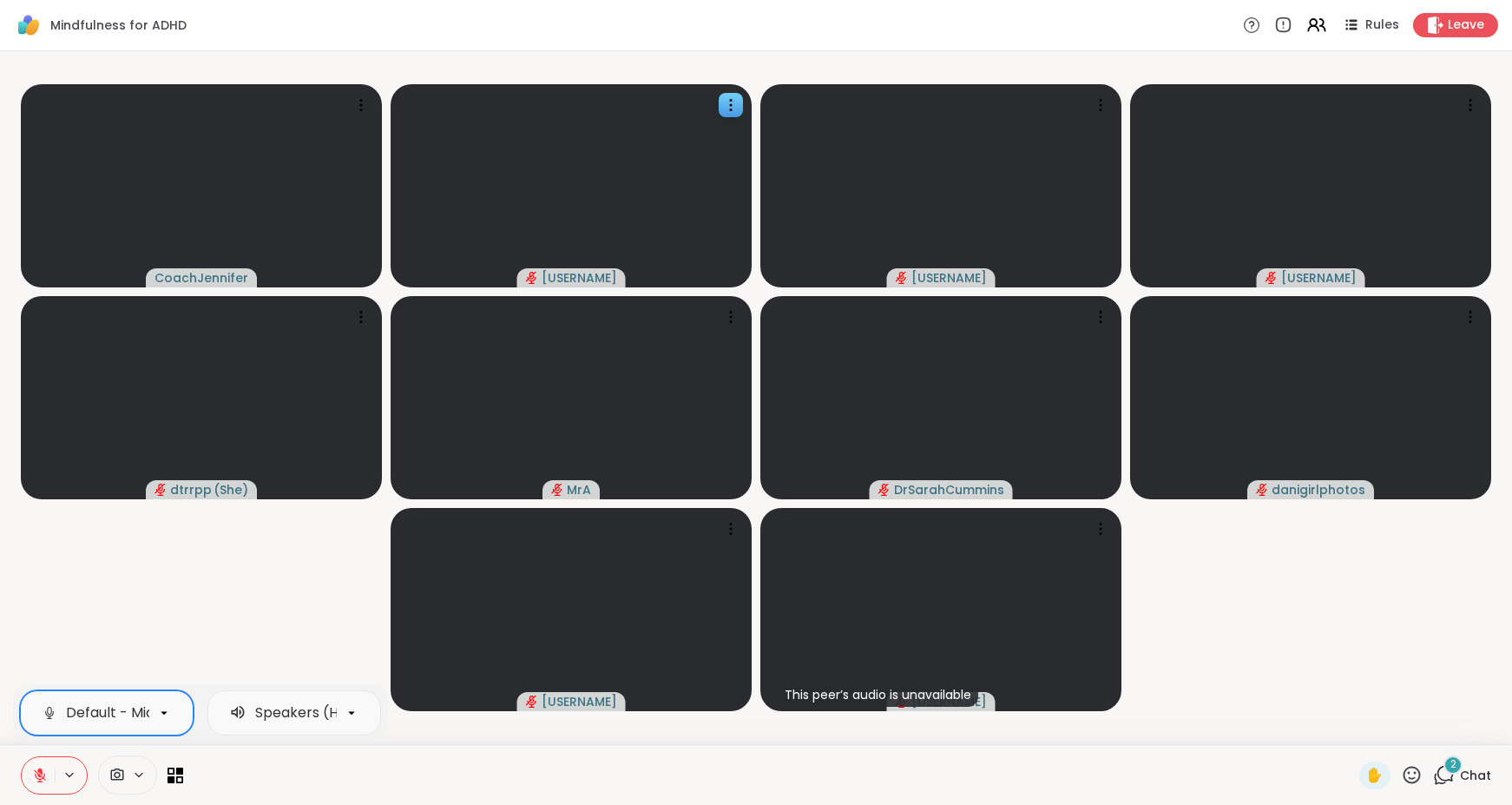click at bounding box center [164, 713] 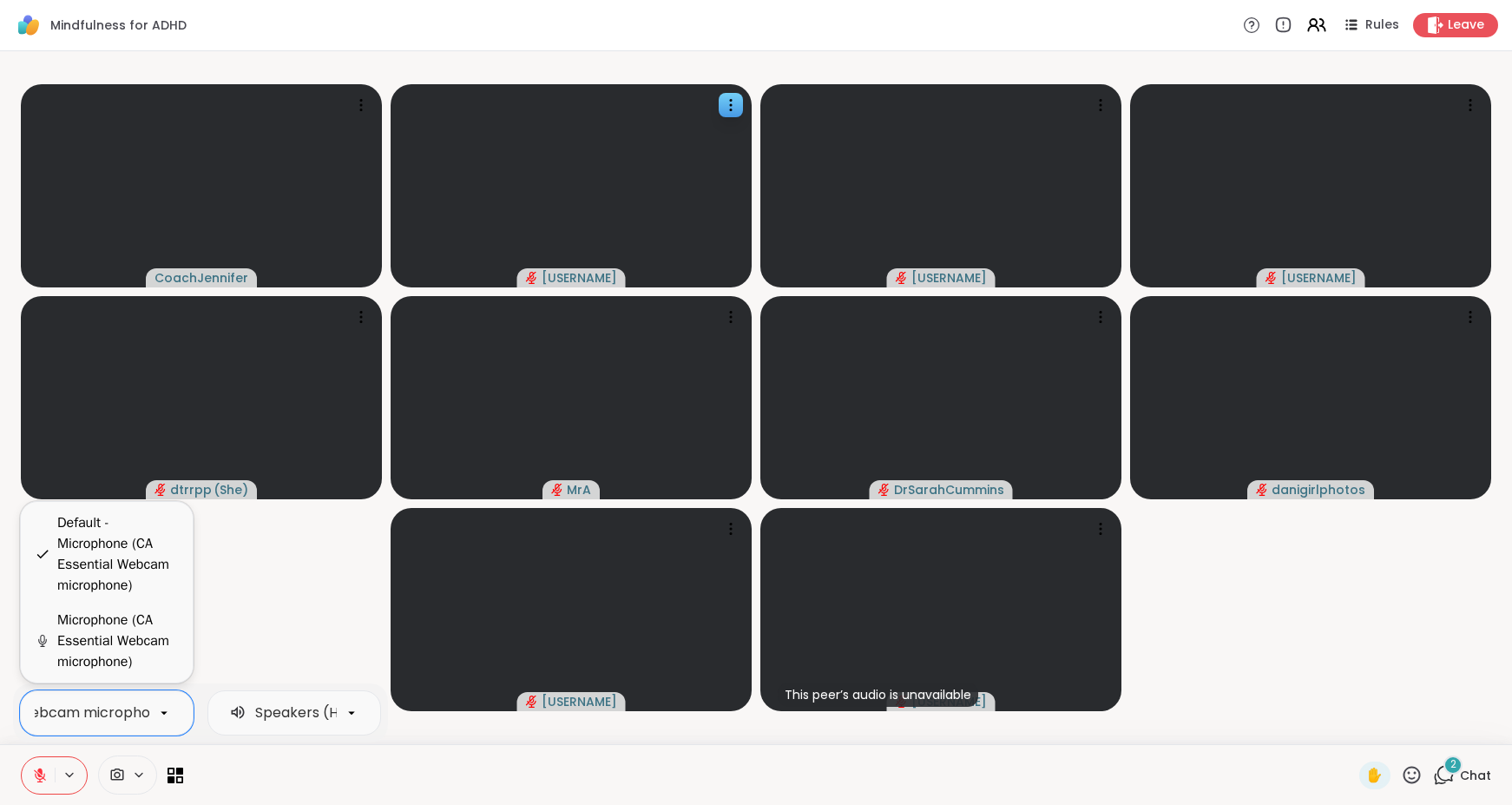 click on "CoachJennifer aarmandfocals Simone97 clall0802 dtrrpp ( She ) MrA DrSarahCummins danigirlphotos AlienPerson This peer’s audio is unavailable michelle40000" at bounding box center [756, 398] 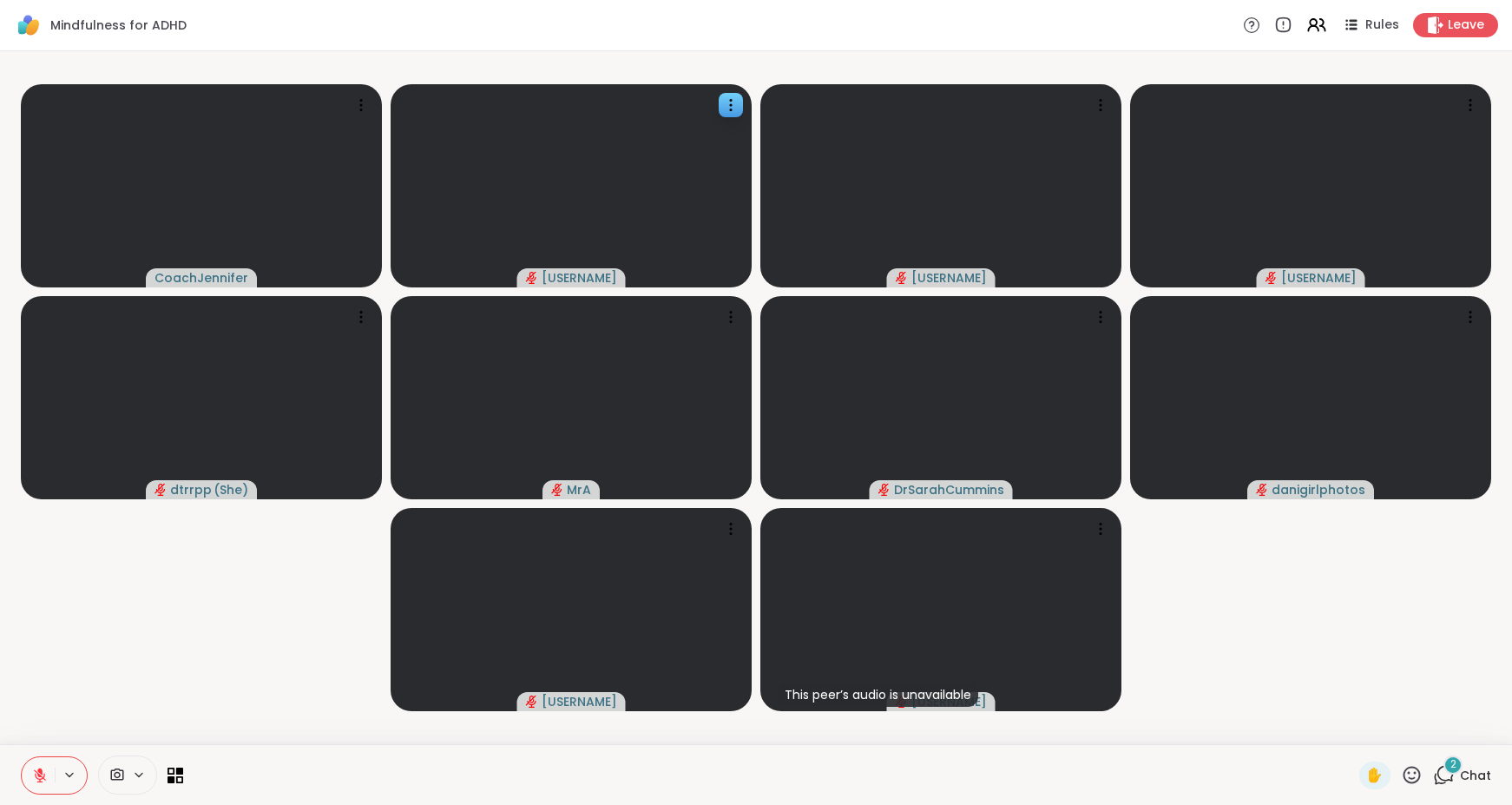 click at bounding box center (70, 775) 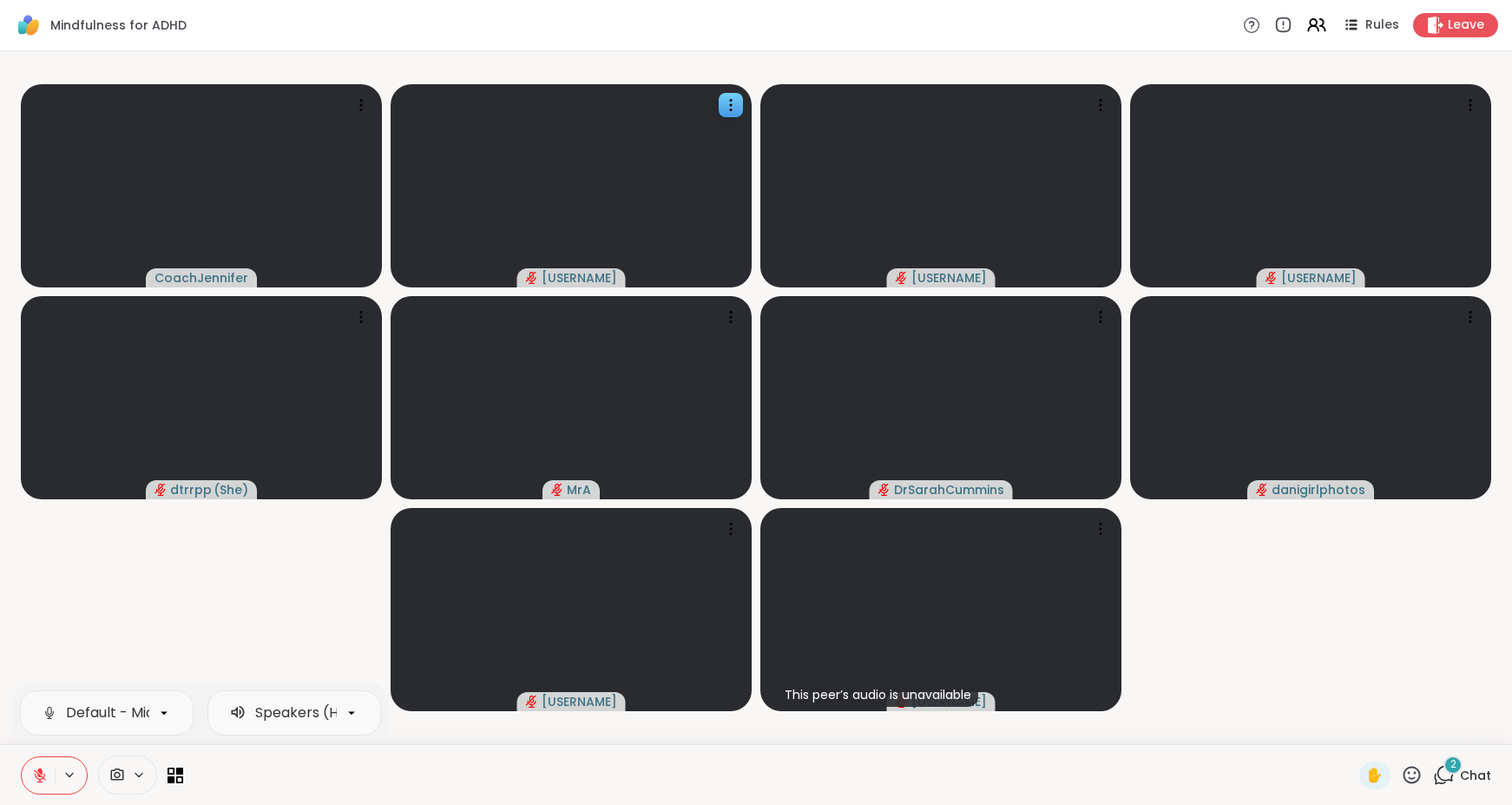 type 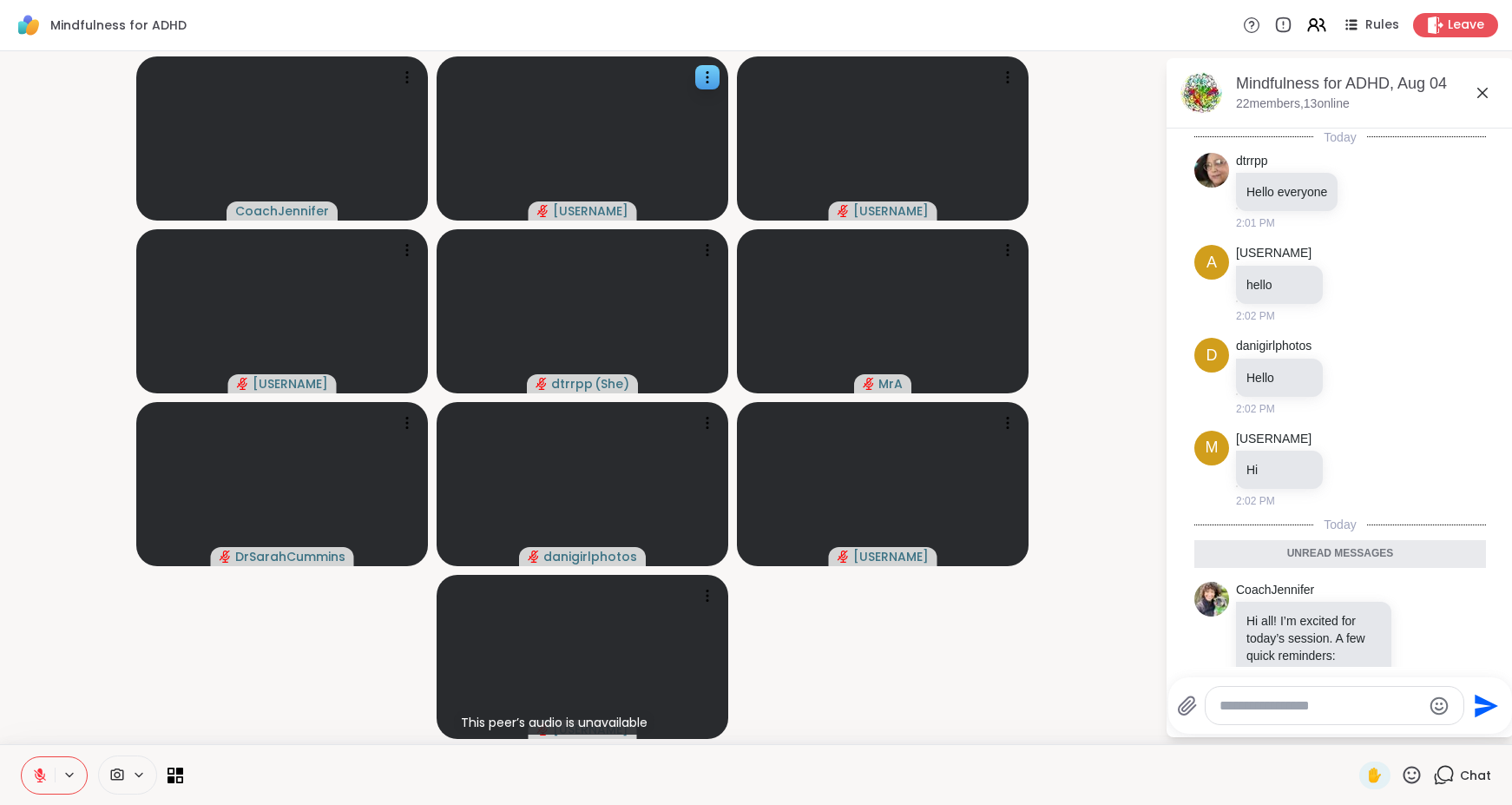 scroll, scrollTop: 319, scrollLeft: 0, axis: vertical 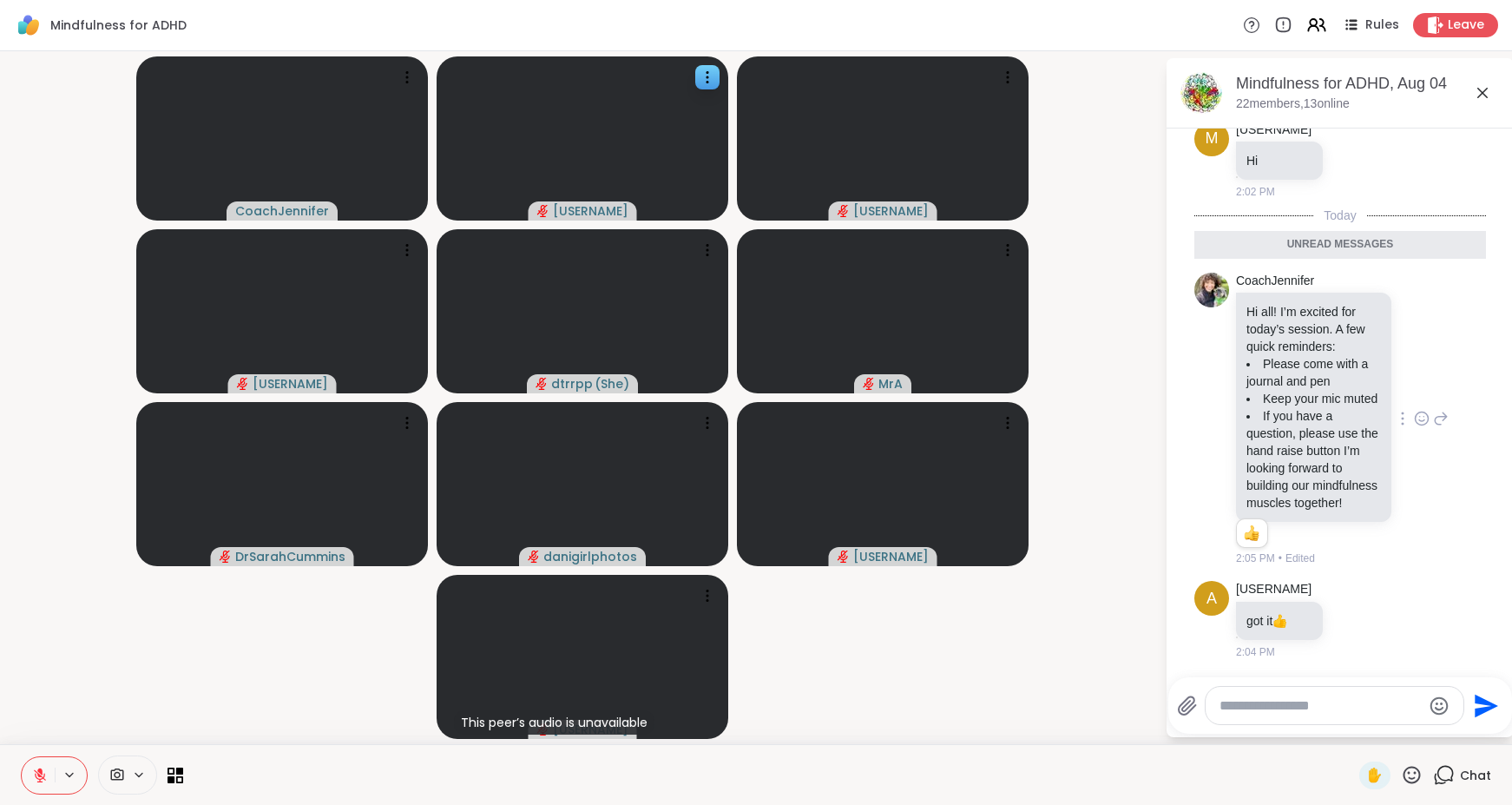 click at bounding box center (1403, 419) 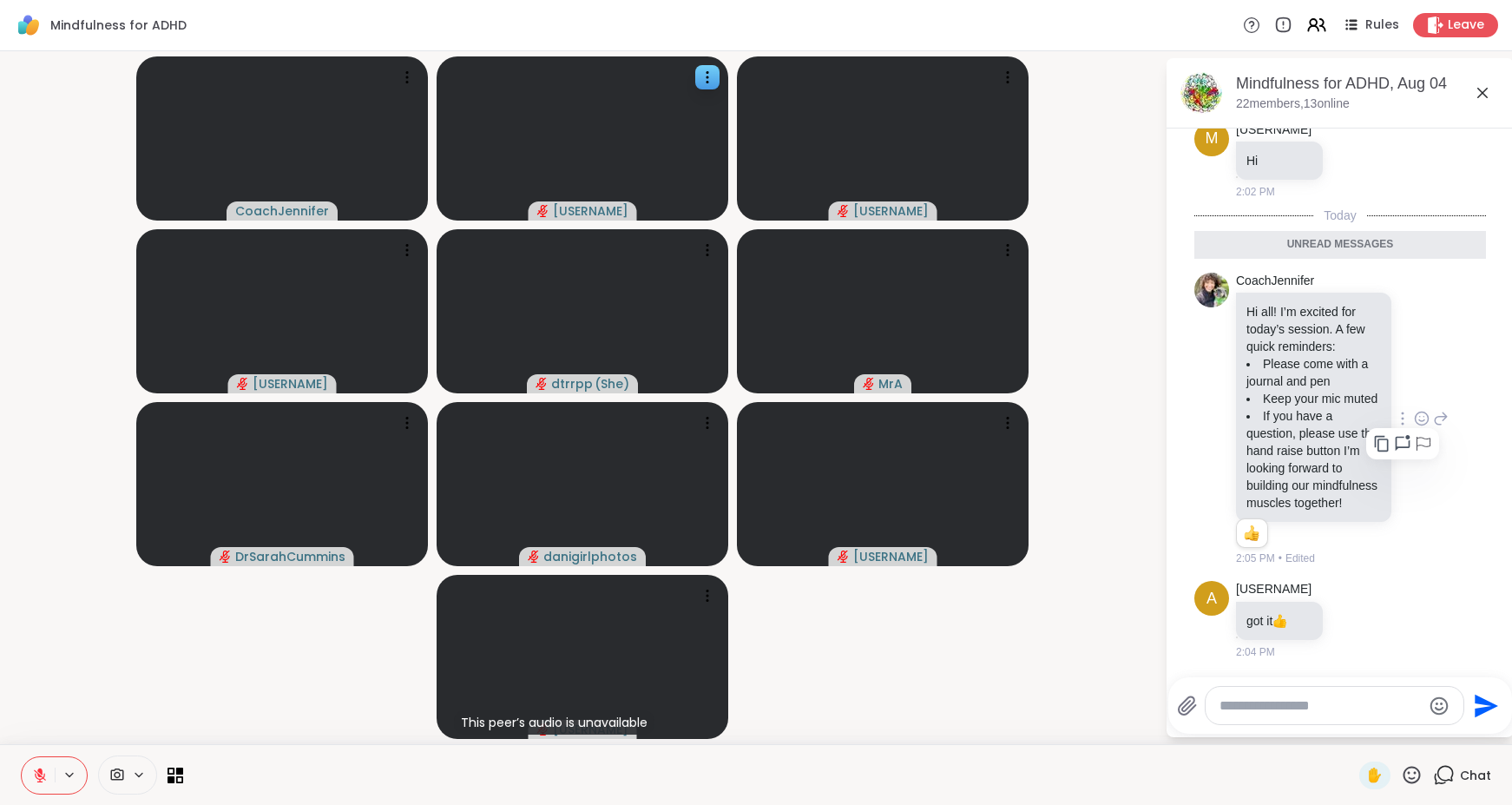 click at bounding box center [1422, 419] 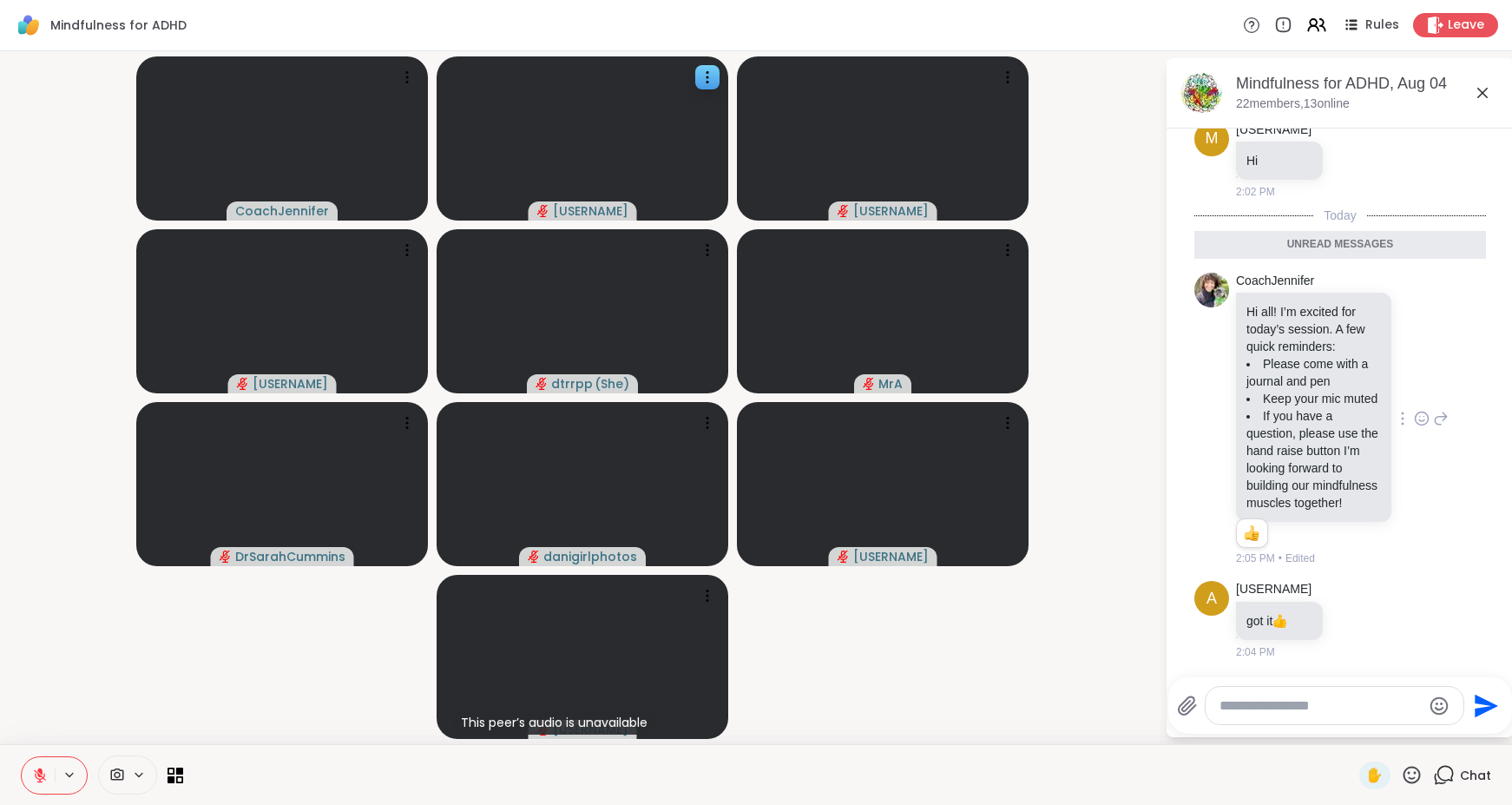 click 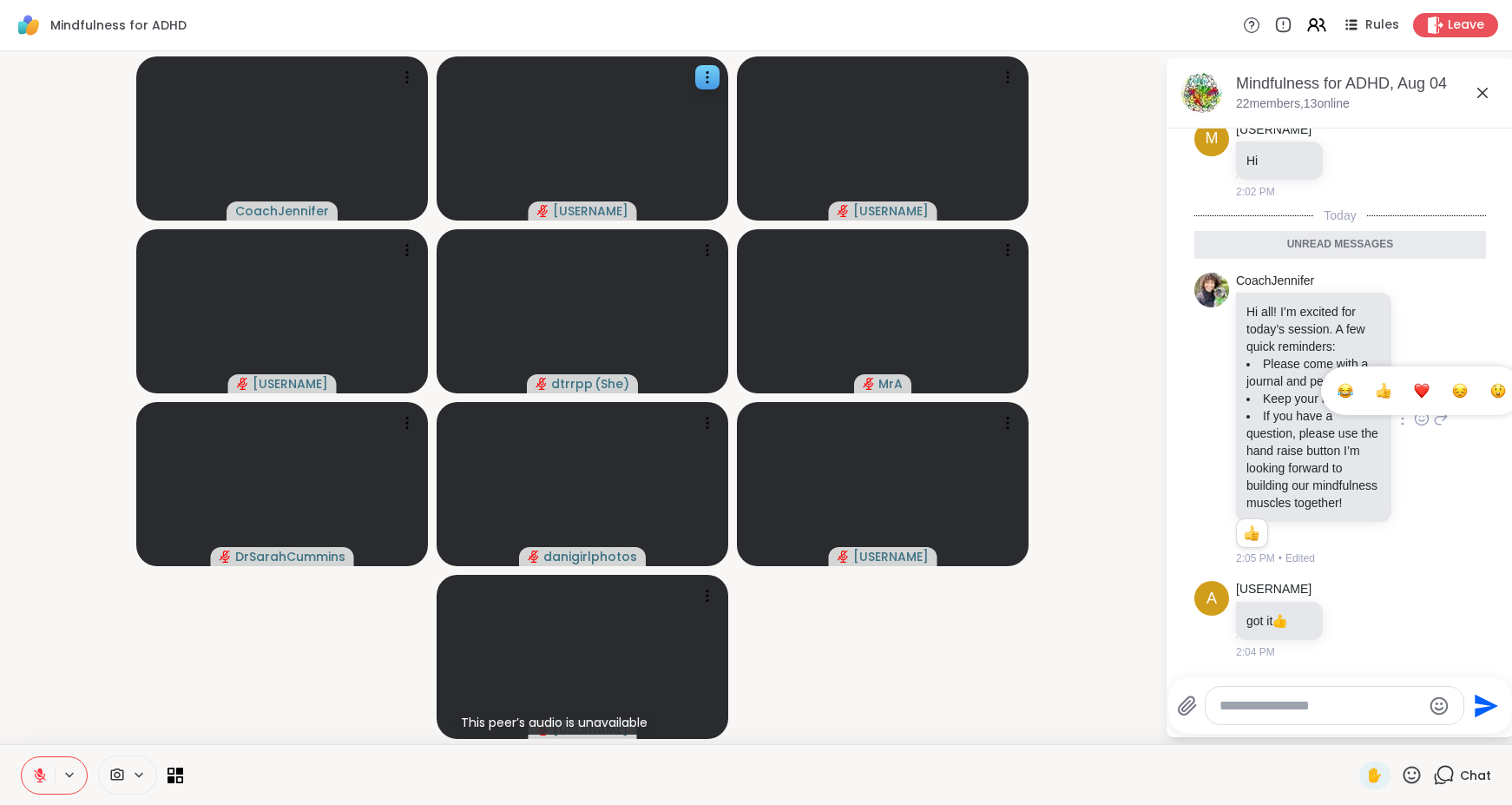 click at bounding box center [1384, 391] 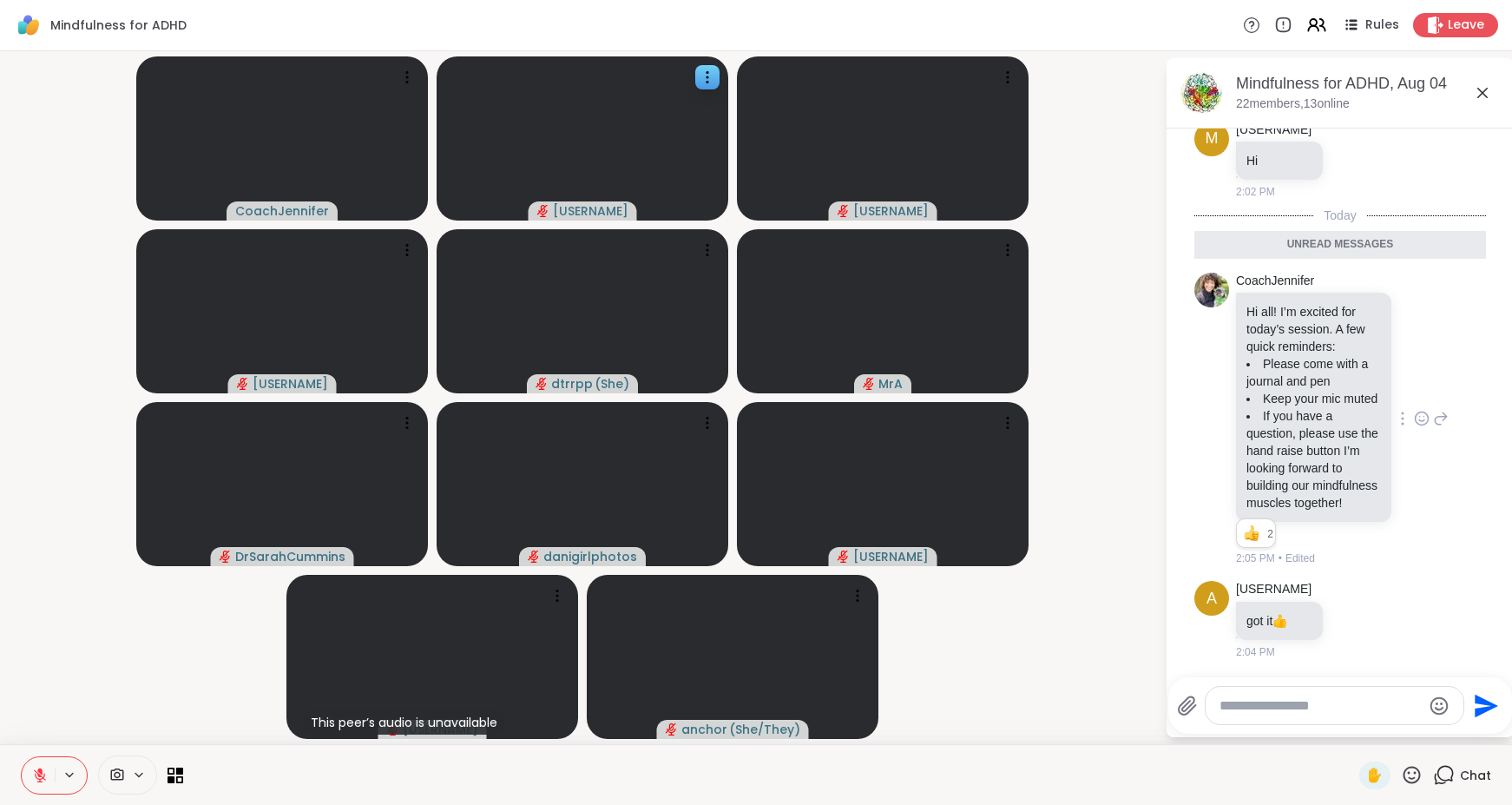 click at bounding box center [1320, 706] 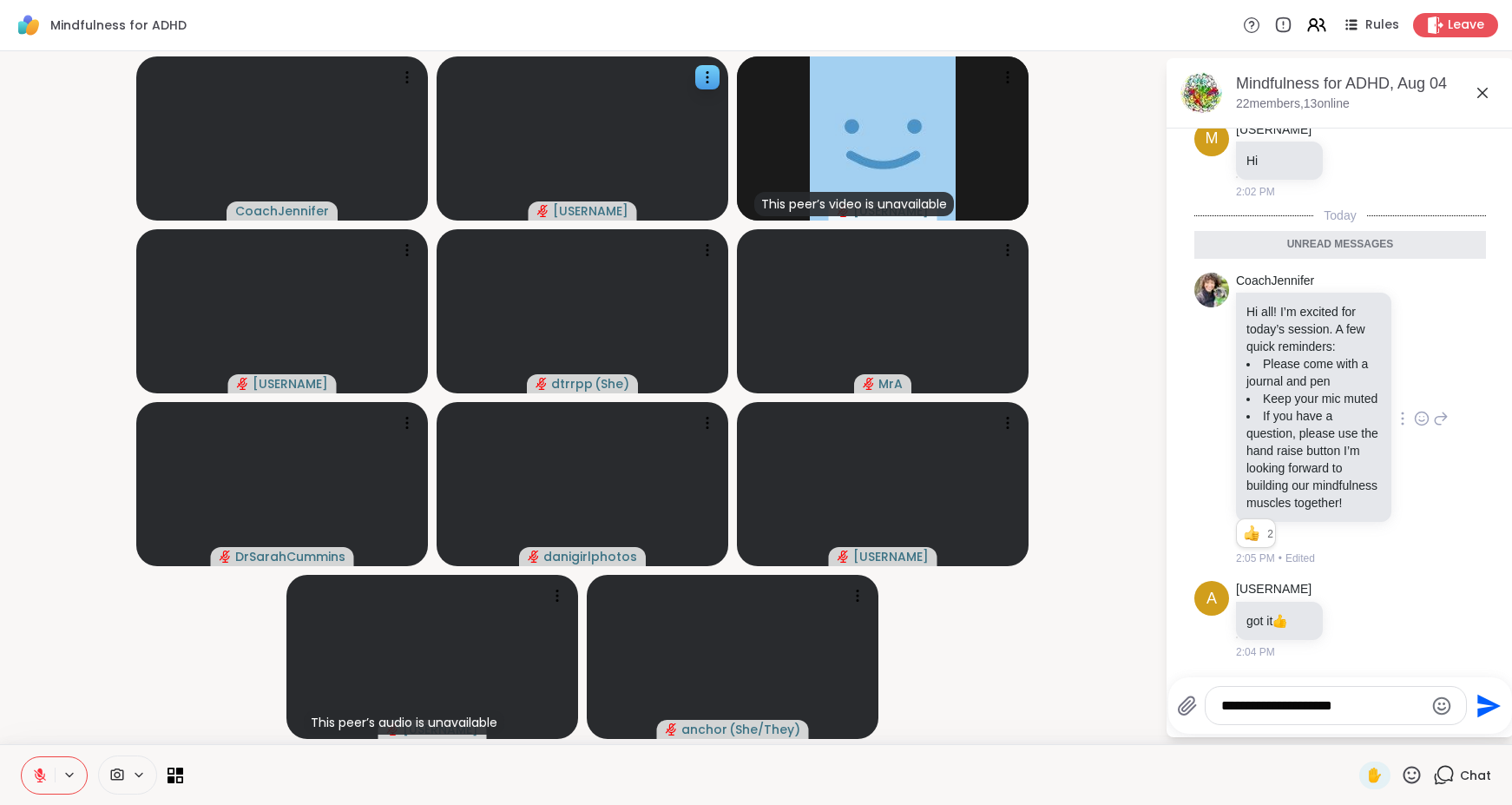 type on "**********" 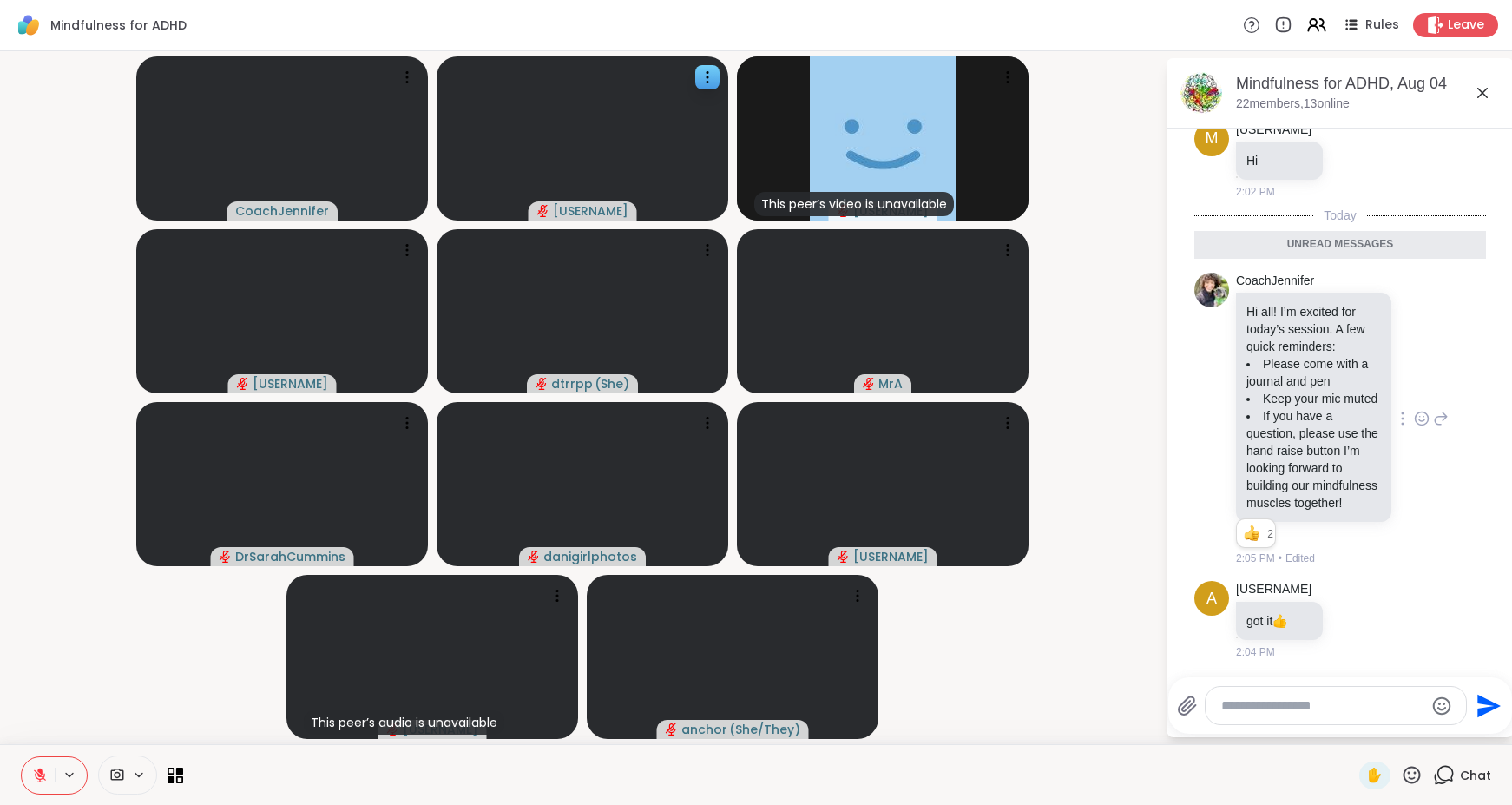 scroll, scrollTop: 412, scrollLeft: 0, axis: vertical 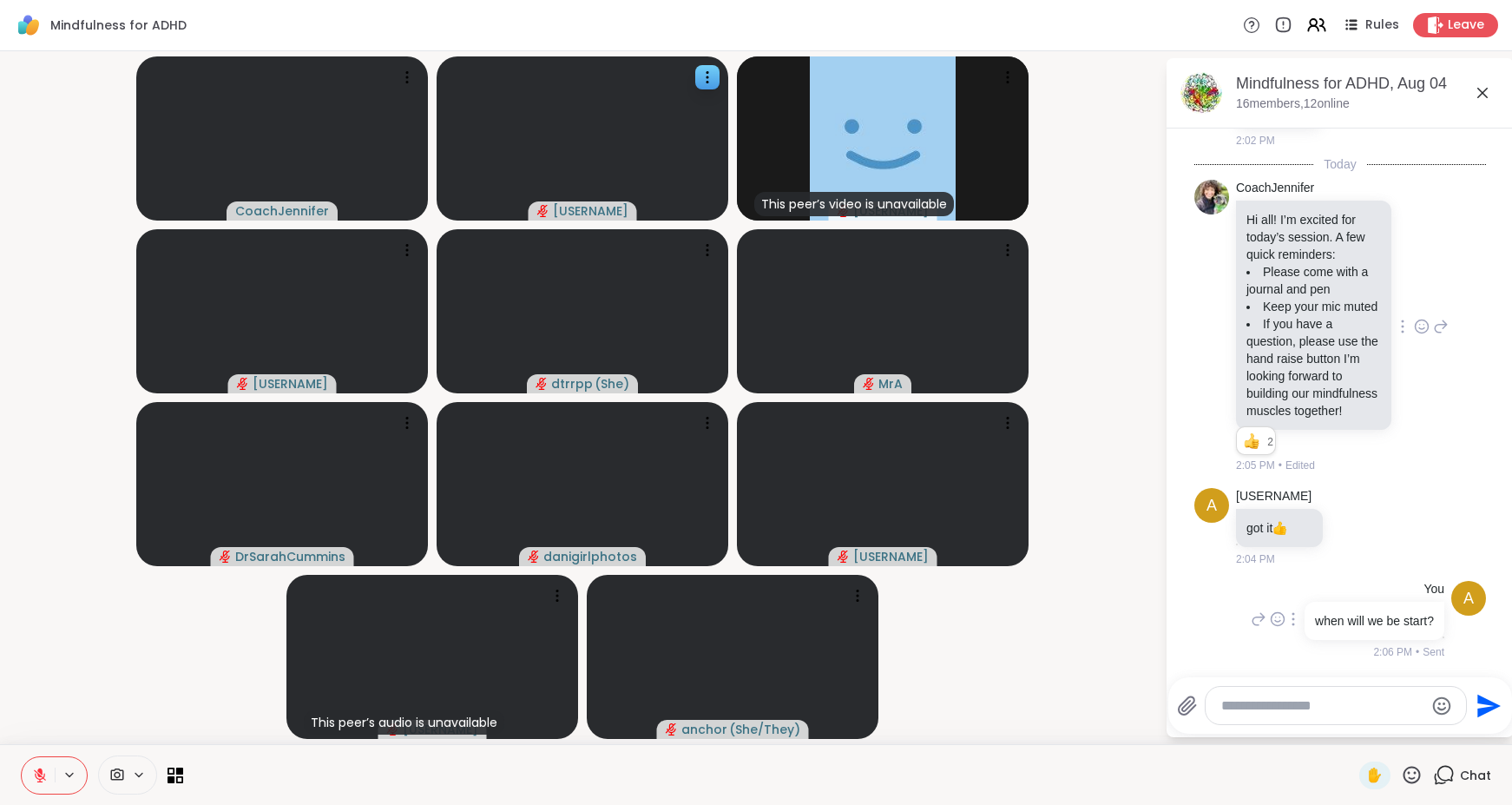 click 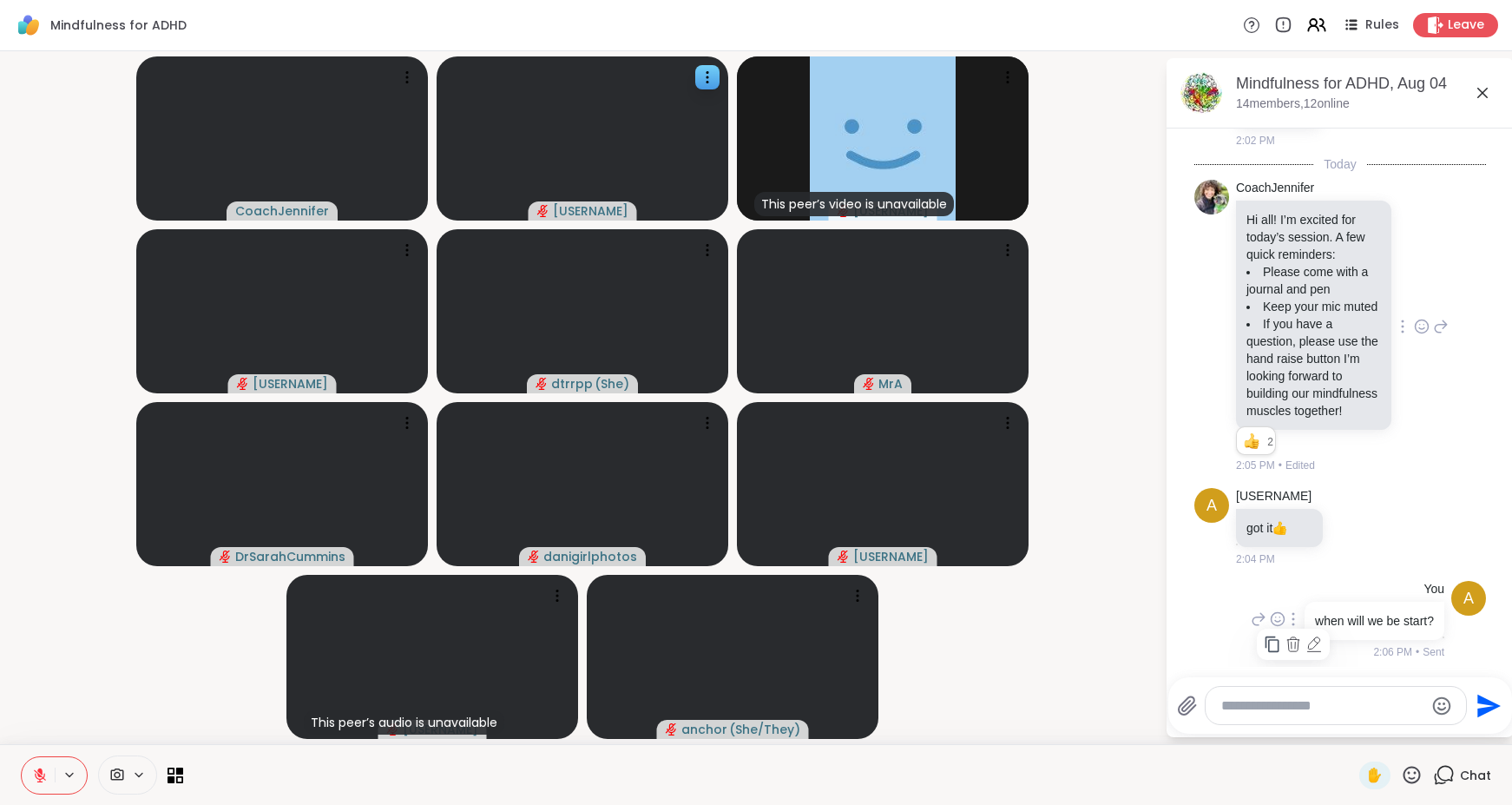 click 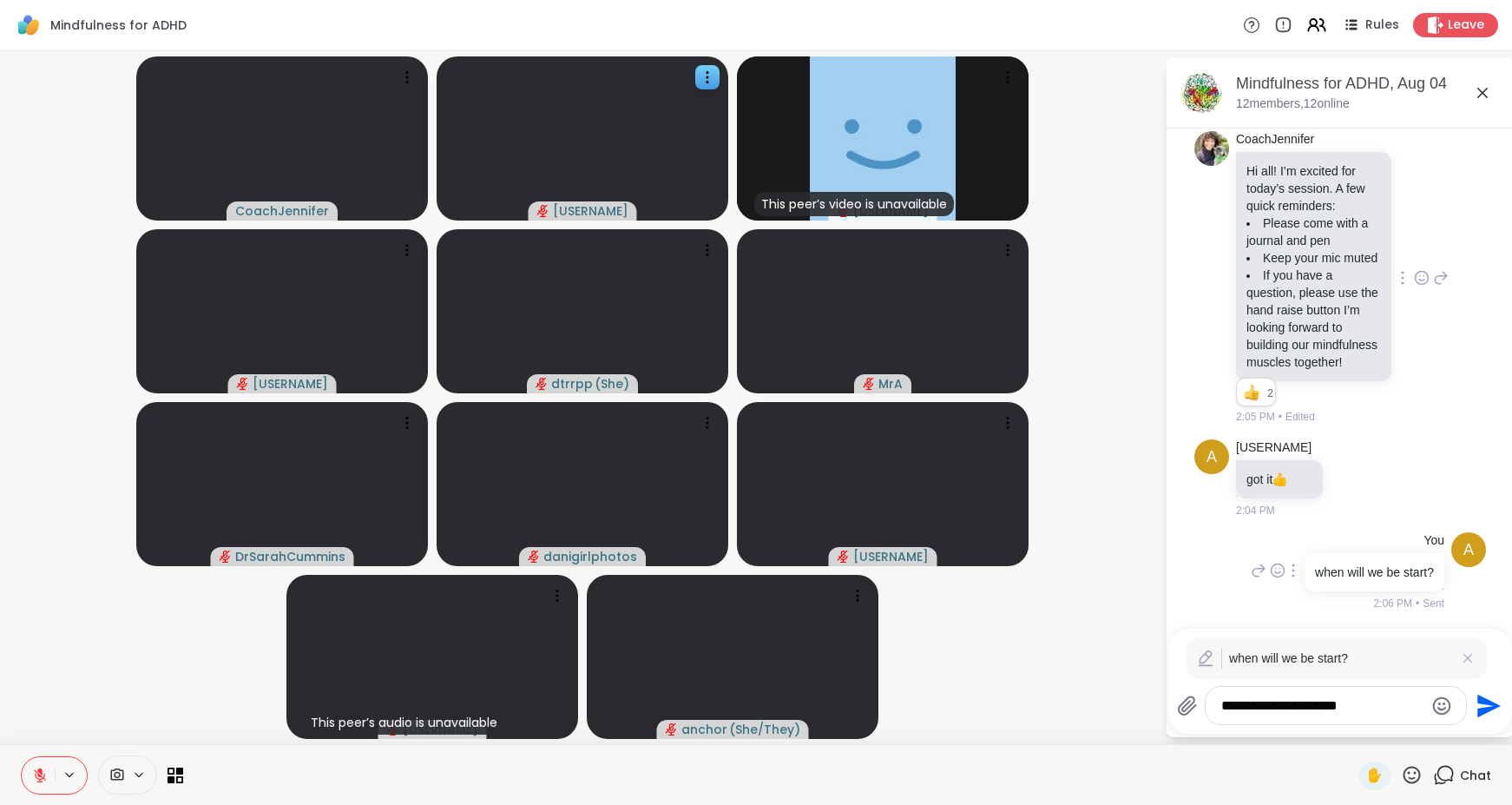 click on "**********" at bounding box center (1322, 706) 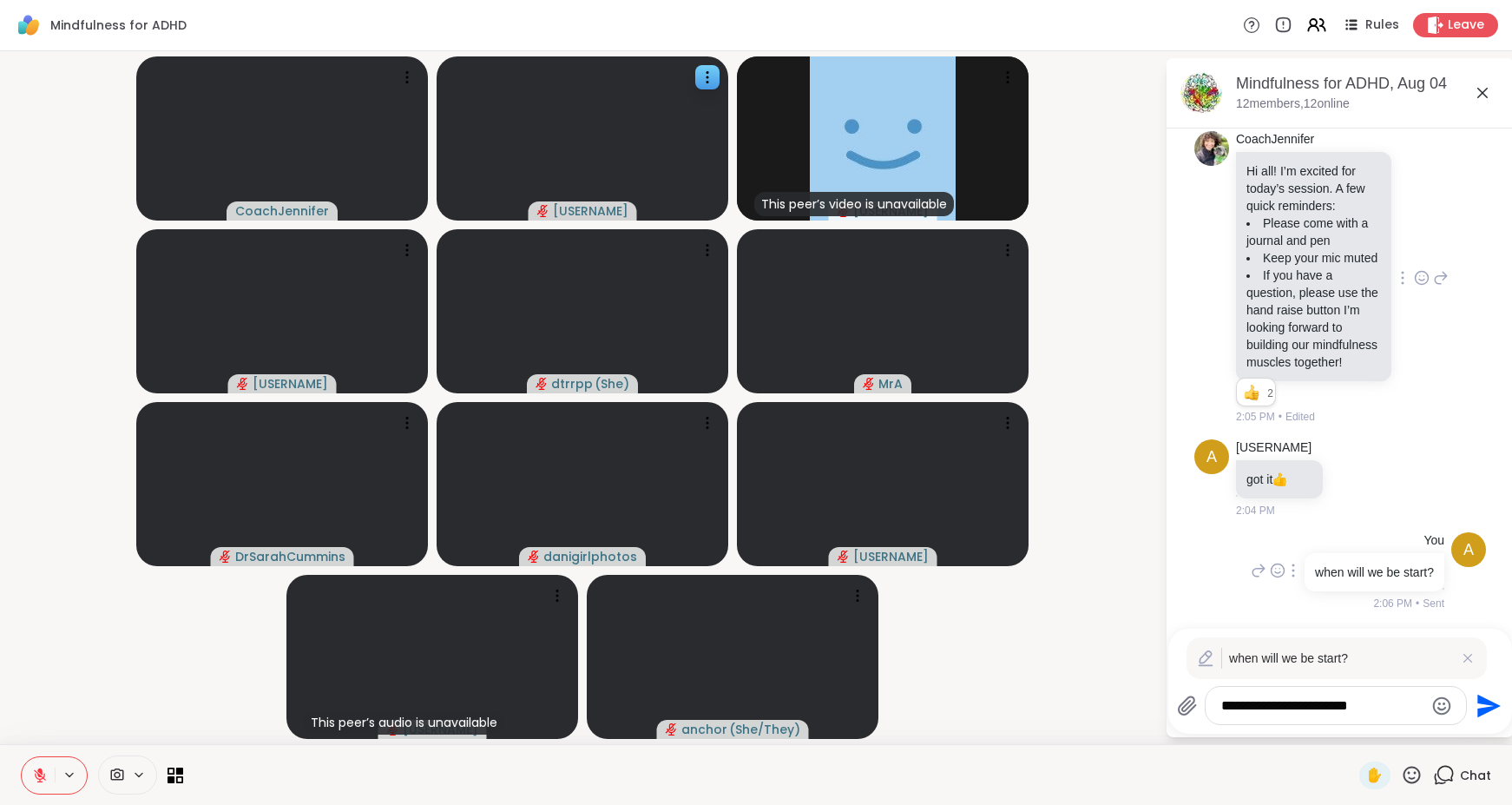 type on "**********" 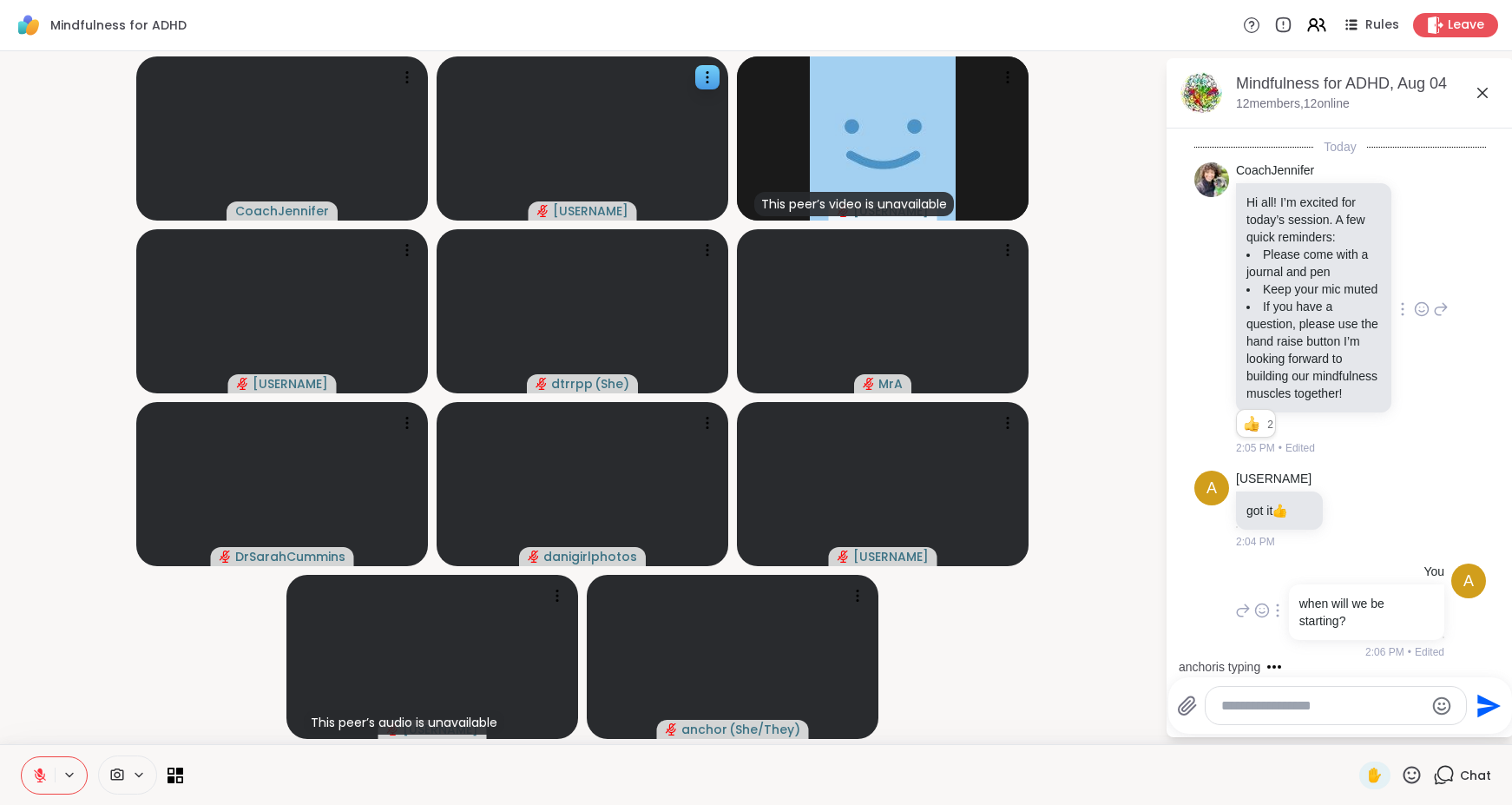 scroll, scrollTop: 505, scrollLeft: 0, axis: vertical 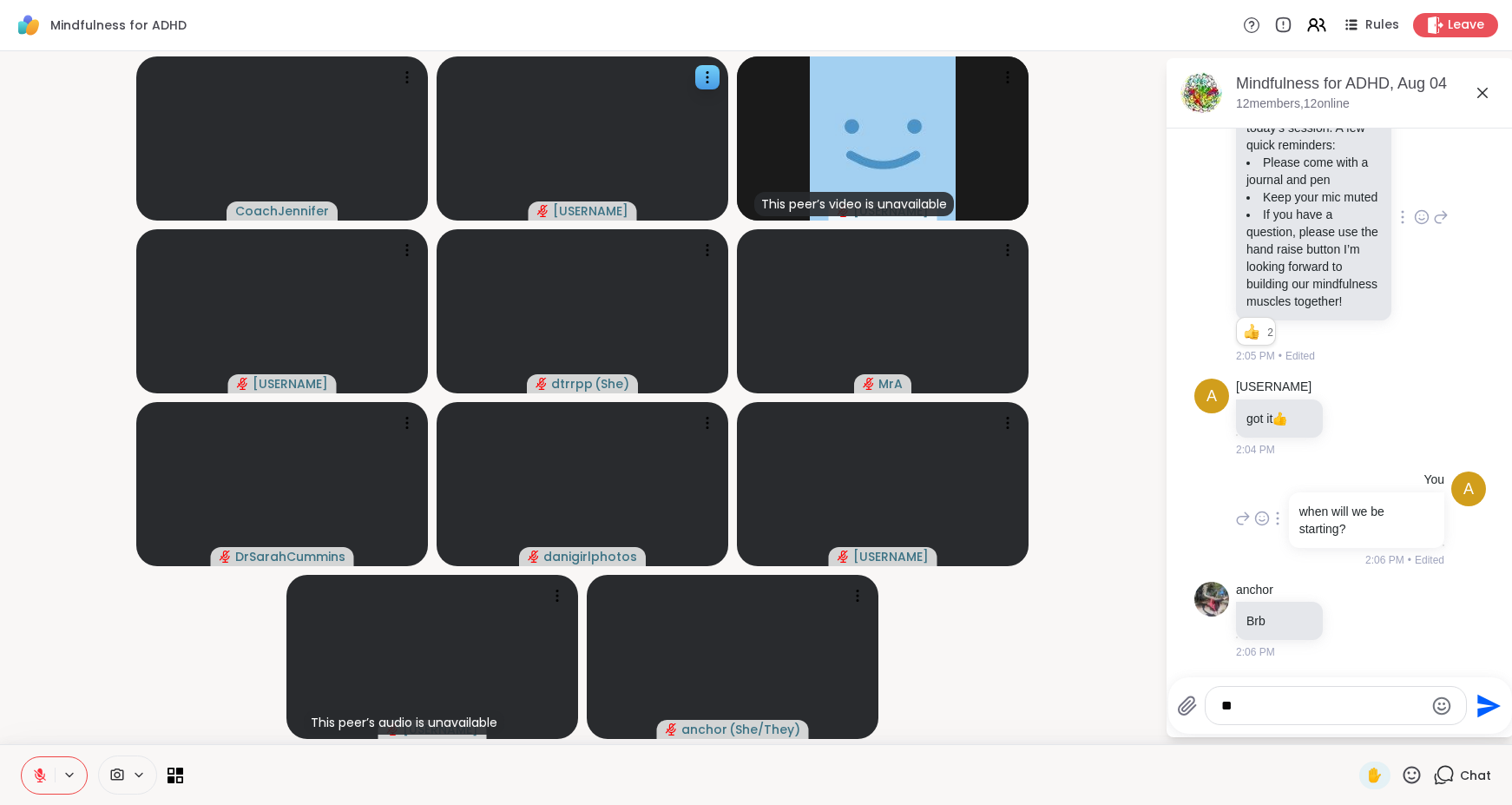 type on "***" 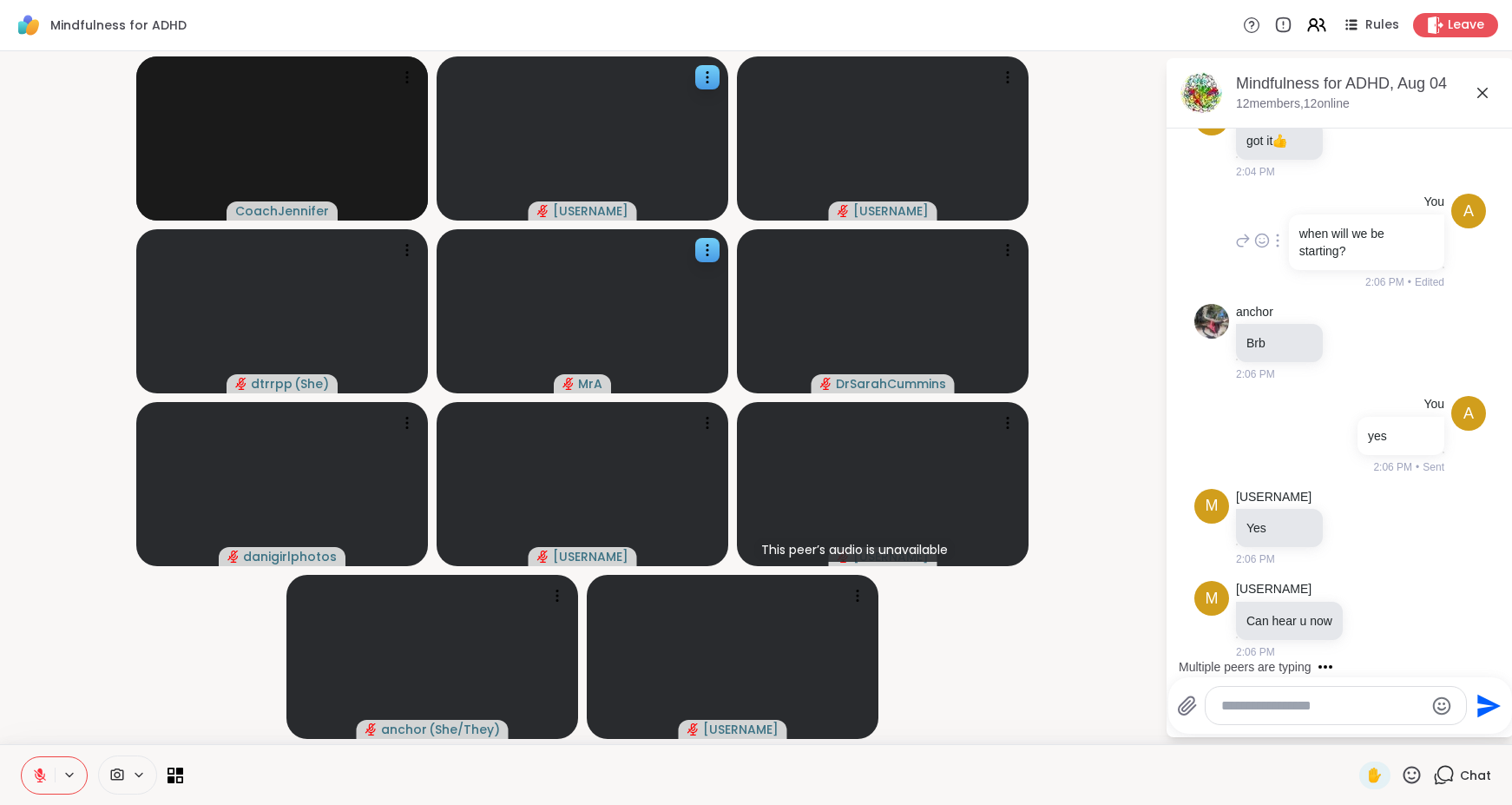 scroll, scrollTop: 893, scrollLeft: 0, axis: vertical 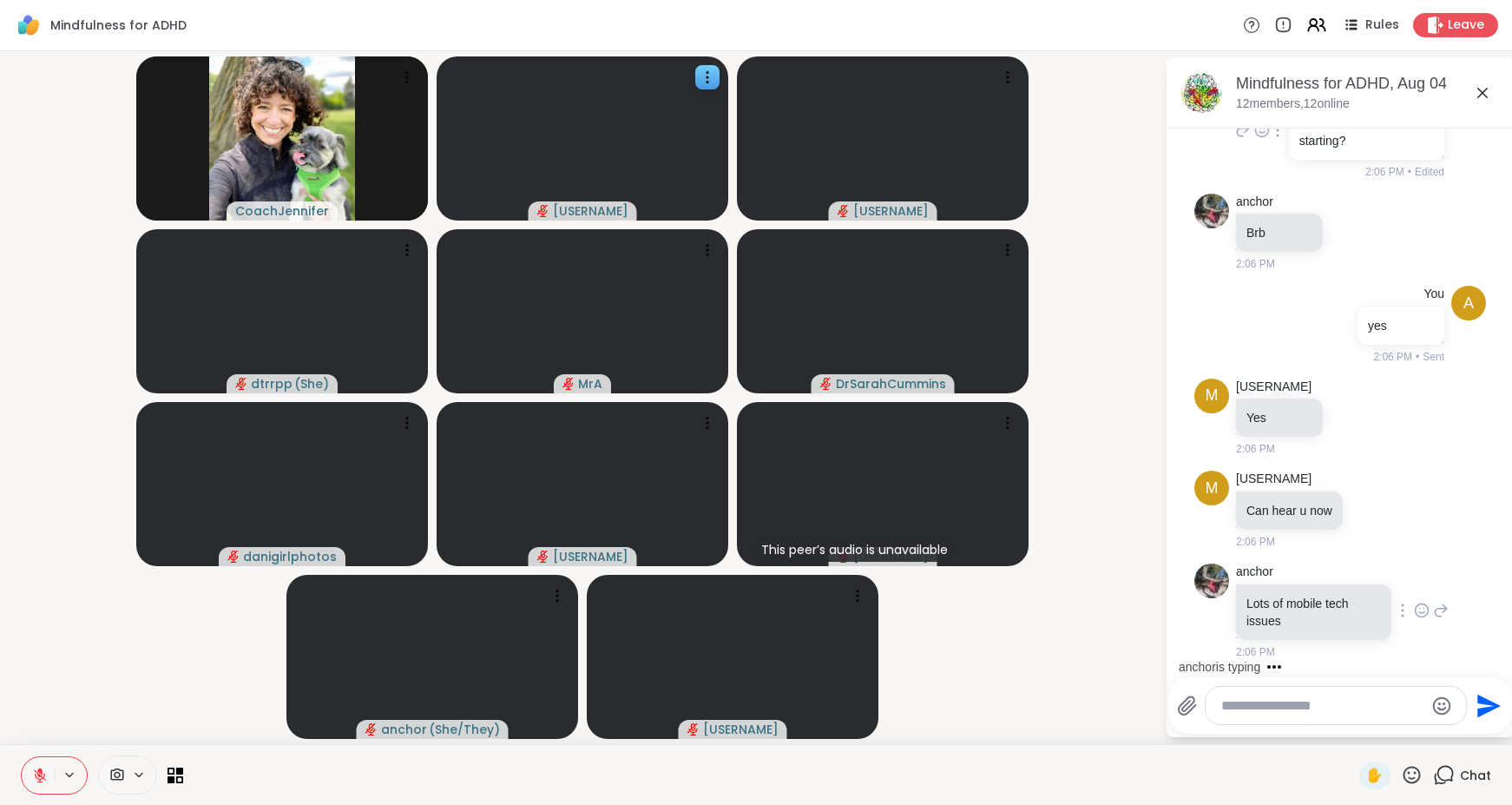 click 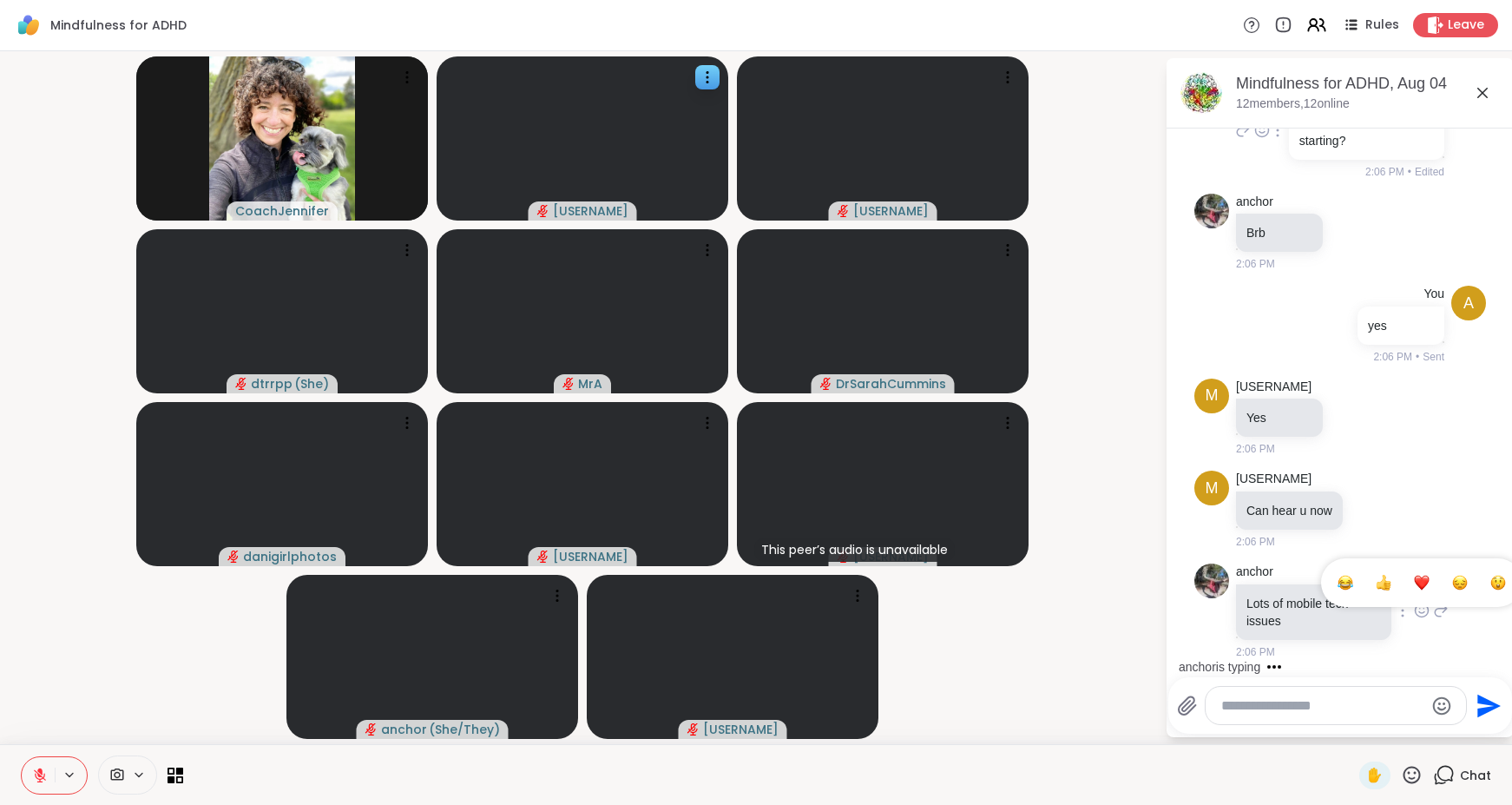 click at bounding box center (1460, 583) 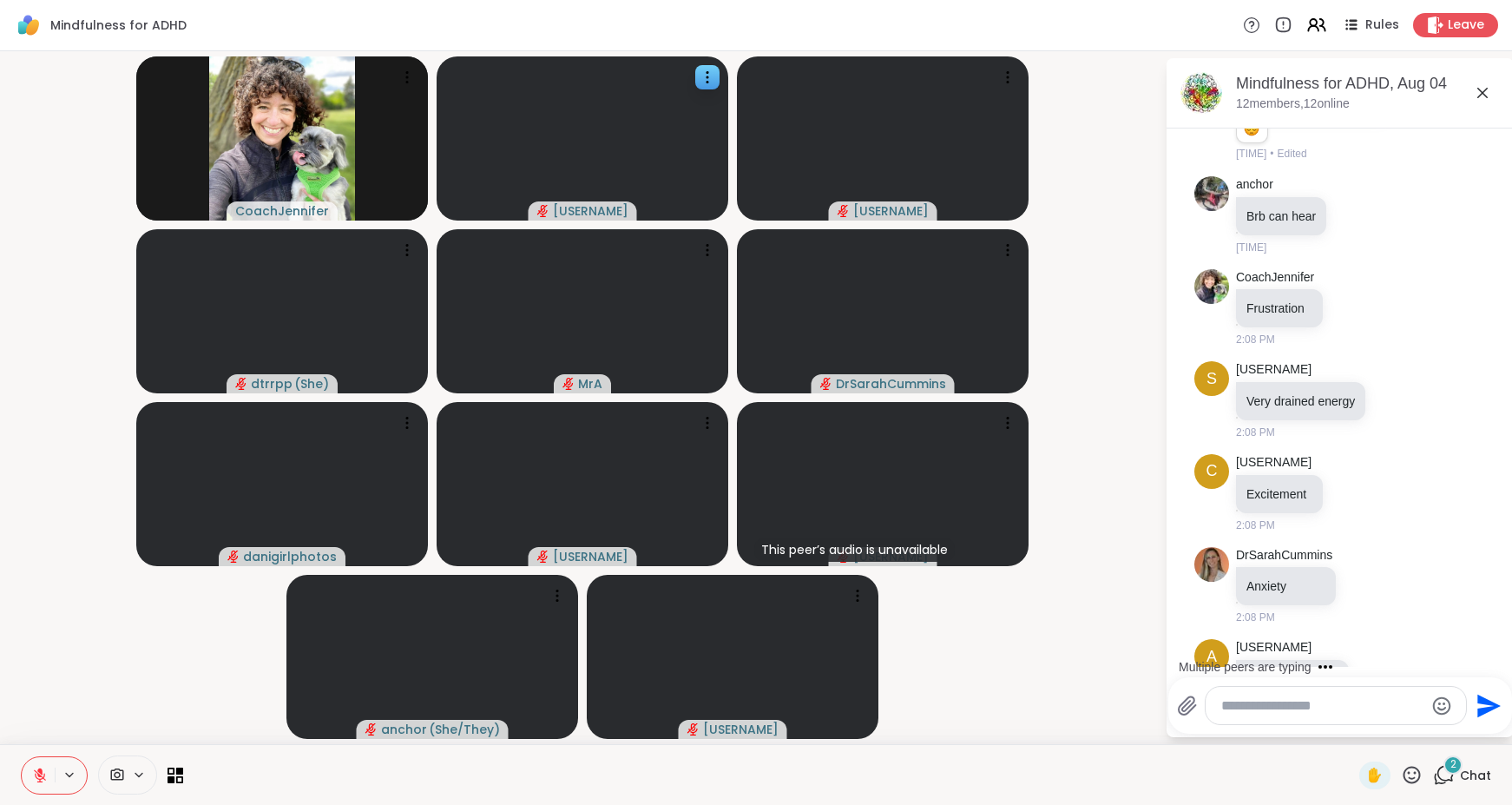 scroll, scrollTop: 1473, scrollLeft: 0, axis: vertical 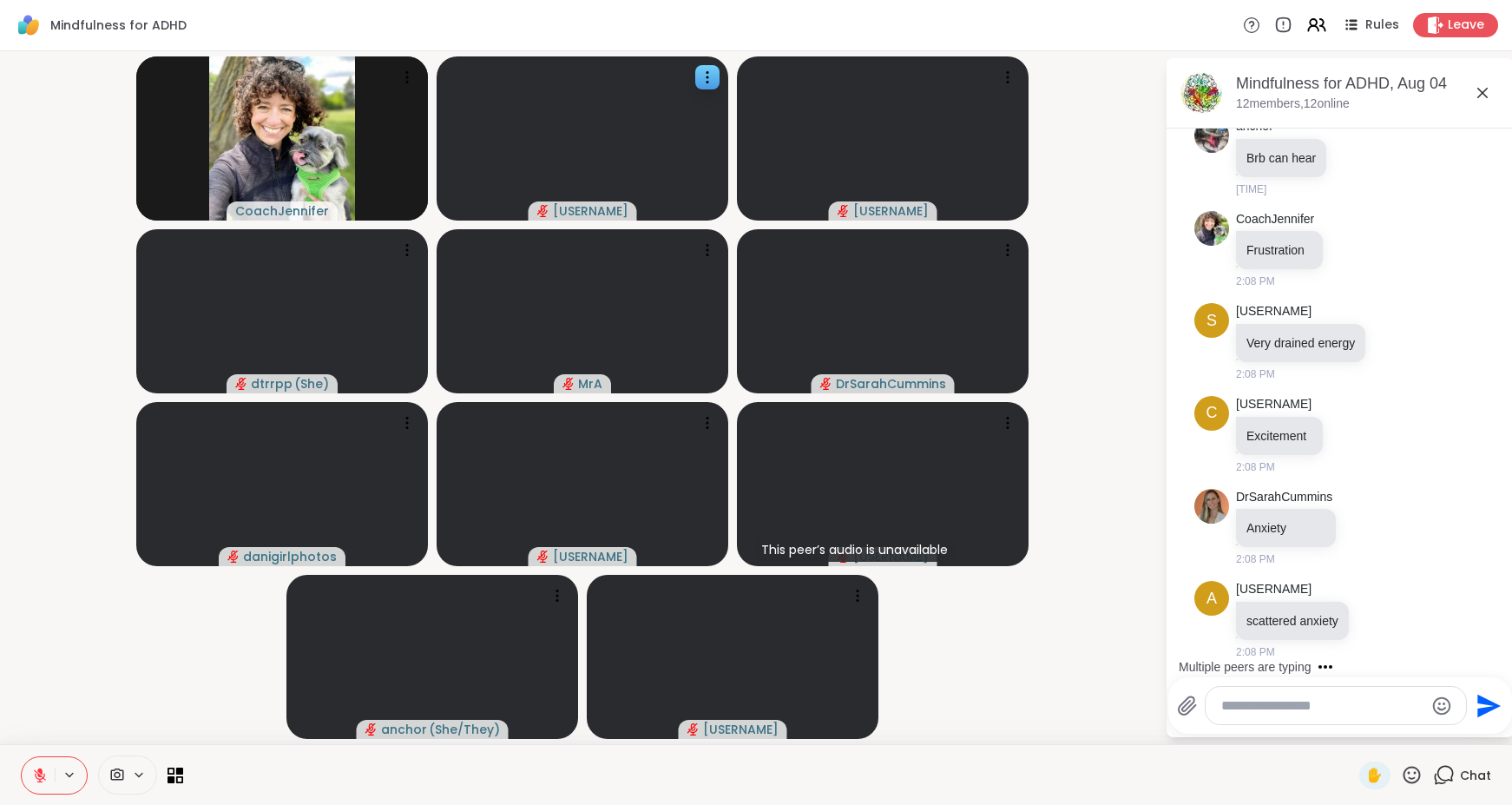 click at bounding box center [1322, 706] 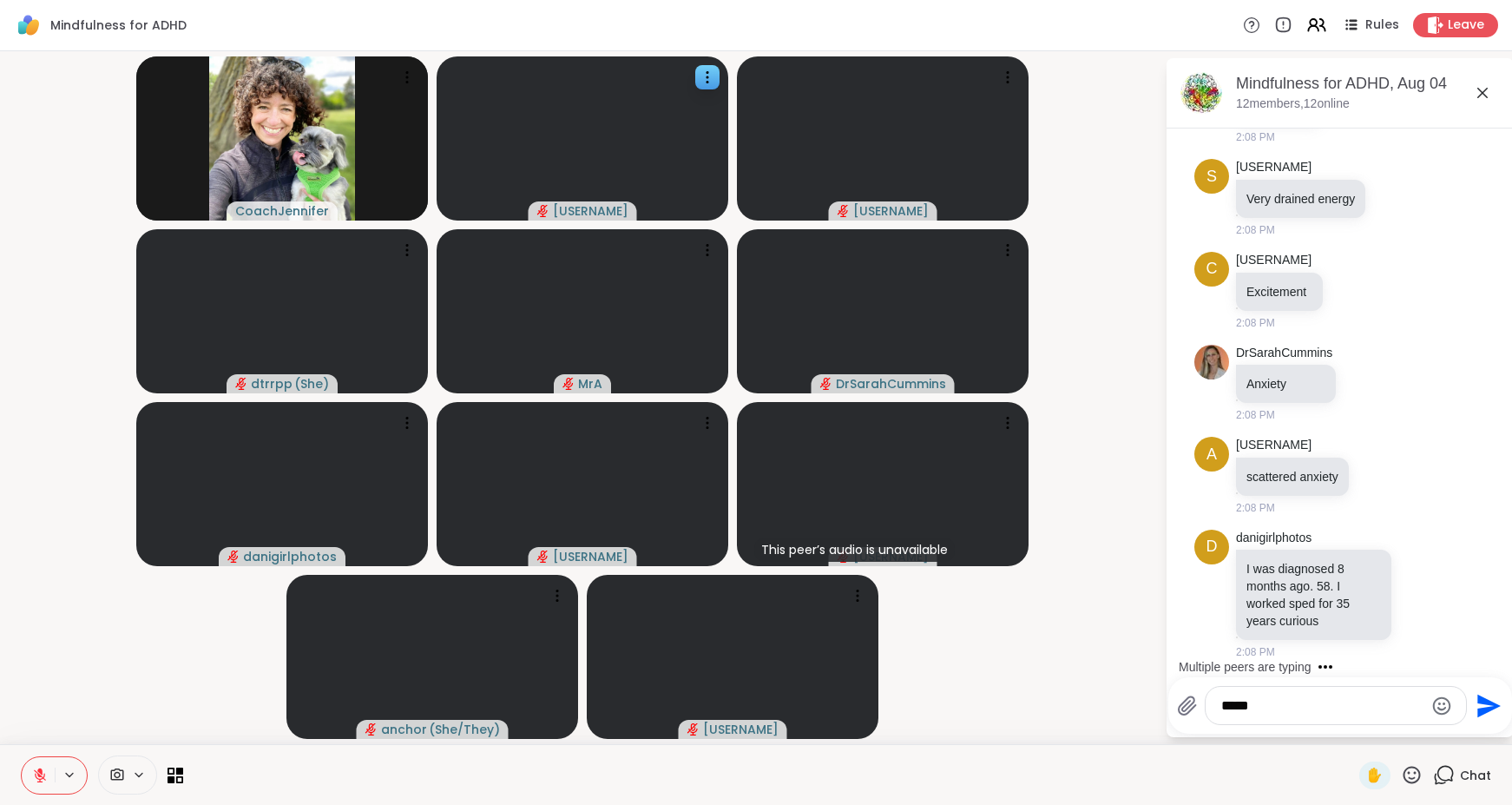 scroll, scrollTop: 1710, scrollLeft: 0, axis: vertical 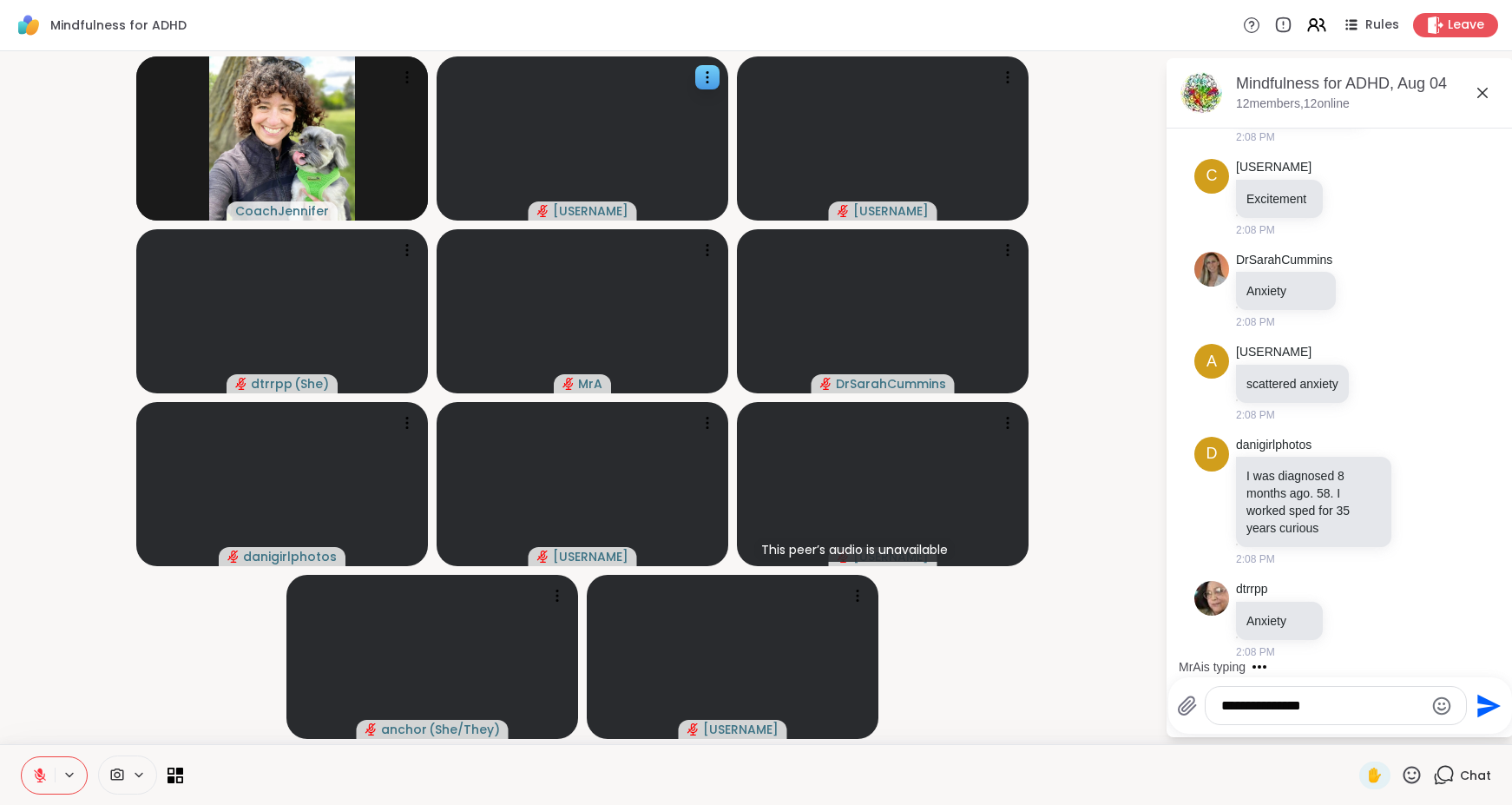 type on "**********" 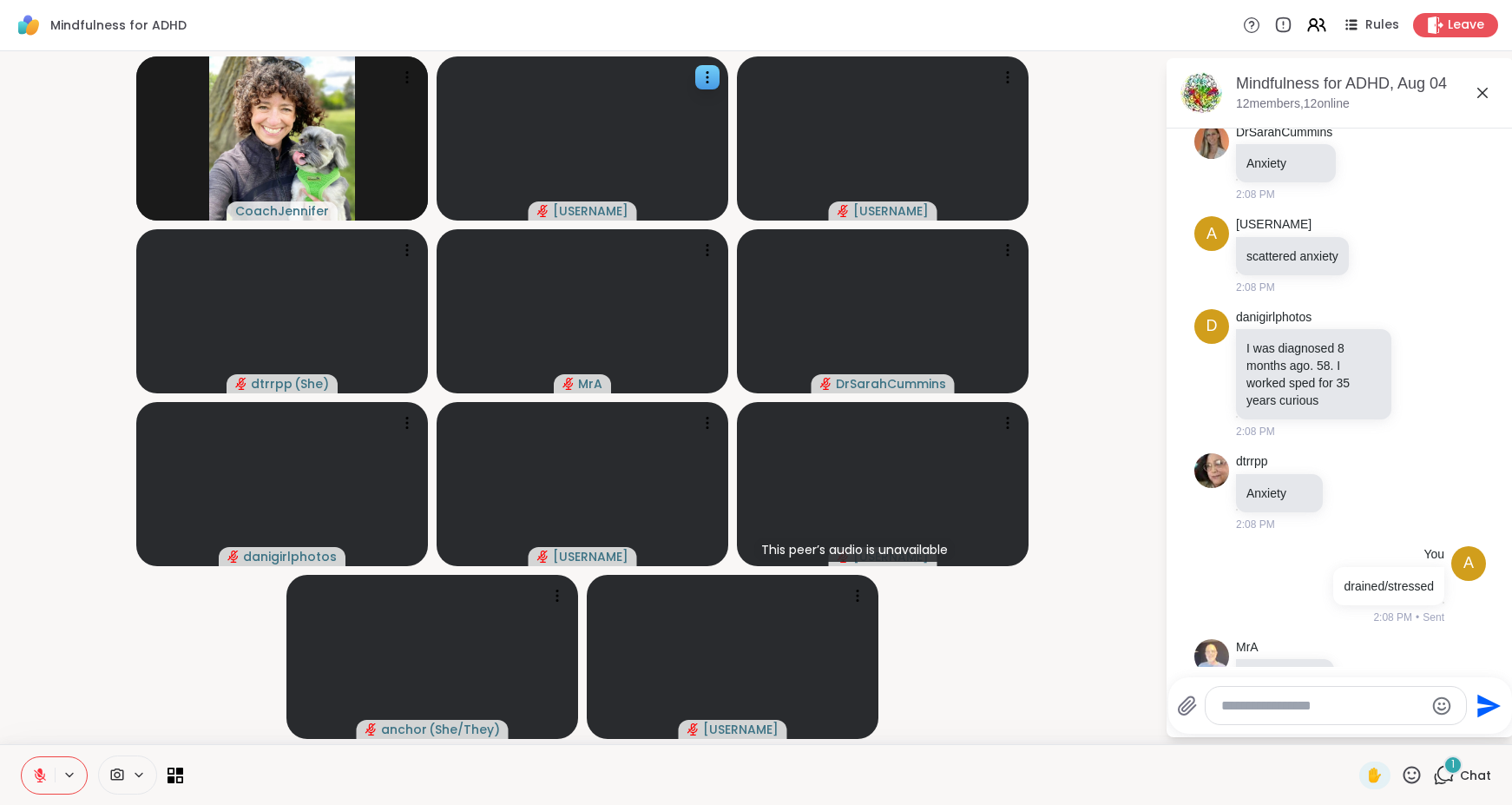 scroll, scrollTop: 1895, scrollLeft: 0, axis: vertical 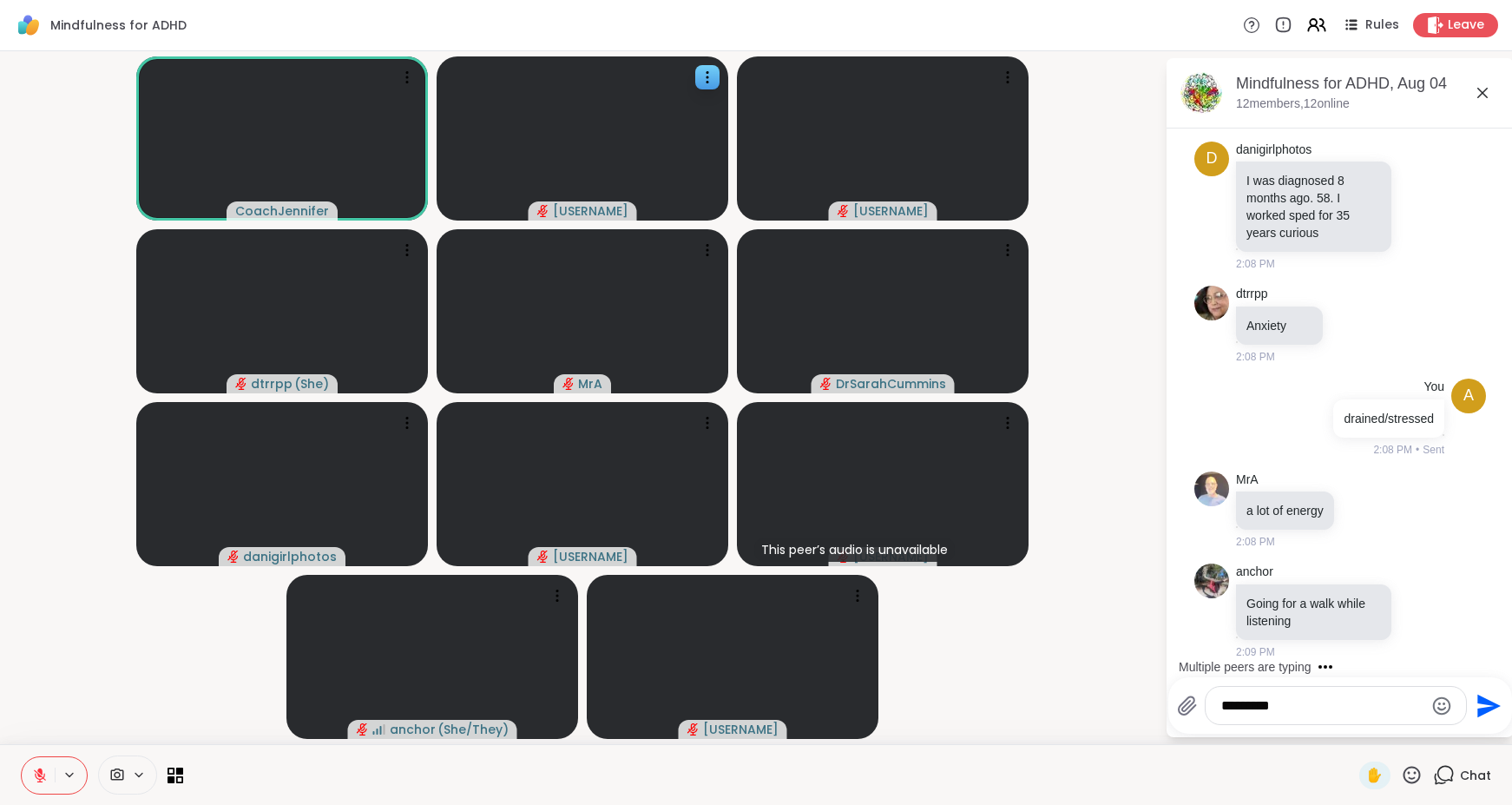 type on "**********" 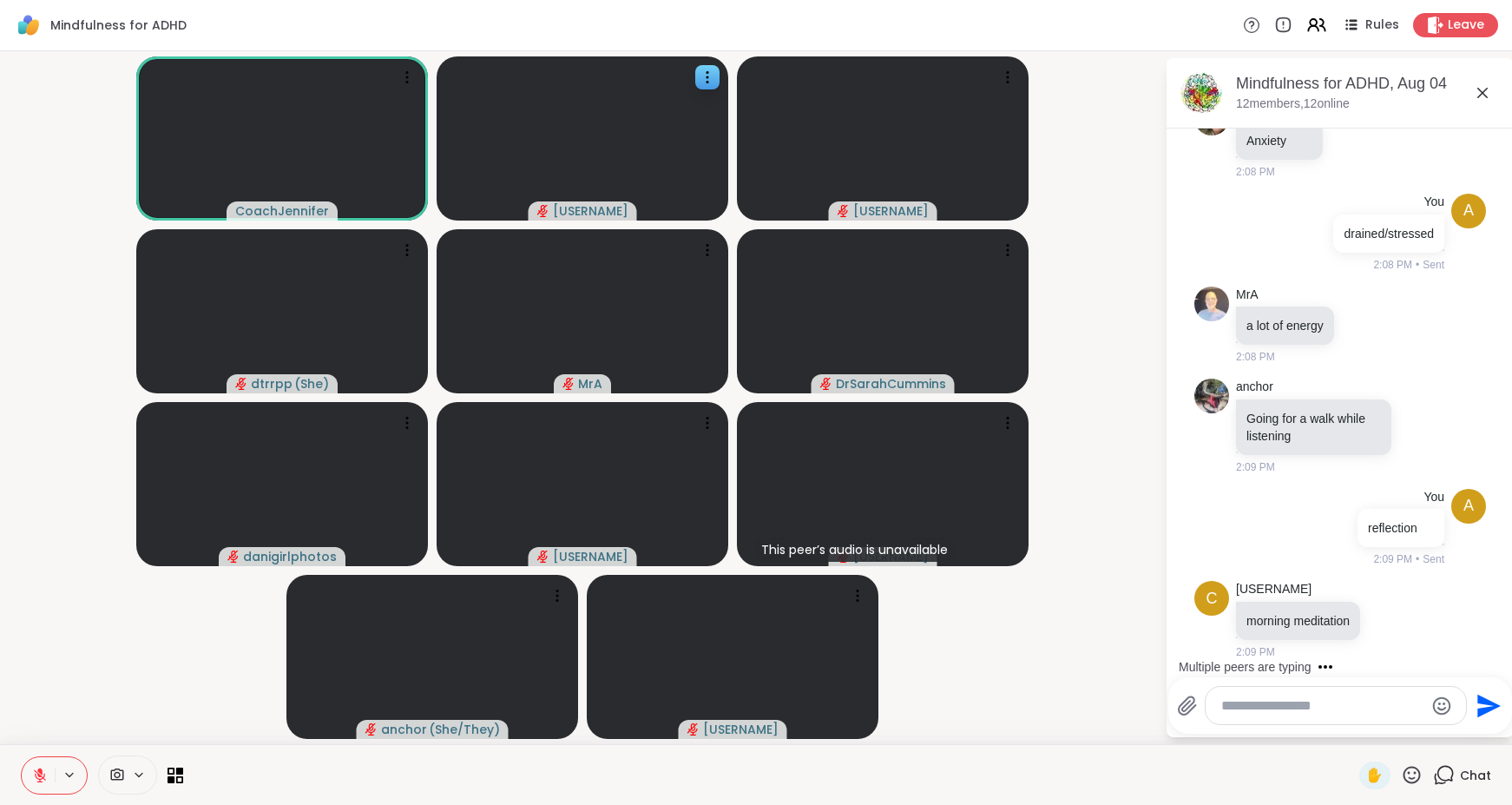 scroll, scrollTop: 2352, scrollLeft: 0, axis: vertical 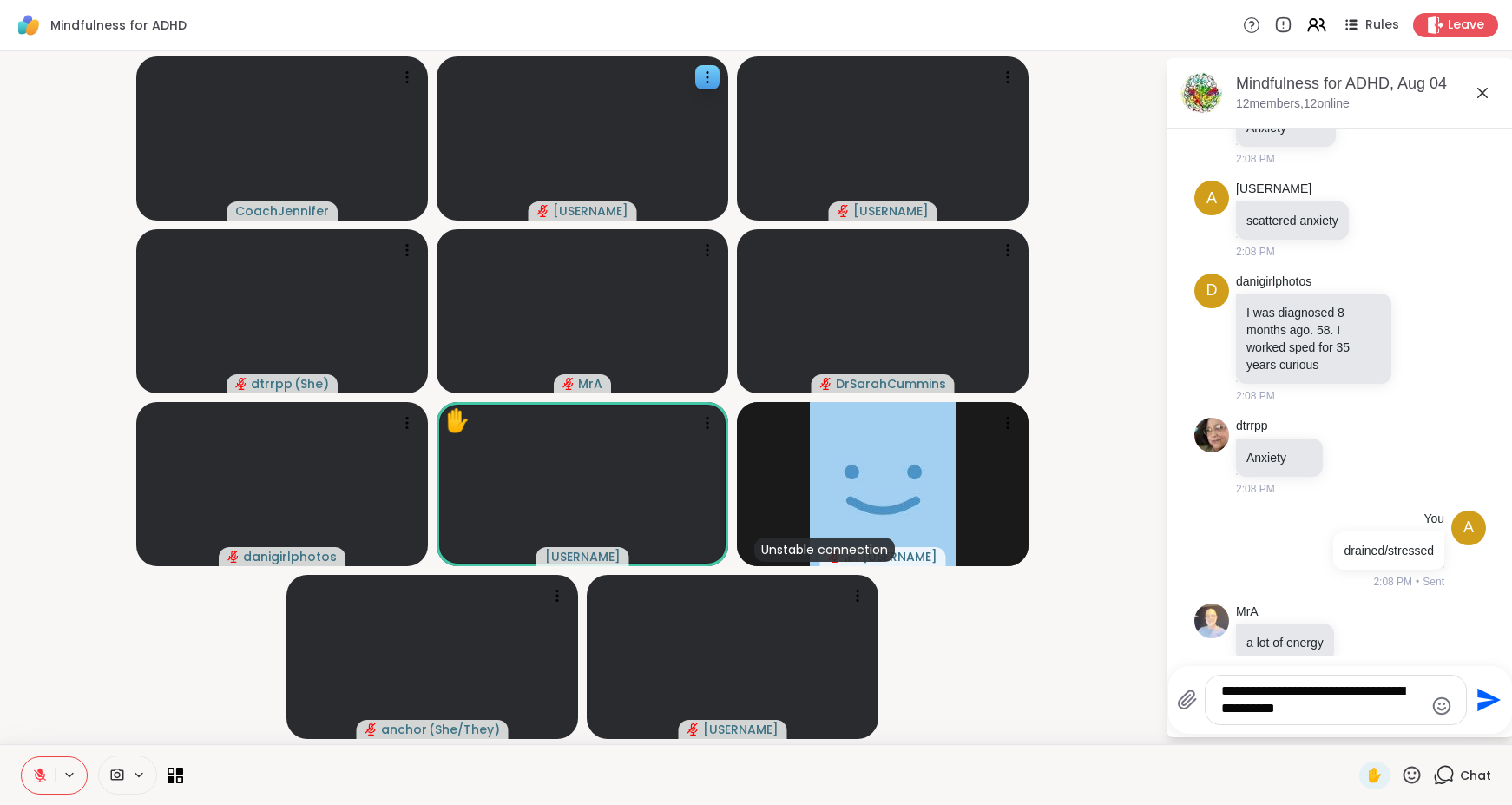 type on "**********" 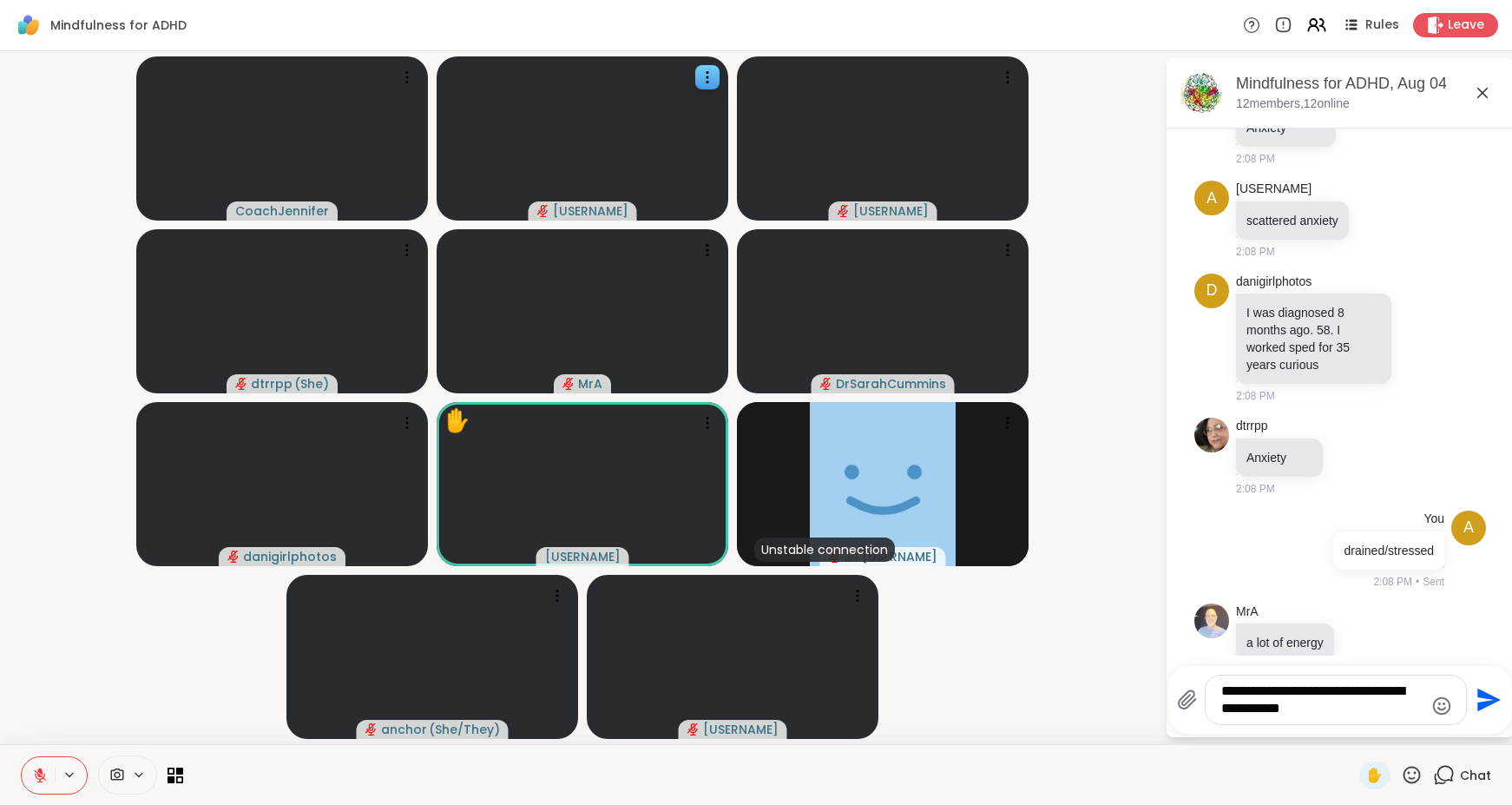 type 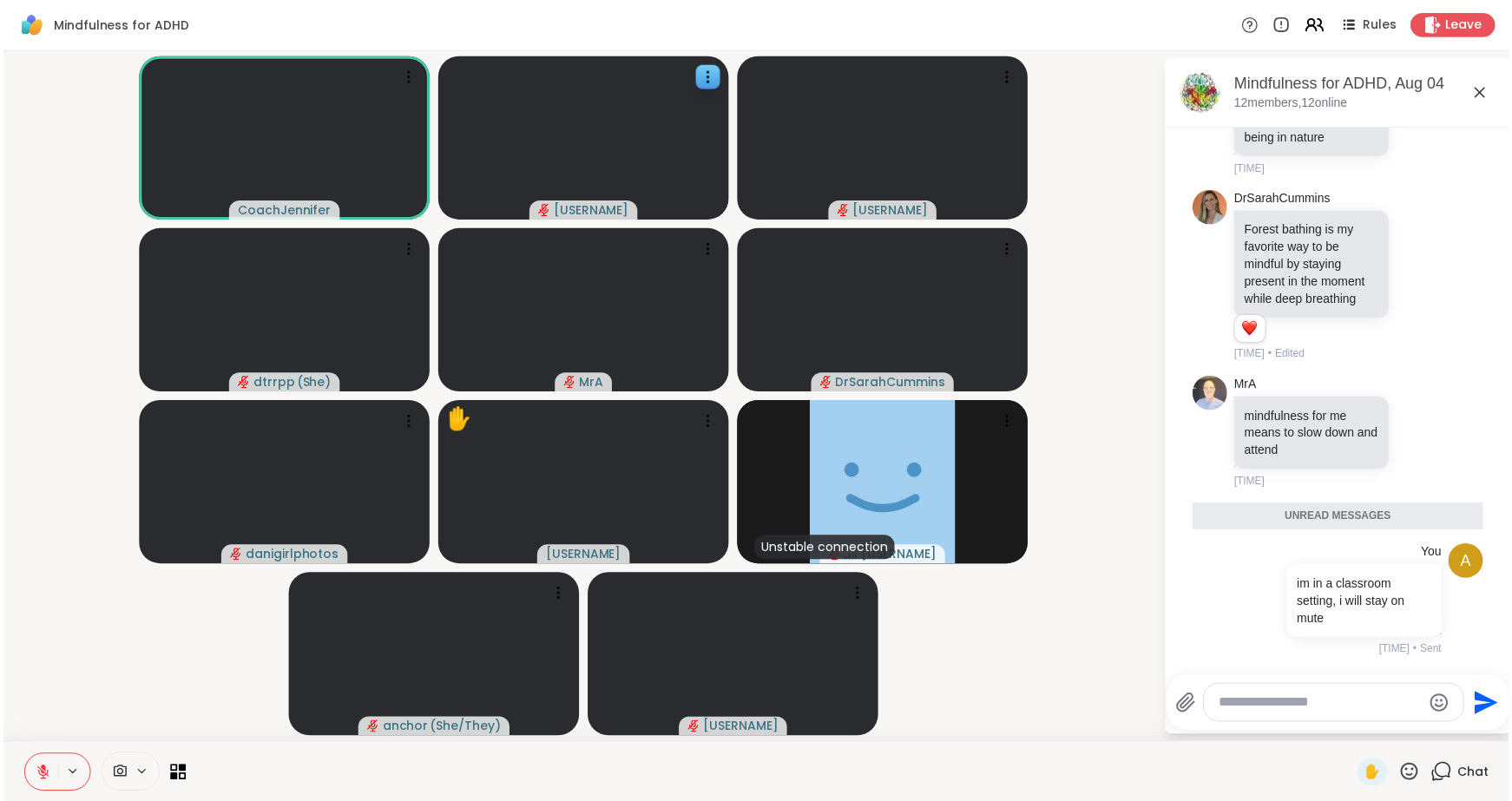 scroll, scrollTop: 2919, scrollLeft: 0, axis: vertical 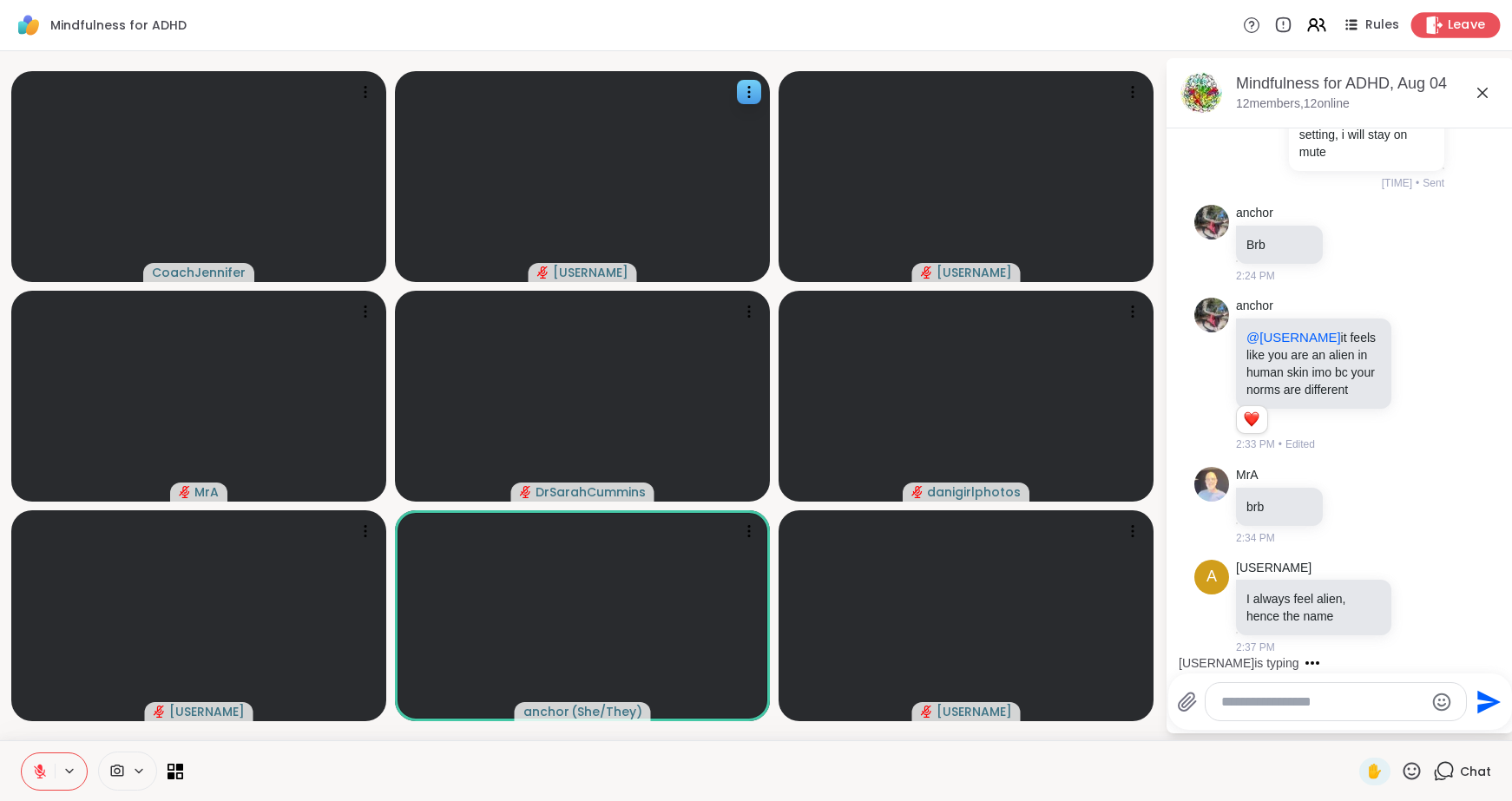 click on "Leave" at bounding box center [1467, 25] 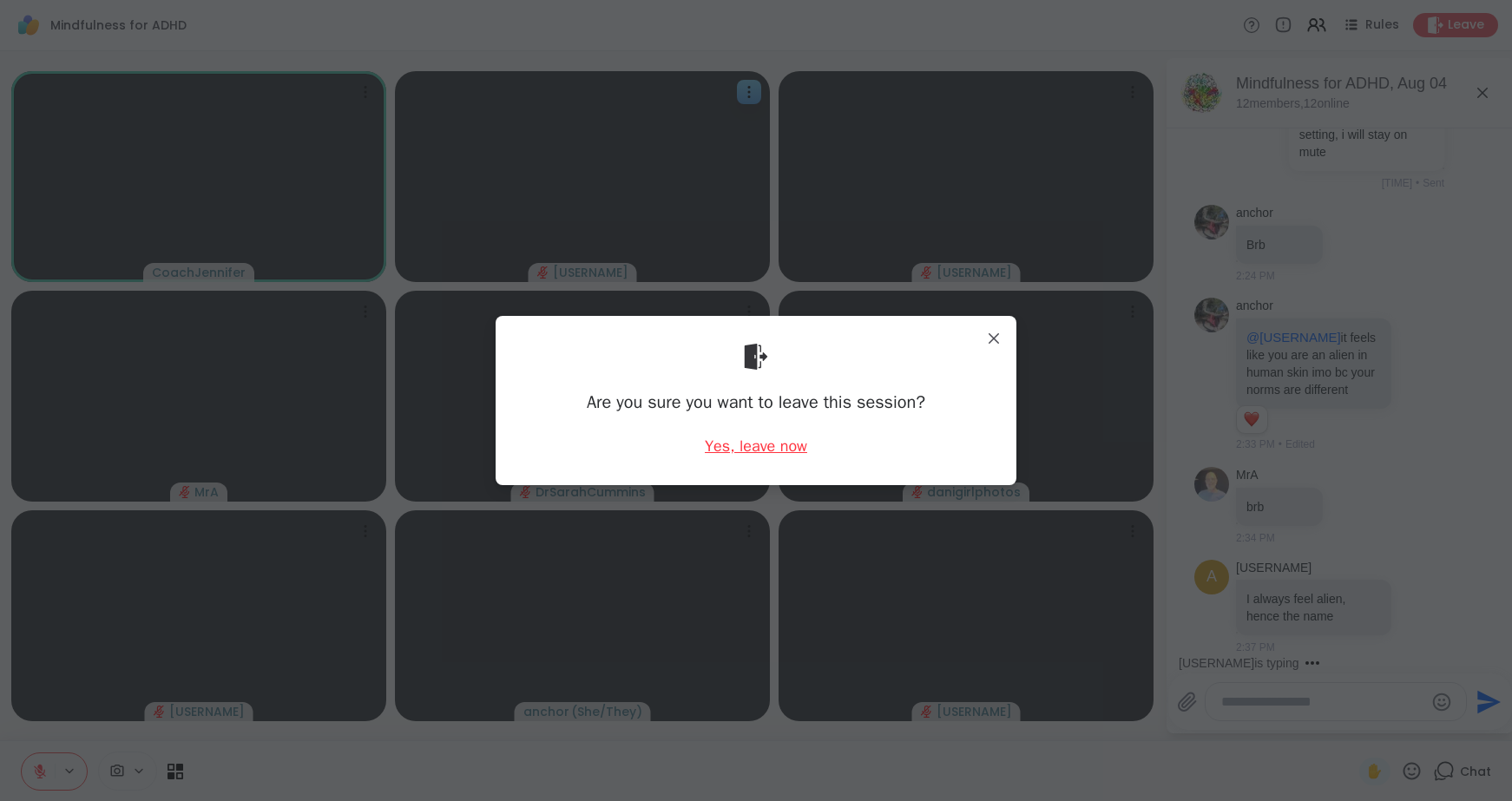 click on "Yes, leave now" at bounding box center [756, 446] 